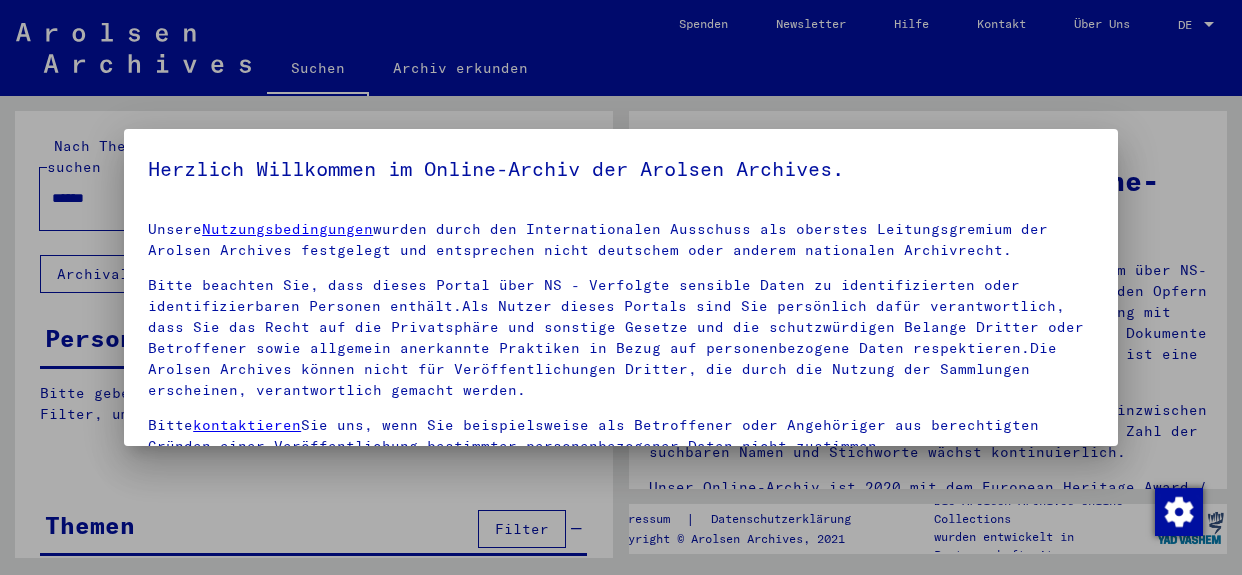 scroll, scrollTop: 0, scrollLeft: 0, axis: both 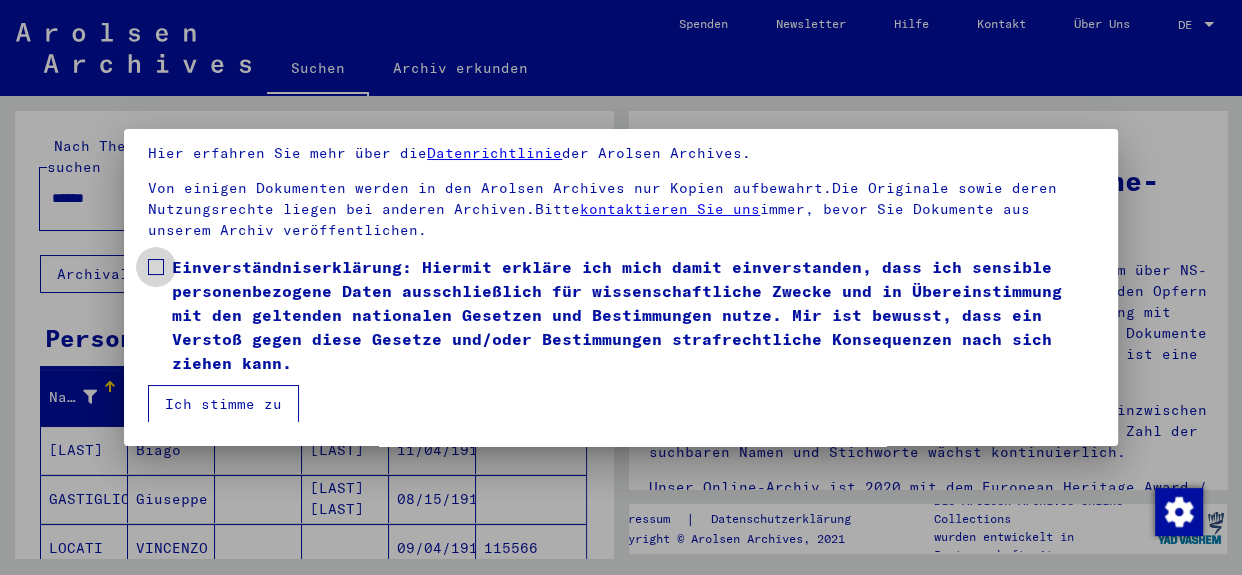 click at bounding box center (156, 267) 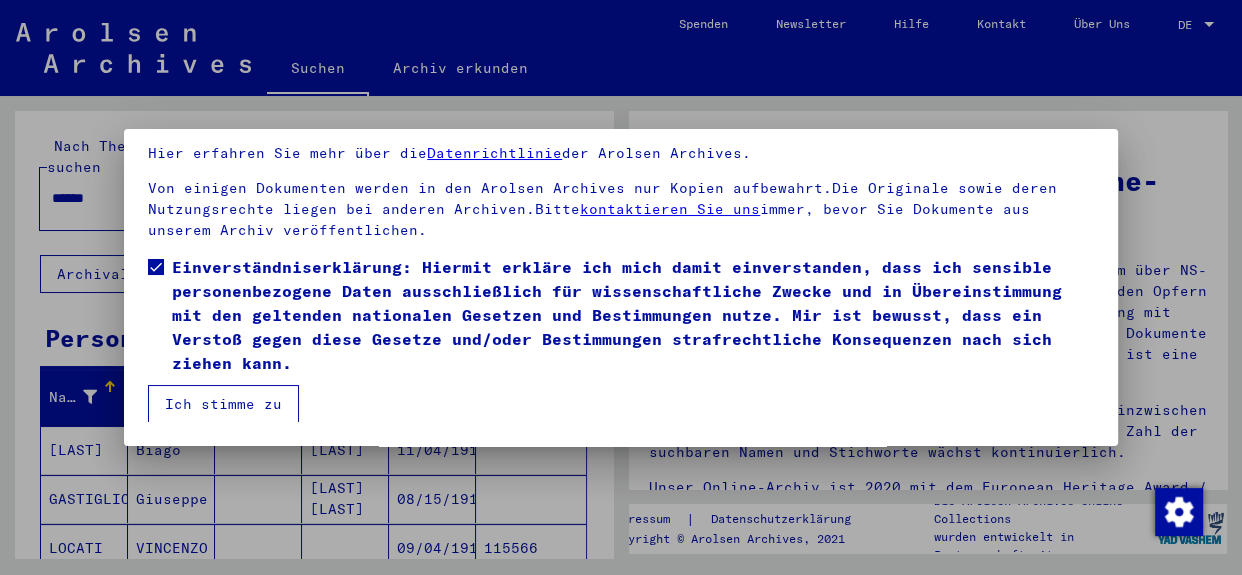 click on "Ich stimme zu" at bounding box center [223, 404] 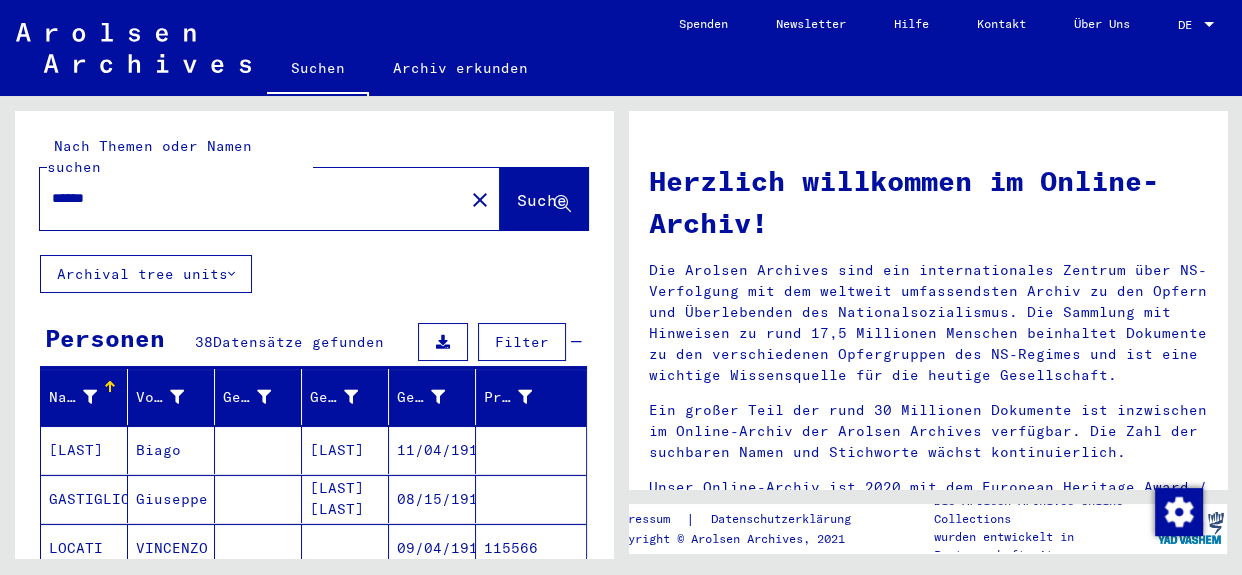 drag, startPoint x: 151, startPoint y: 178, endPoint x: 8, endPoint y: 163, distance: 143.78456 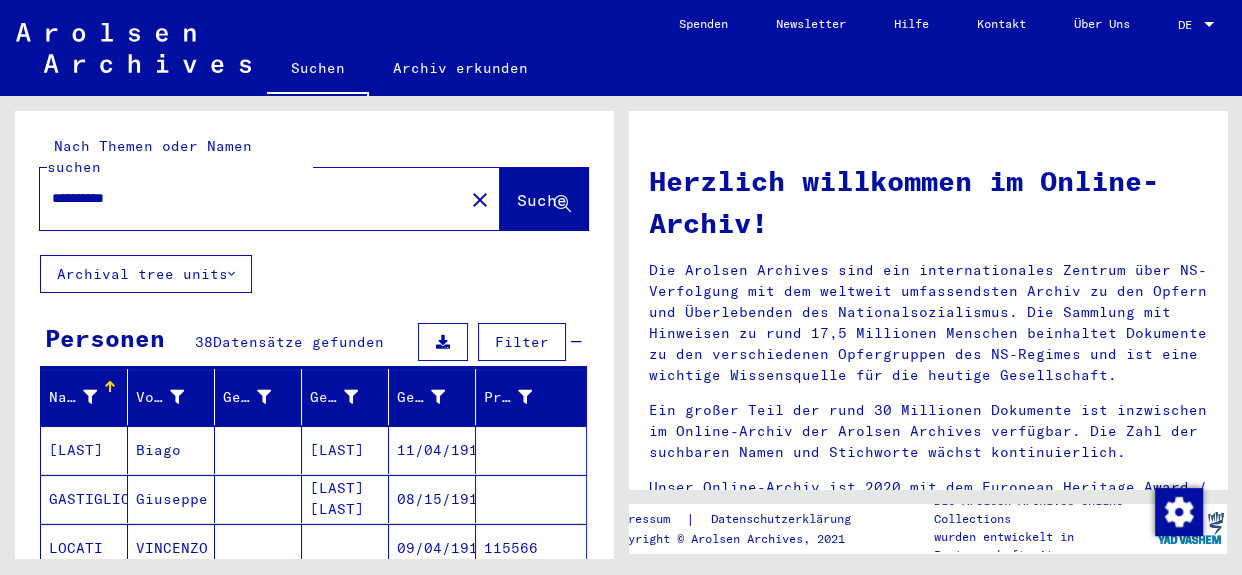 type on "**********" 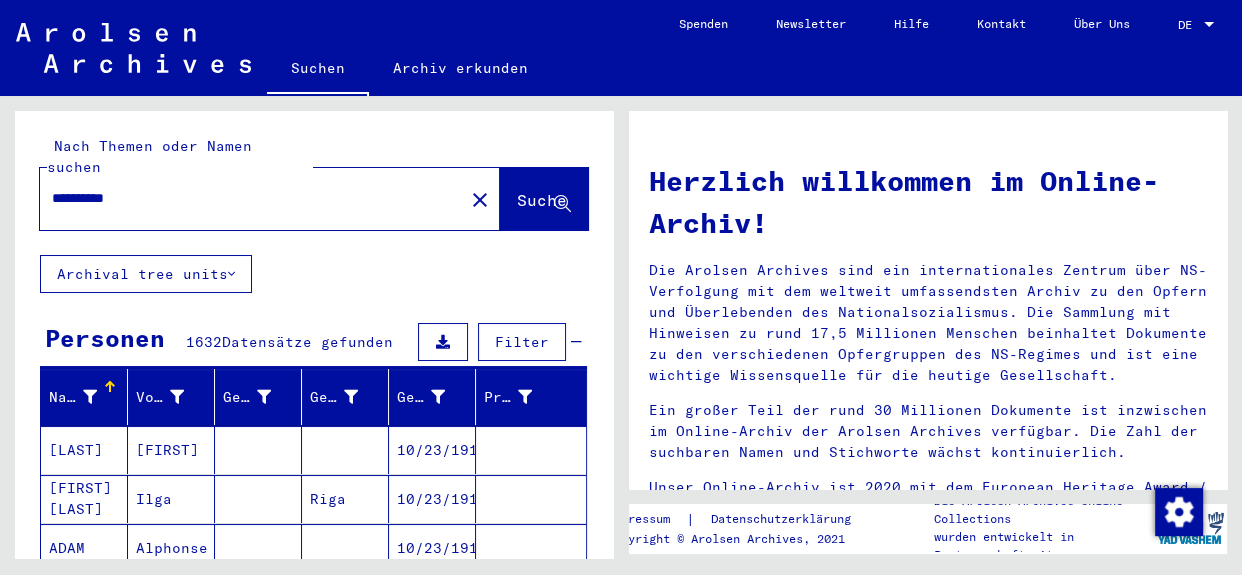 scroll, scrollTop: 302, scrollLeft: 0, axis: vertical 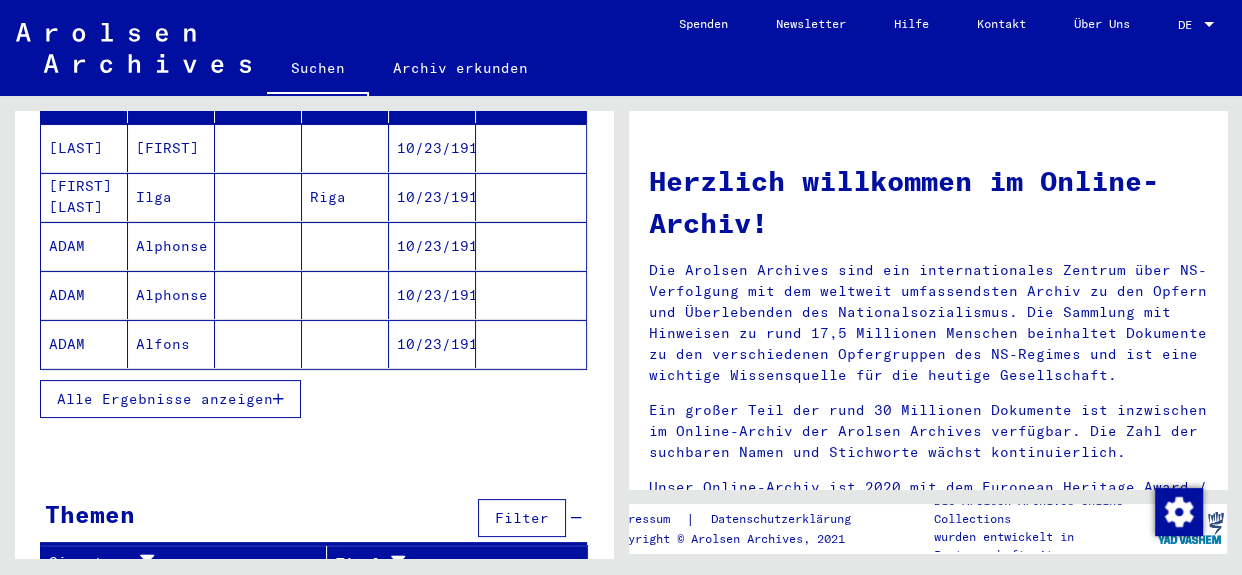 click at bounding box center [278, 399] 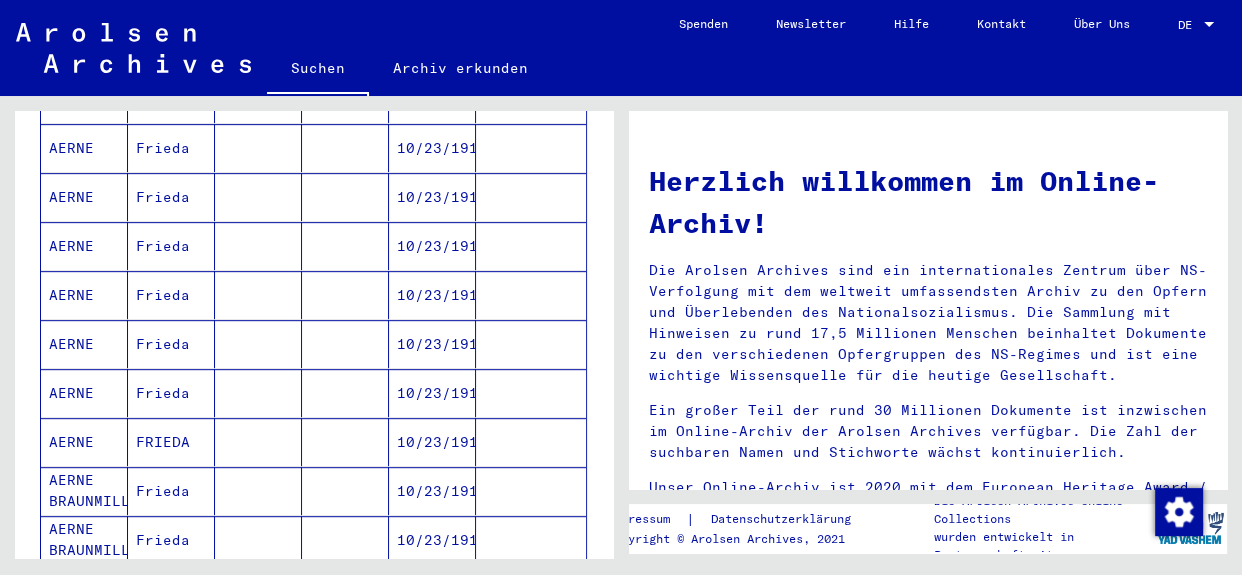 scroll, scrollTop: 1320, scrollLeft: 0, axis: vertical 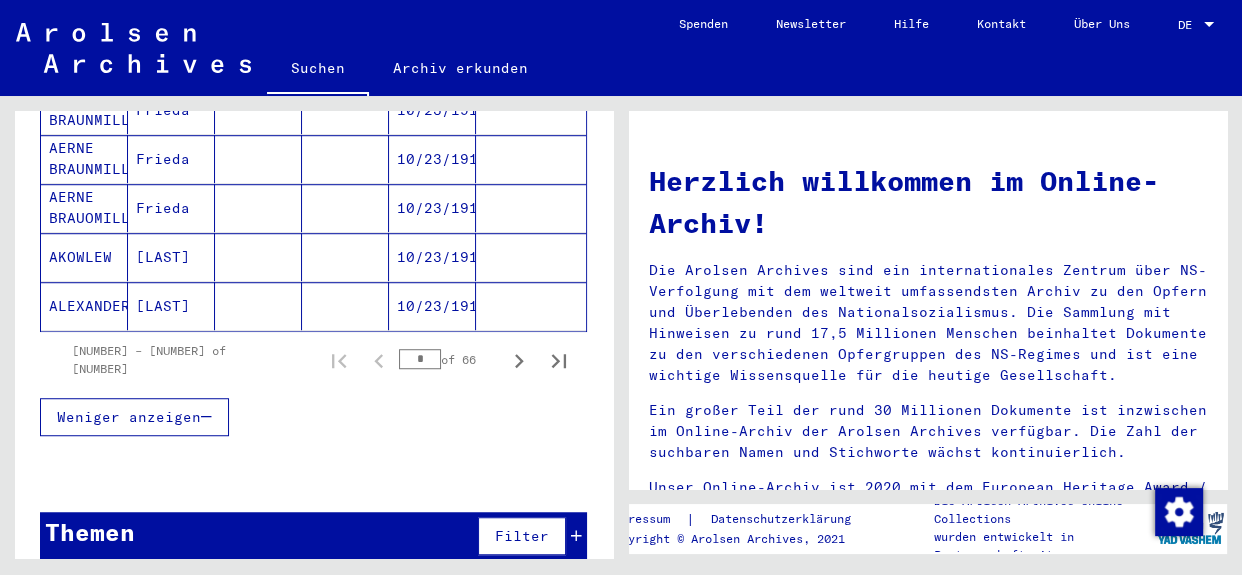 drag, startPoint x: 413, startPoint y: 339, endPoint x: 397, endPoint y: 335, distance: 16.492422 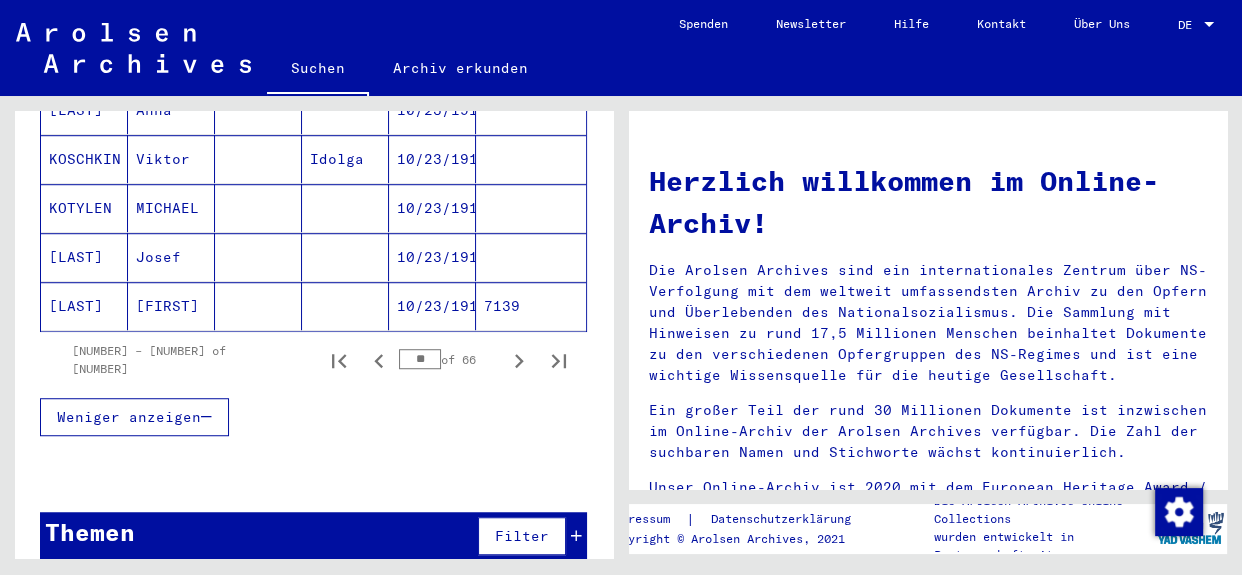 type on "*" 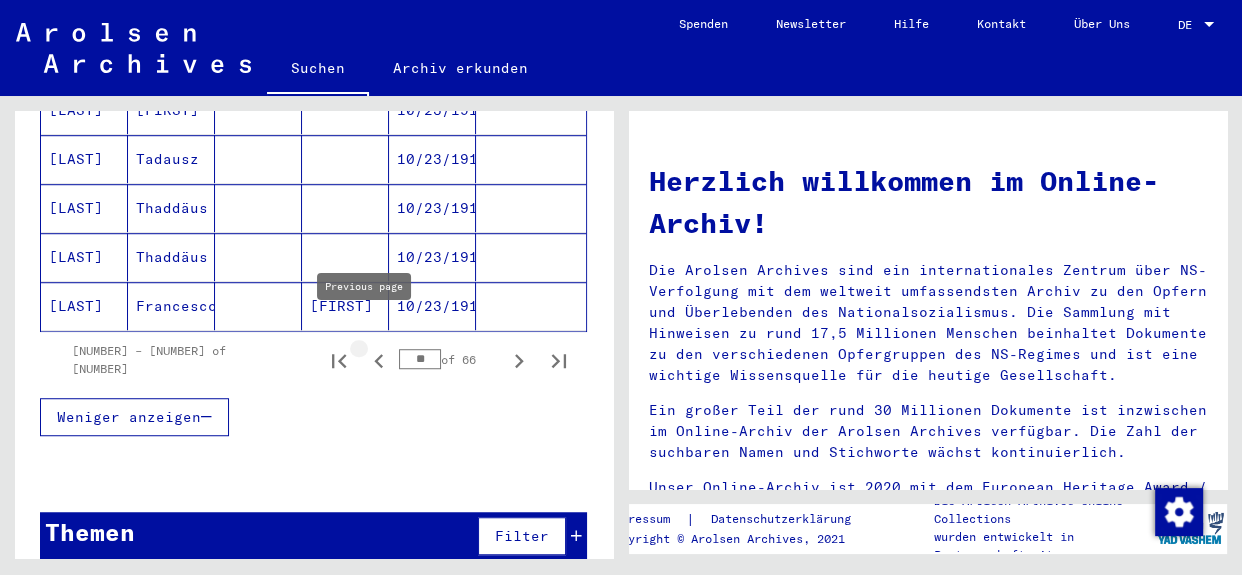 click 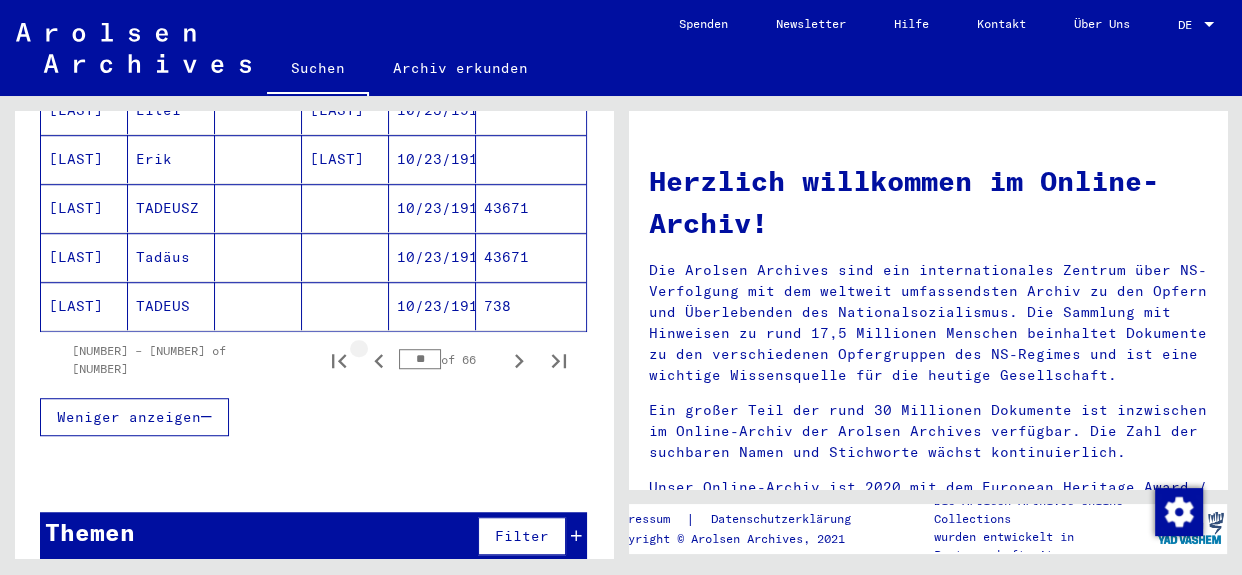 click 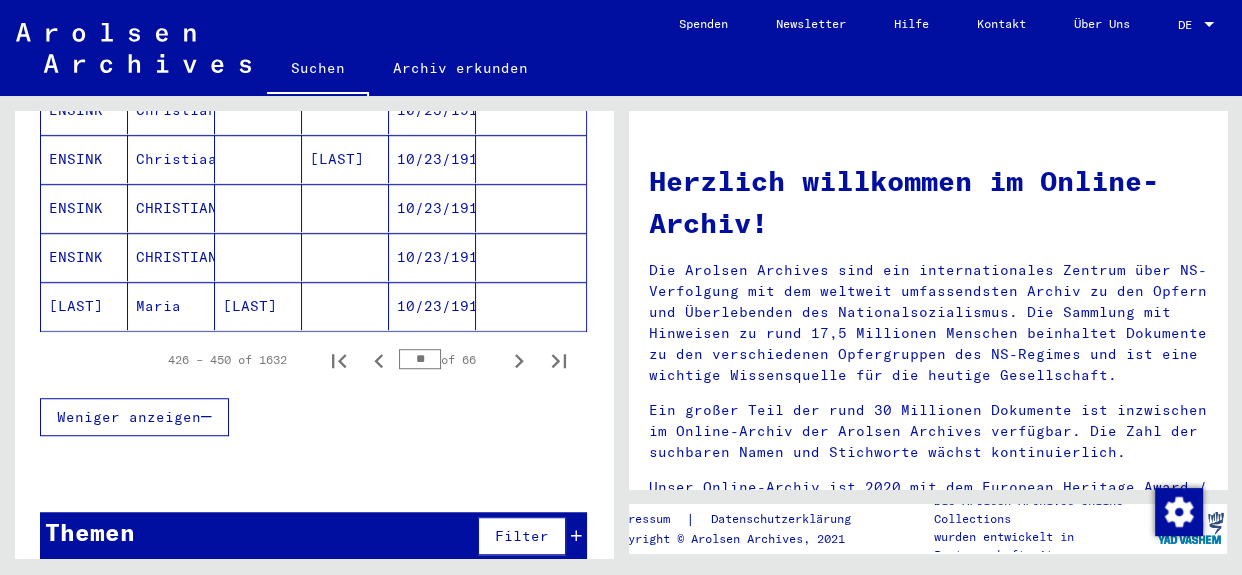 click 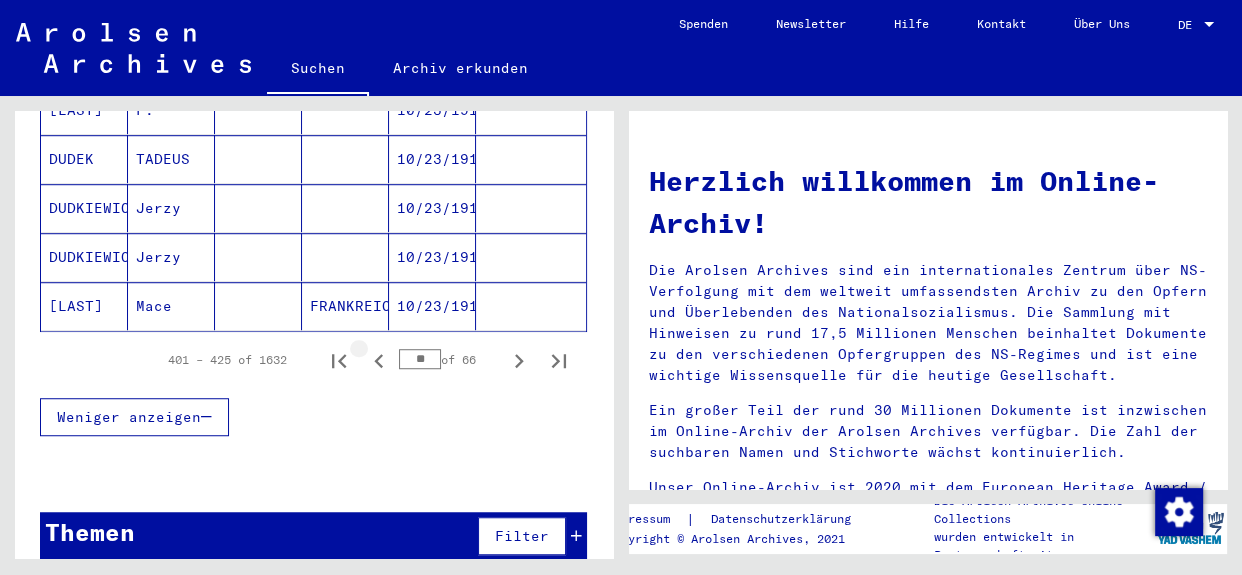 click 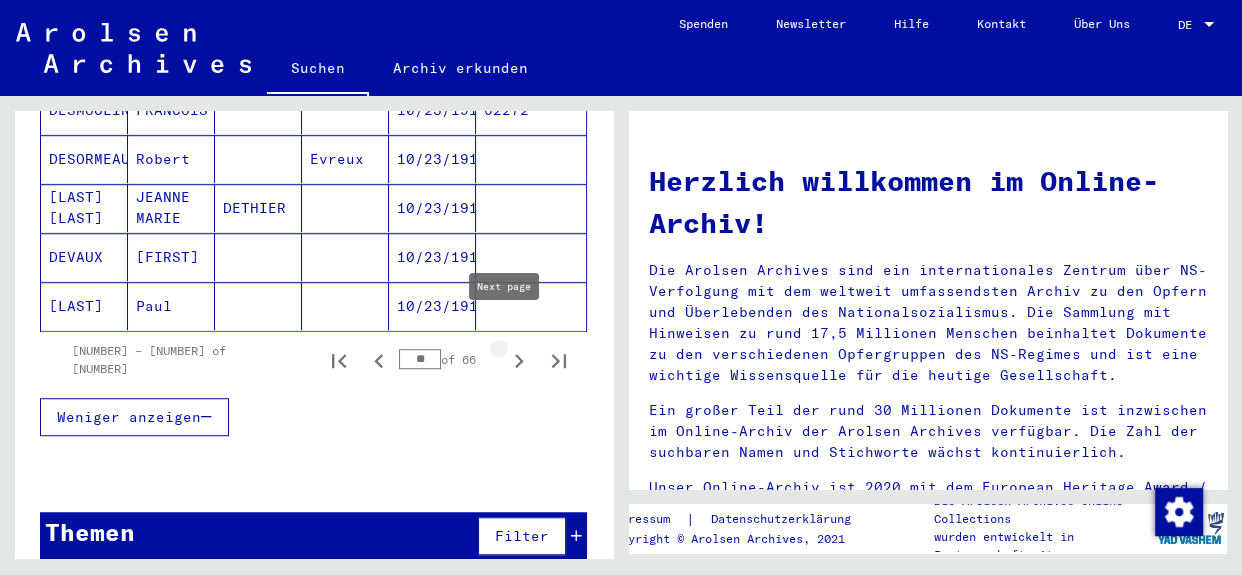 click 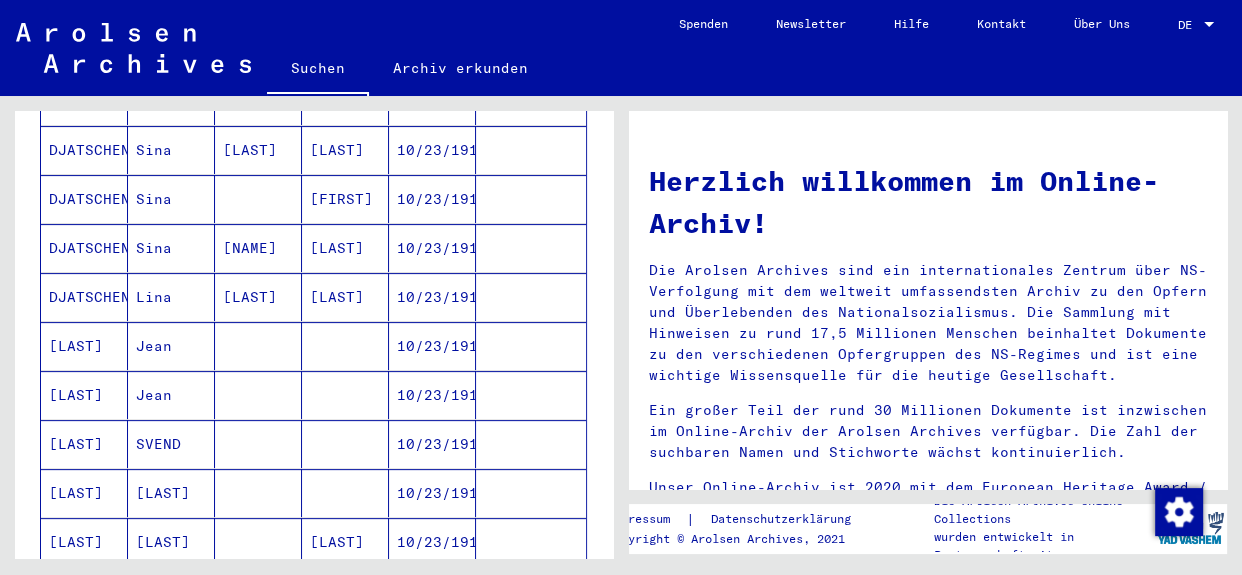 scroll, scrollTop: 0, scrollLeft: 0, axis: both 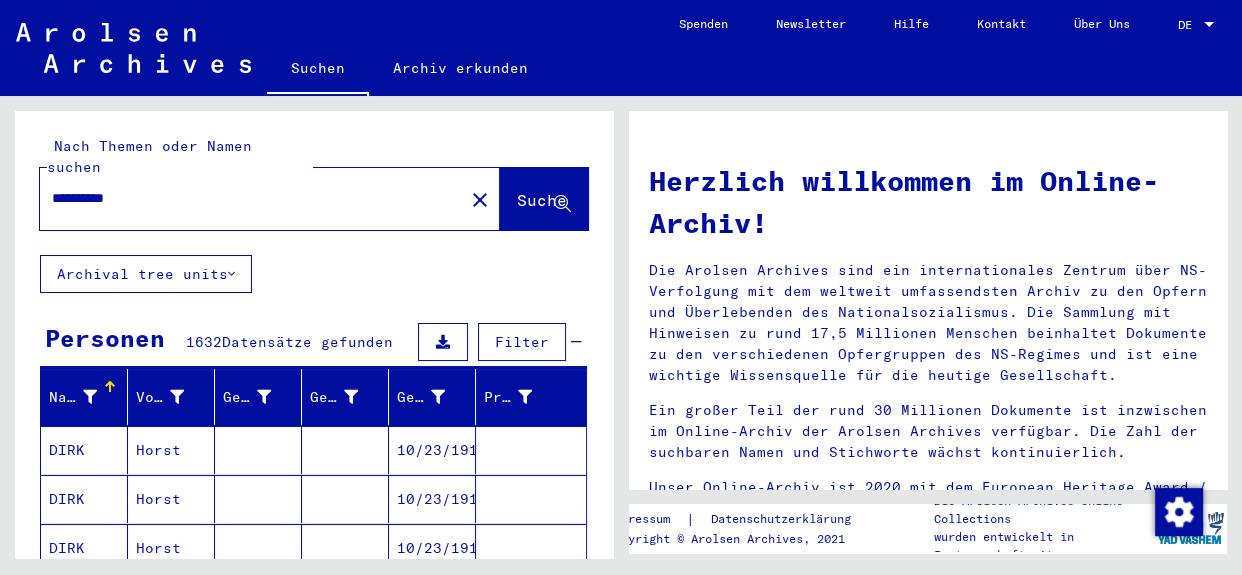 drag, startPoint x: 166, startPoint y: 170, endPoint x: 0, endPoint y: 162, distance: 166.19266 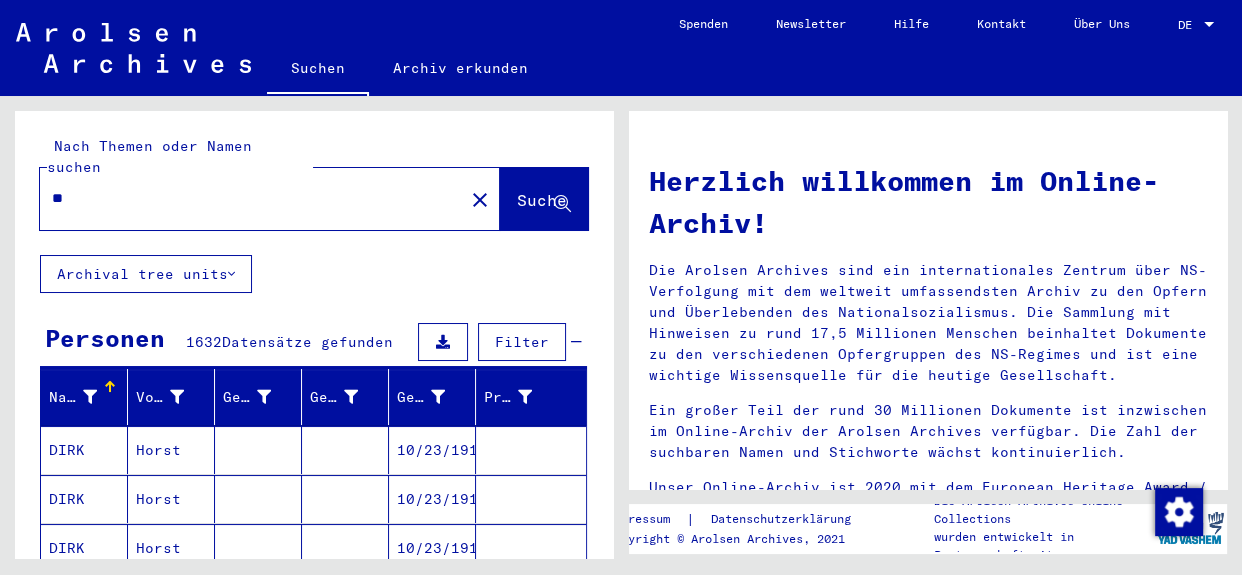 type on "**" 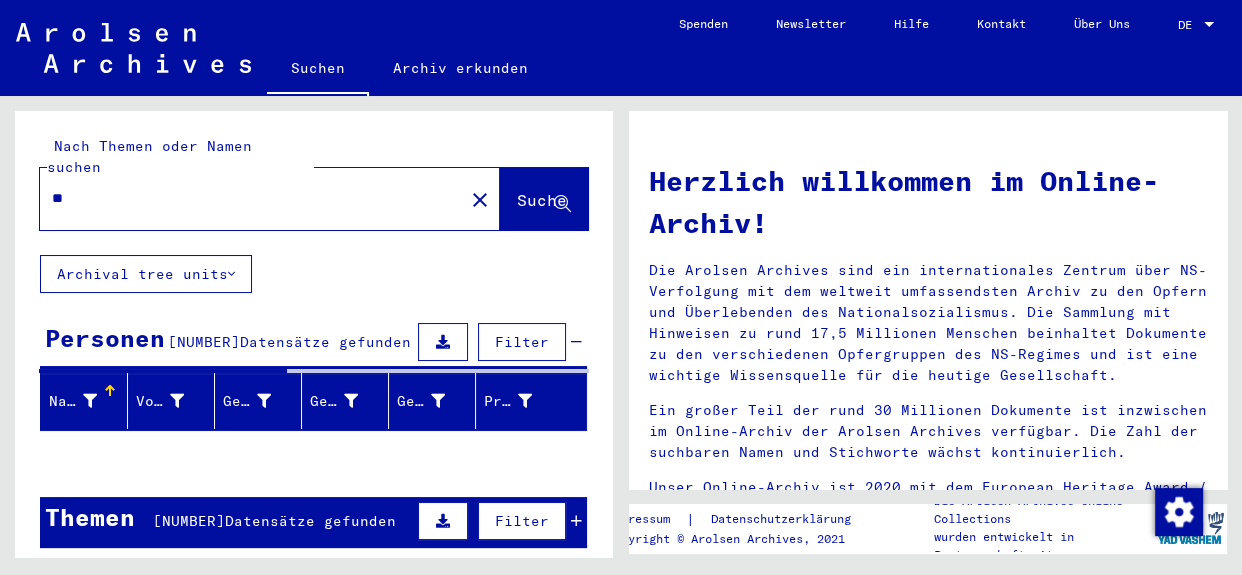 click on "Filter" at bounding box center (522, 342) 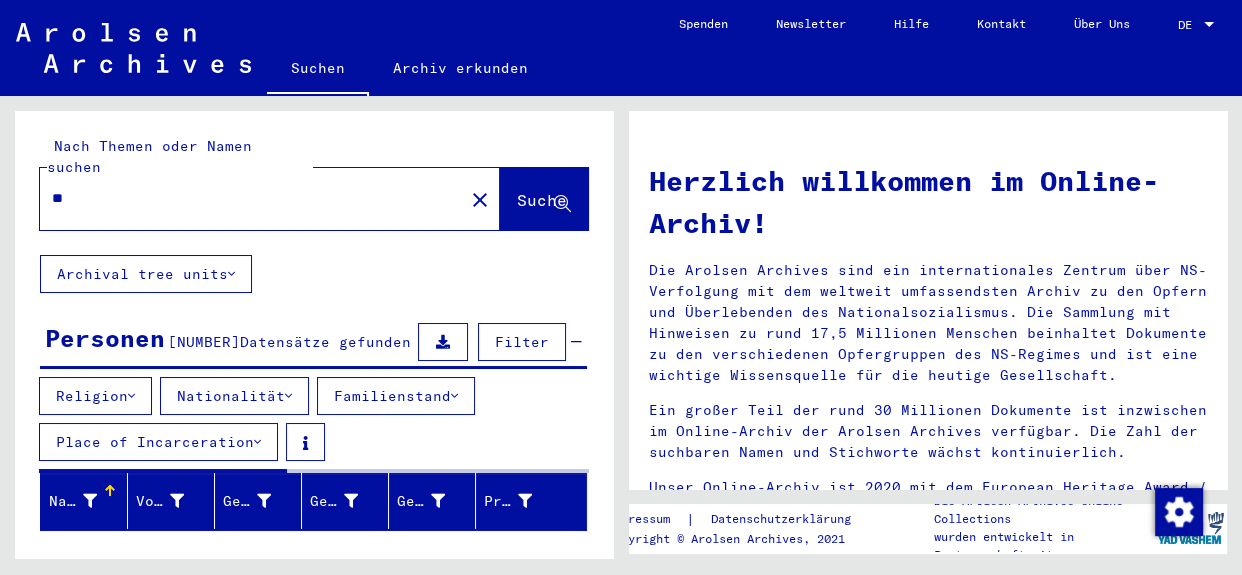 click on "Filter" at bounding box center (522, 342) 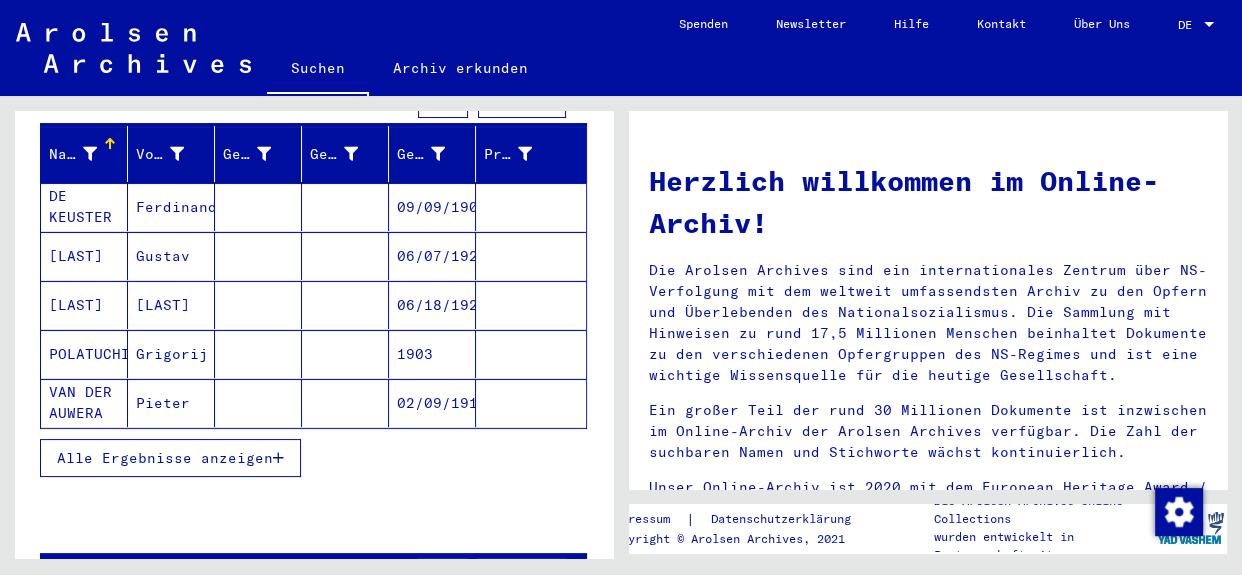 scroll, scrollTop: 265, scrollLeft: 0, axis: vertical 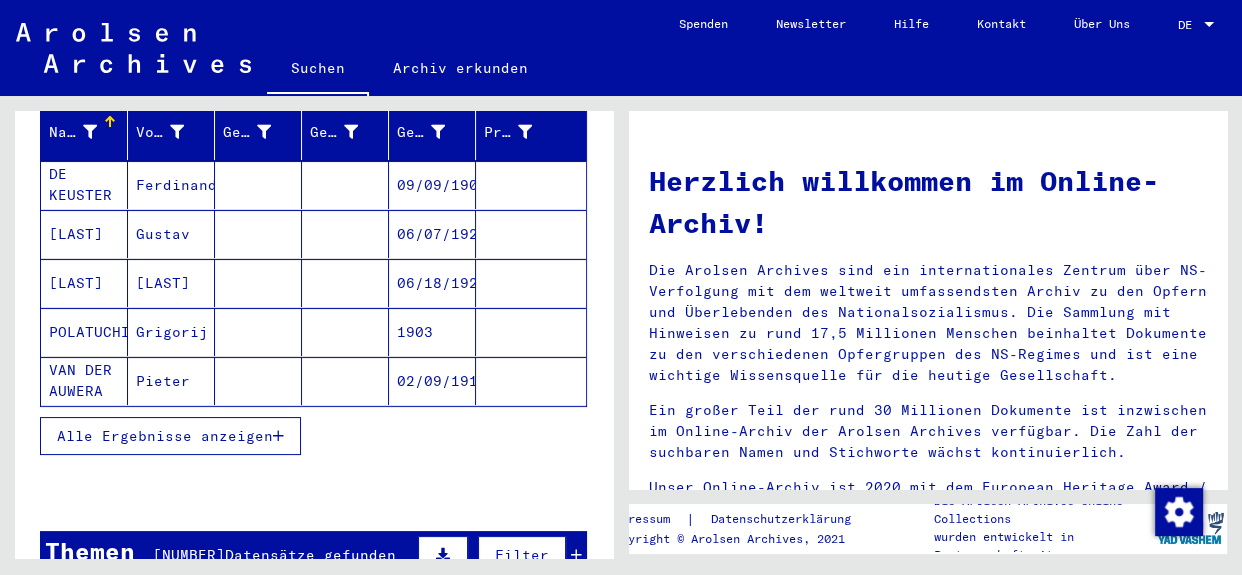 click at bounding box center (278, 436) 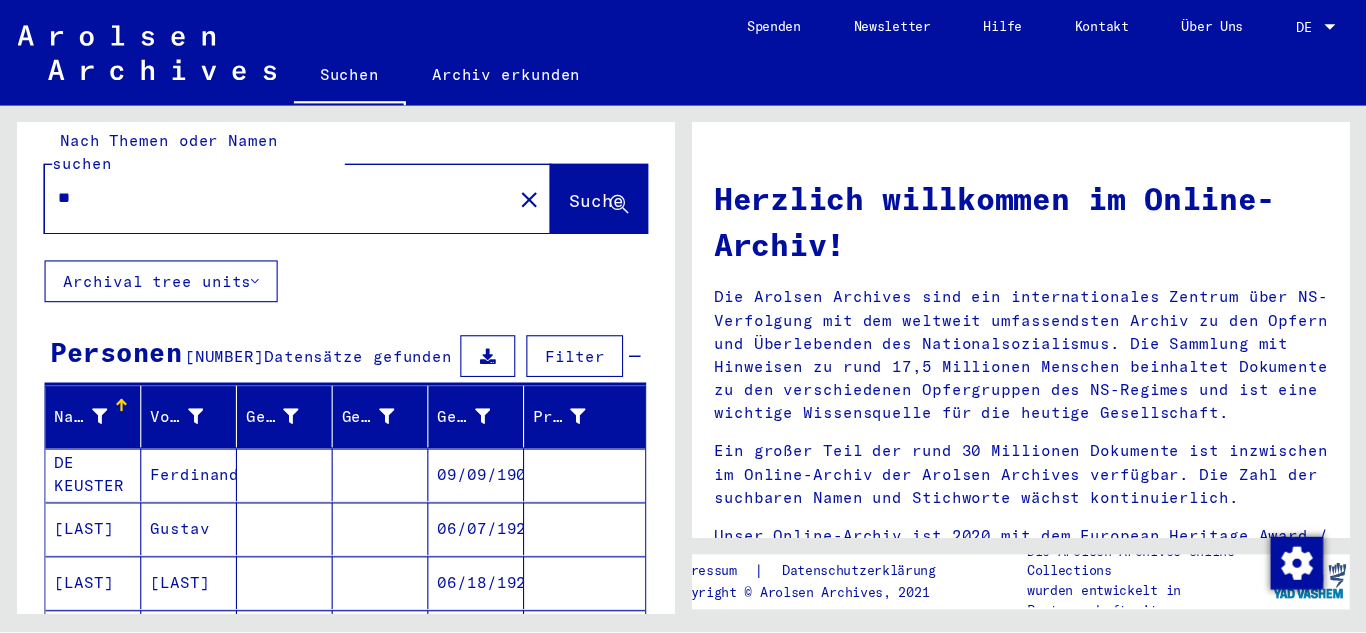 scroll, scrollTop: 0, scrollLeft: 0, axis: both 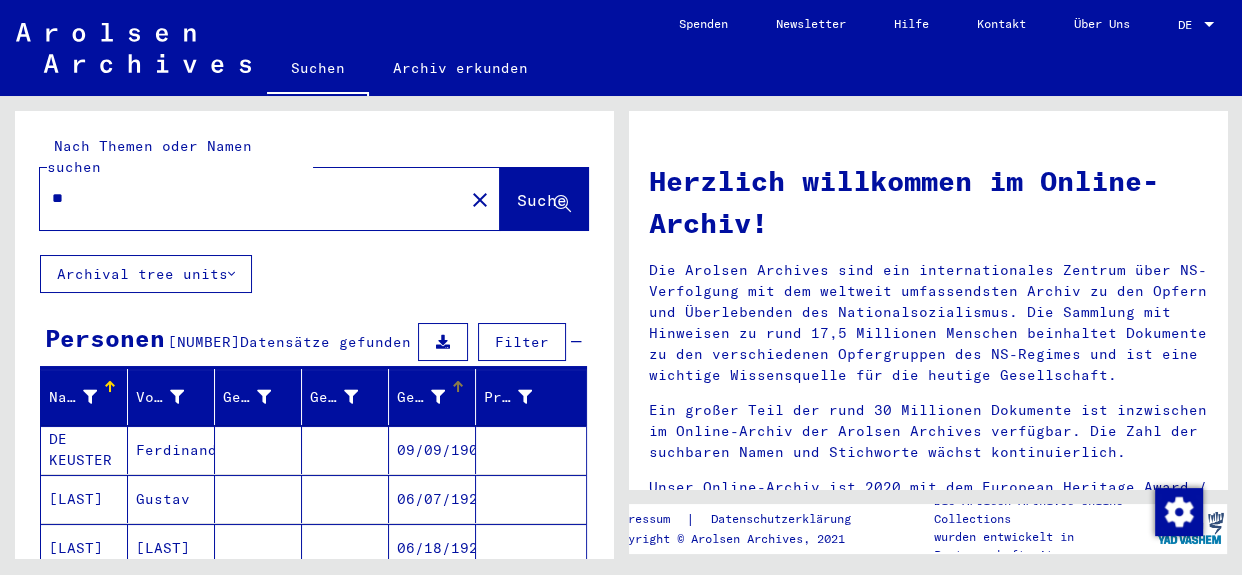 click on "Geburtsdatum" at bounding box center [436, 397] 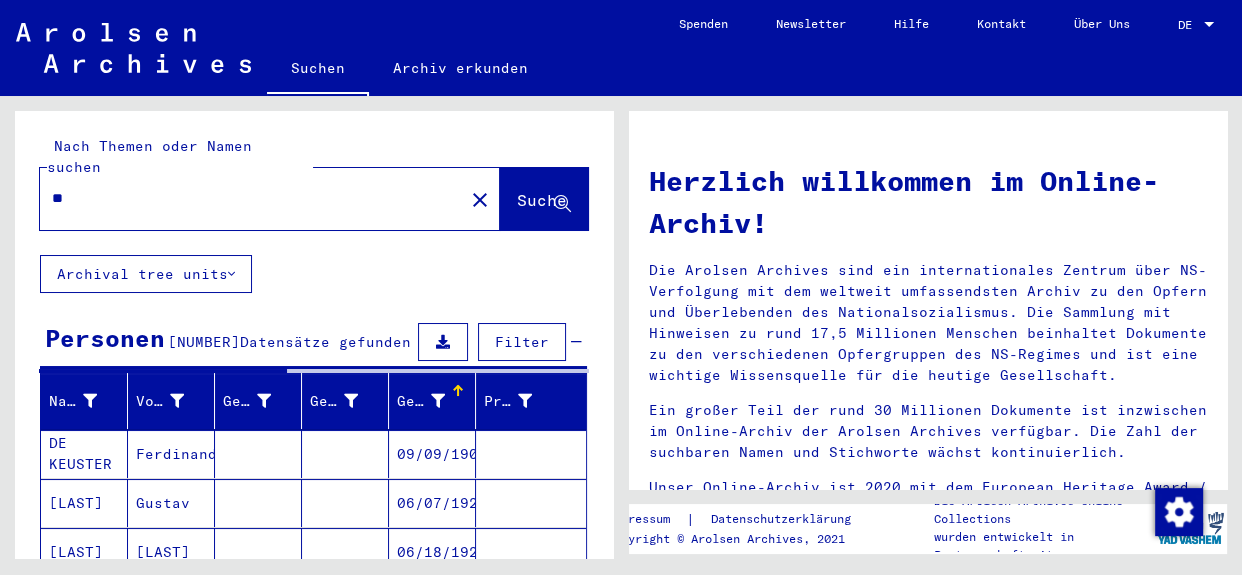 click at bounding box center (438, 401) 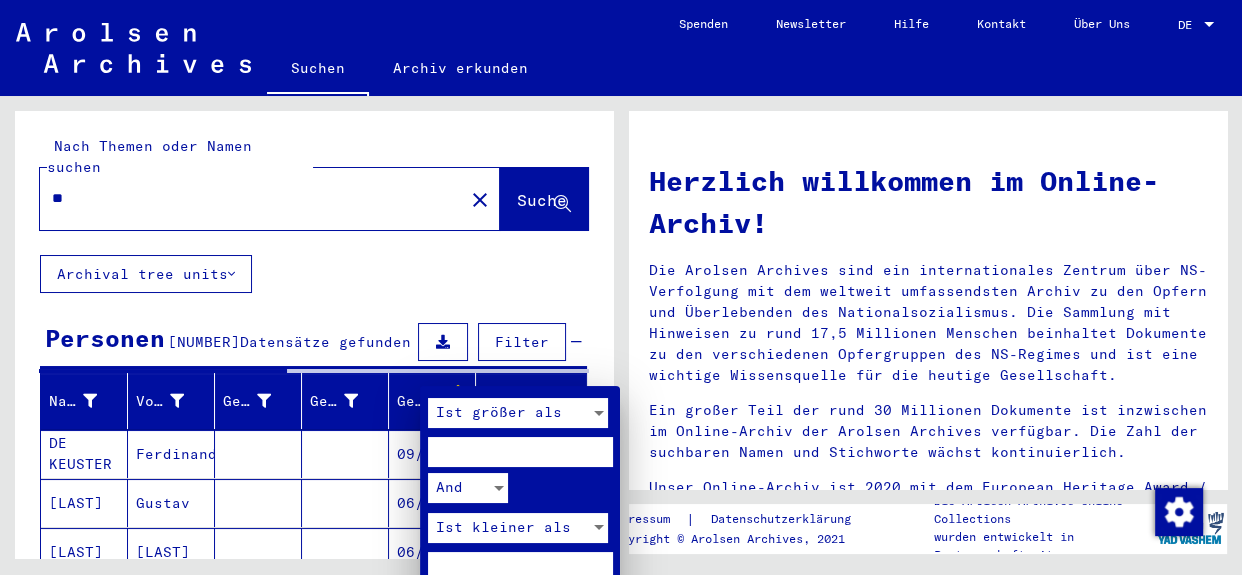 click at bounding box center [621, 287] 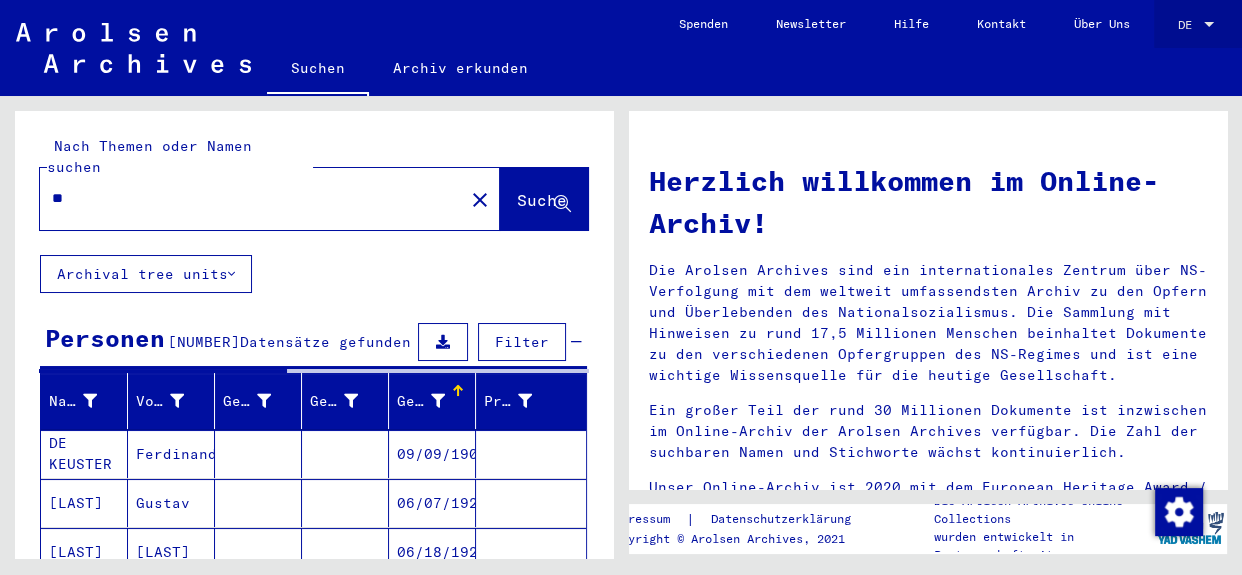 click at bounding box center (1209, 24) 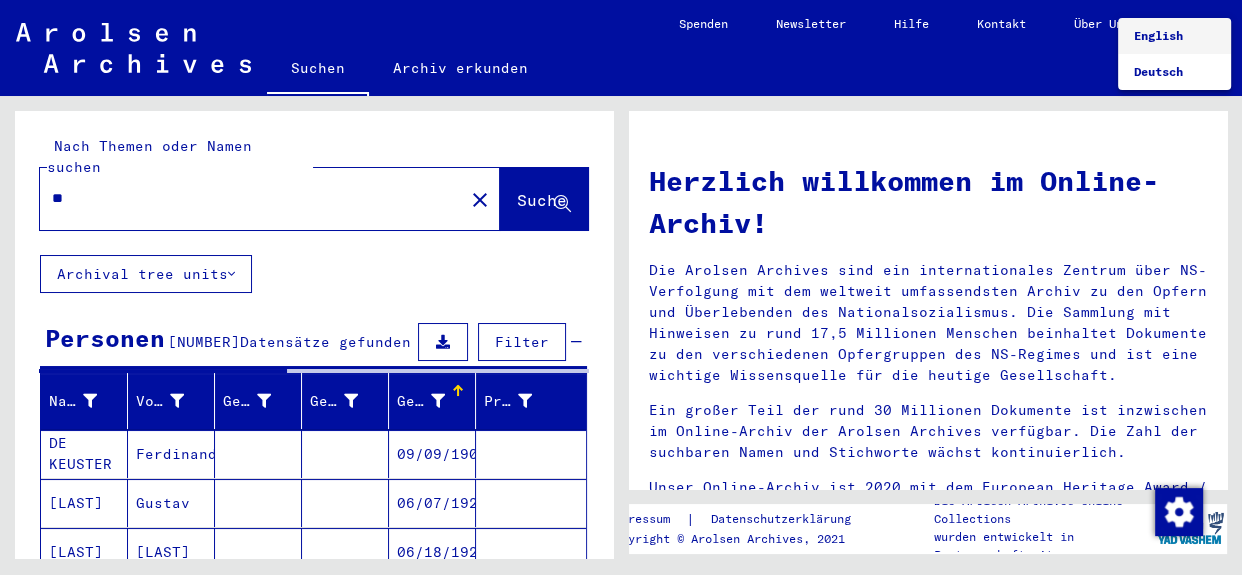 click on "English" at bounding box center (1158, 35) 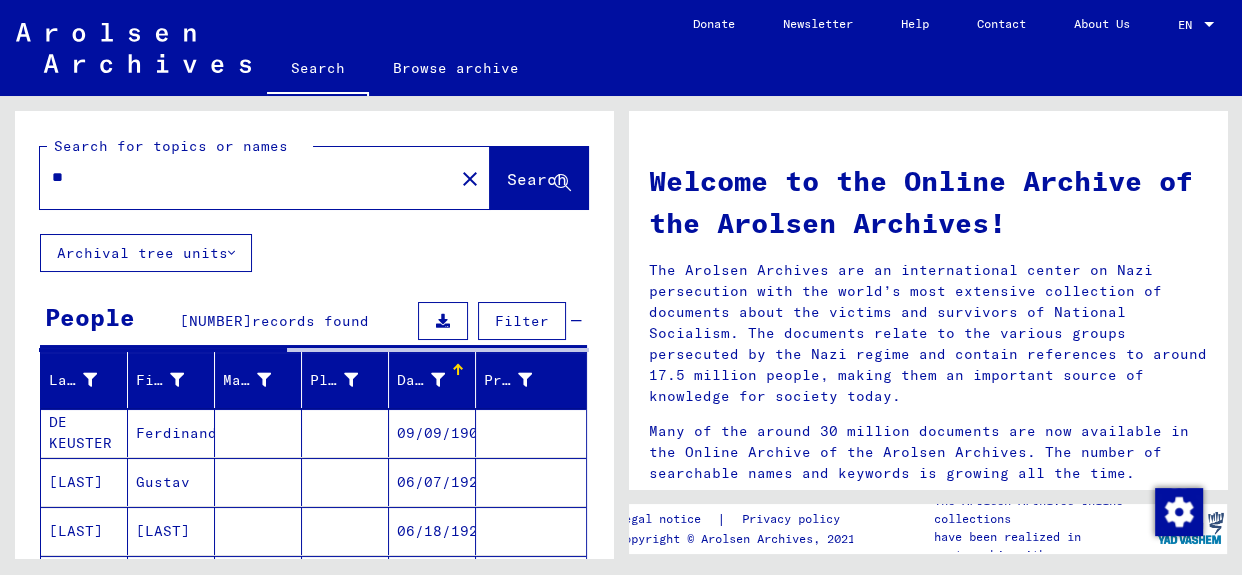 click at bounding box center (438, 380) 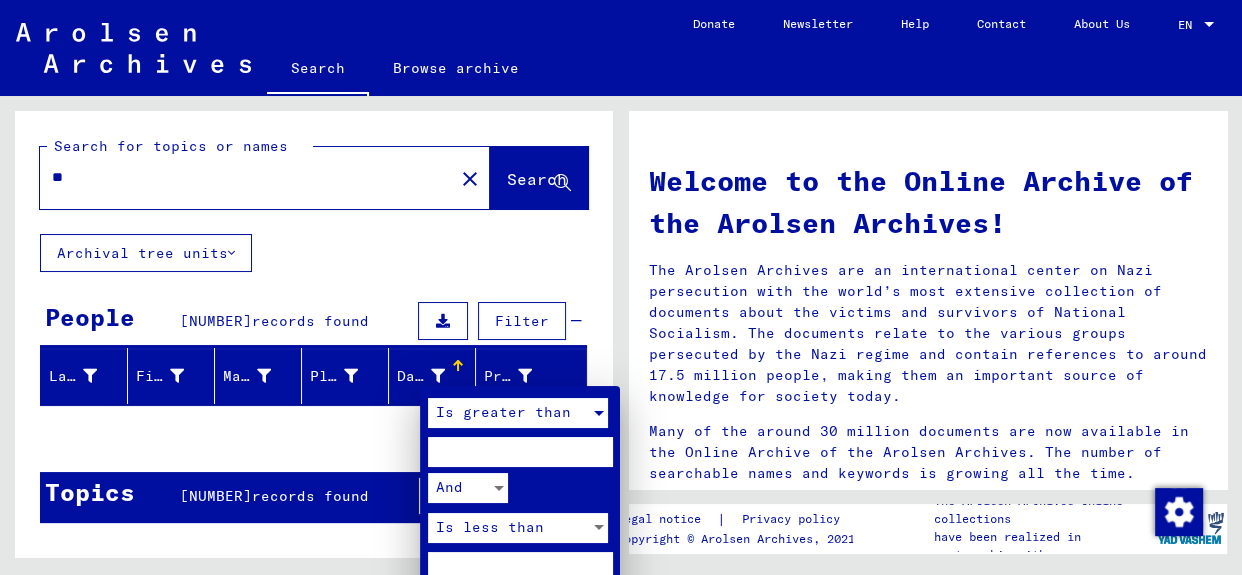 drag, startPoint x: 566, startPoint y: 403, endPoint x: 570, endPoint y: 390, distance: 13.601471 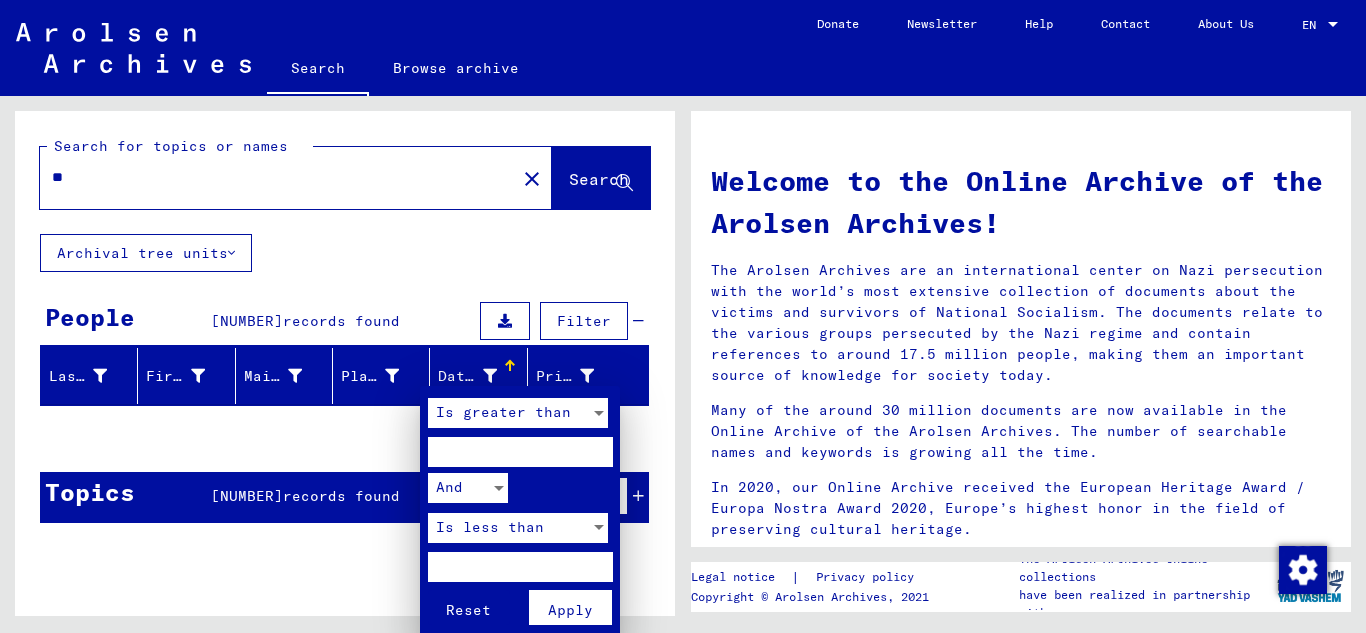 click at bounding box center [520, 452] 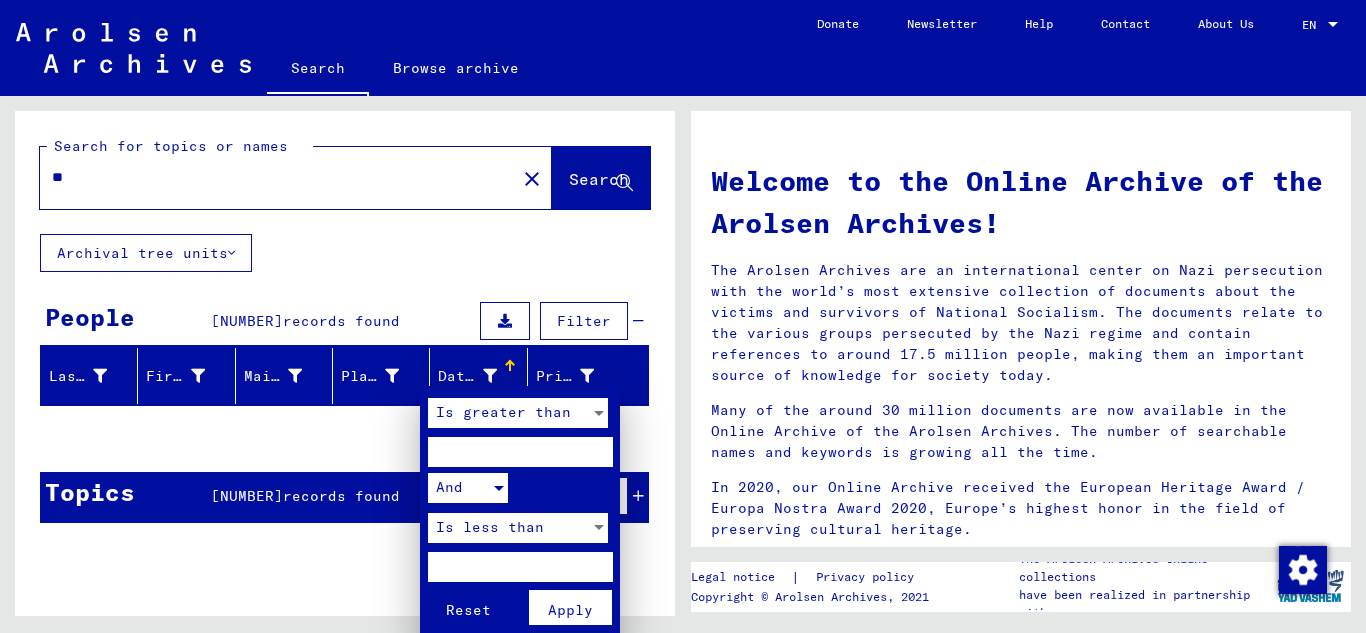 click at bounding box center [499, 488] 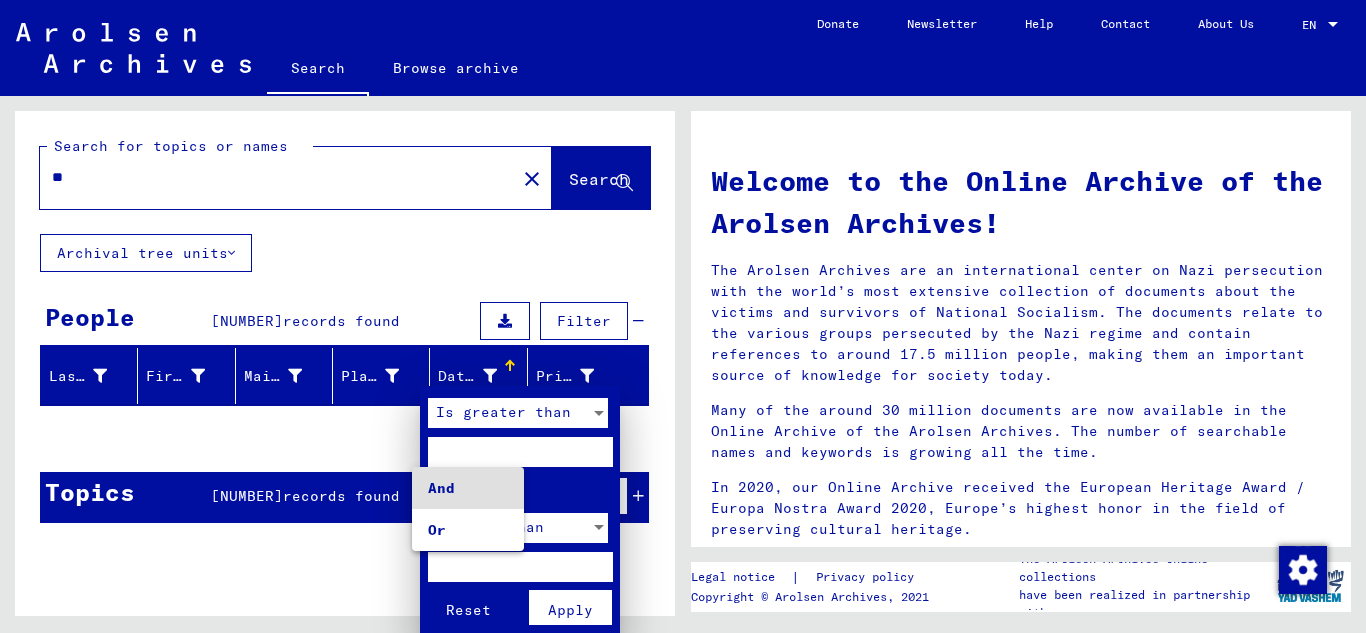 click at bounding box center [683, 316] 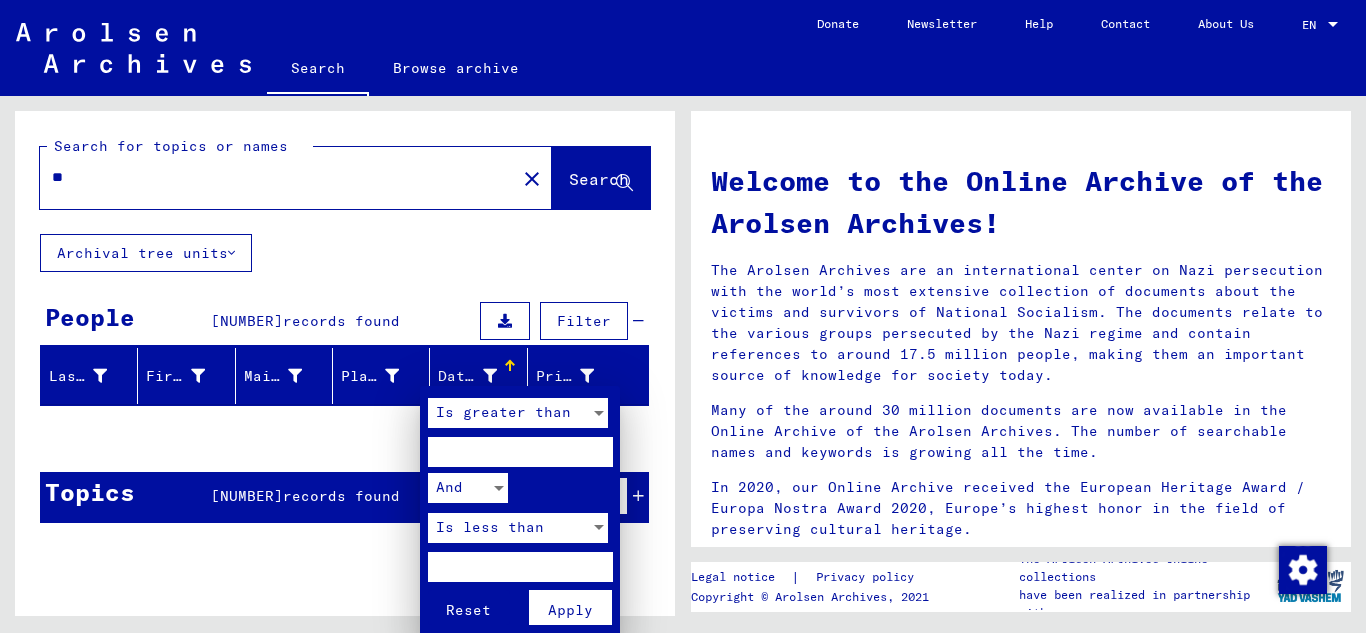 click at bounding box center (683, 316) 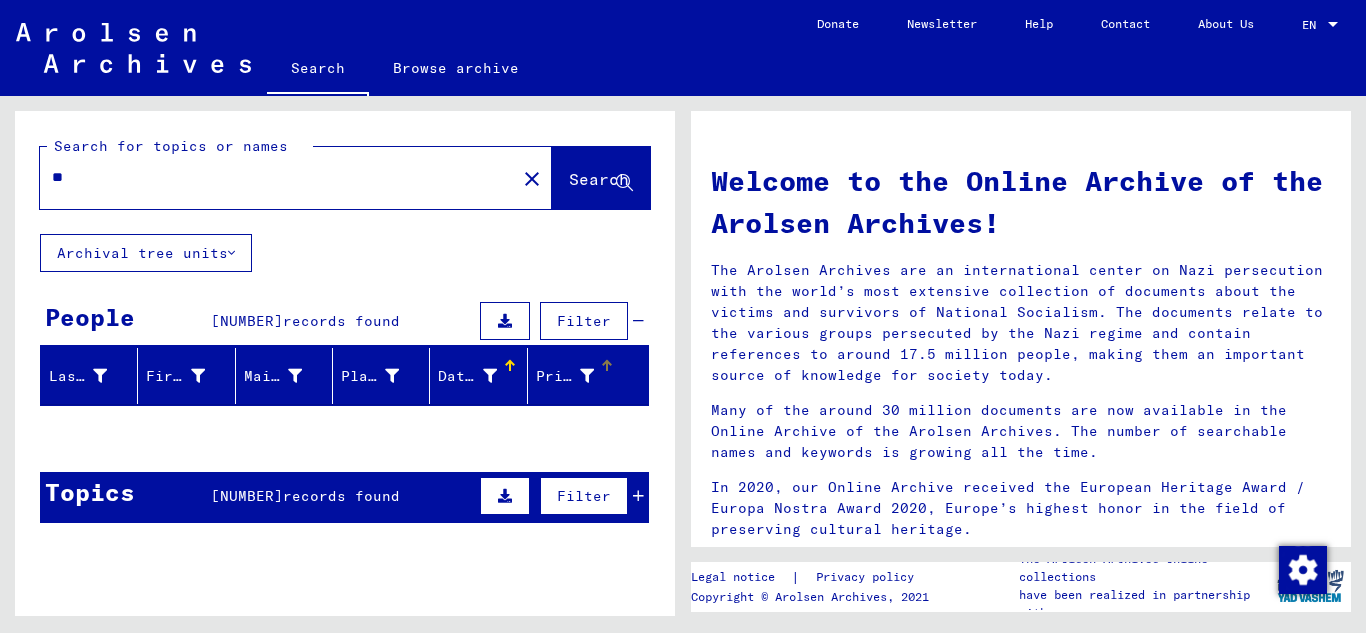 click at bounding box center (587, 376) 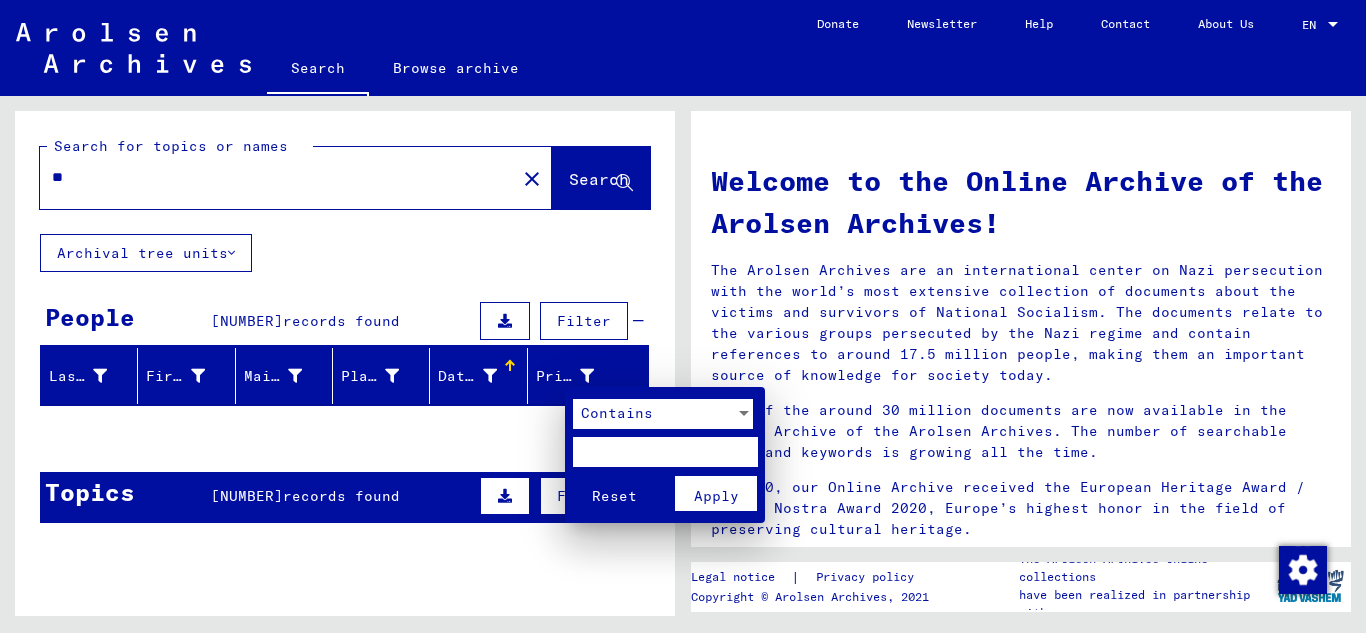 click at bounding box center (683, 316) 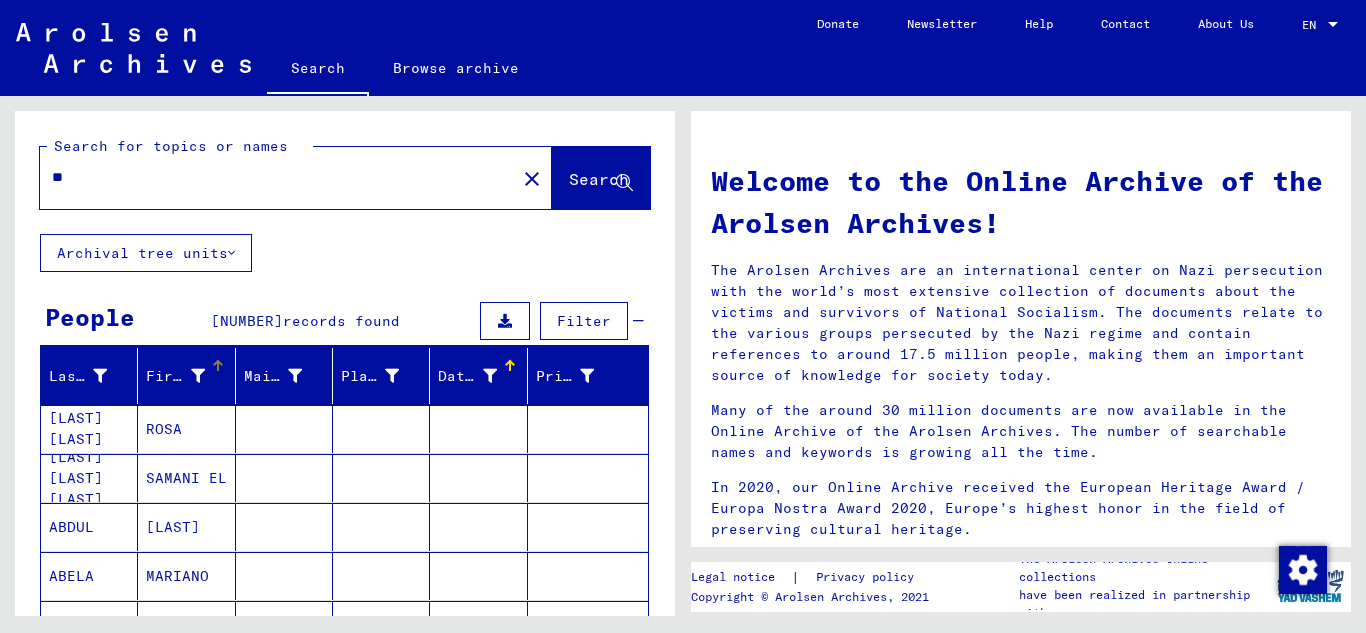 click at bounding box center [198, 376] 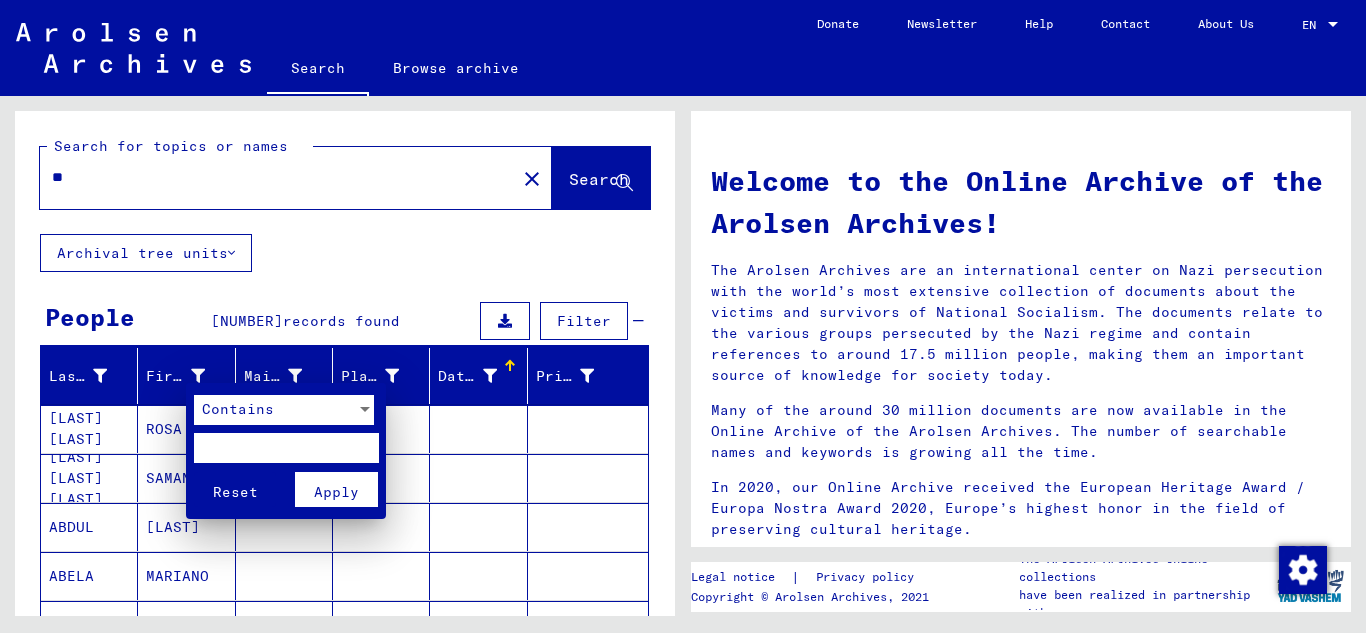 click at bounding box center (286, 448) 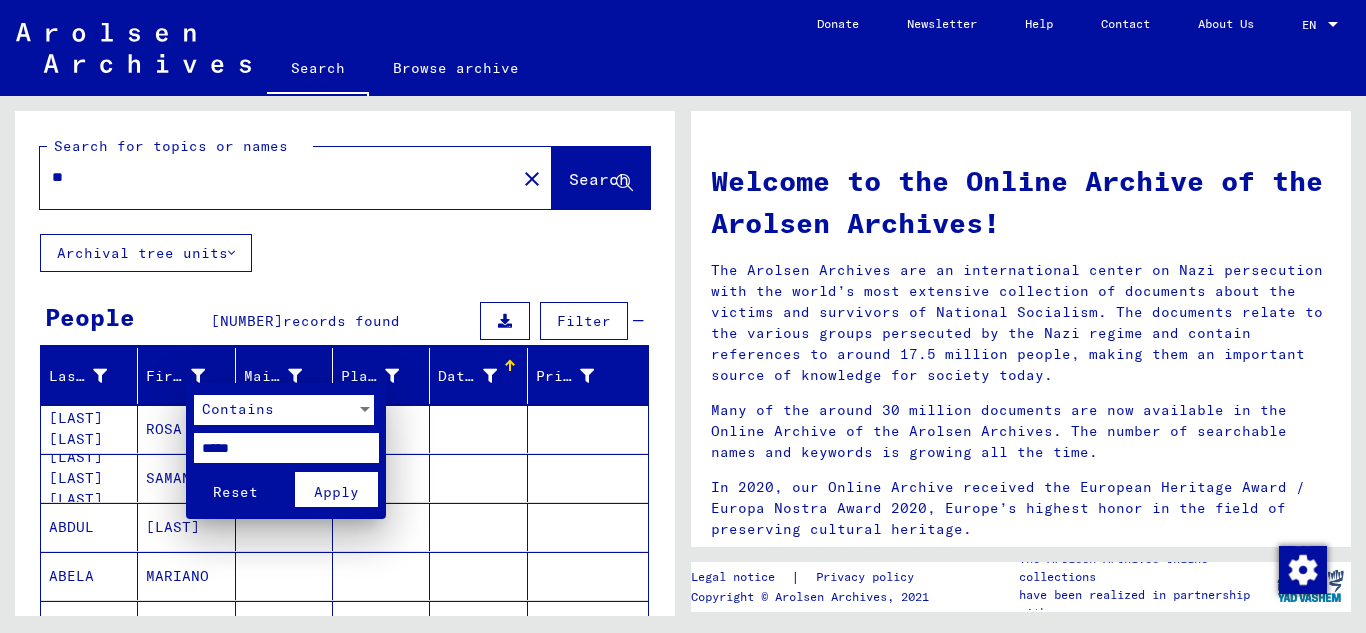 type on "*****" 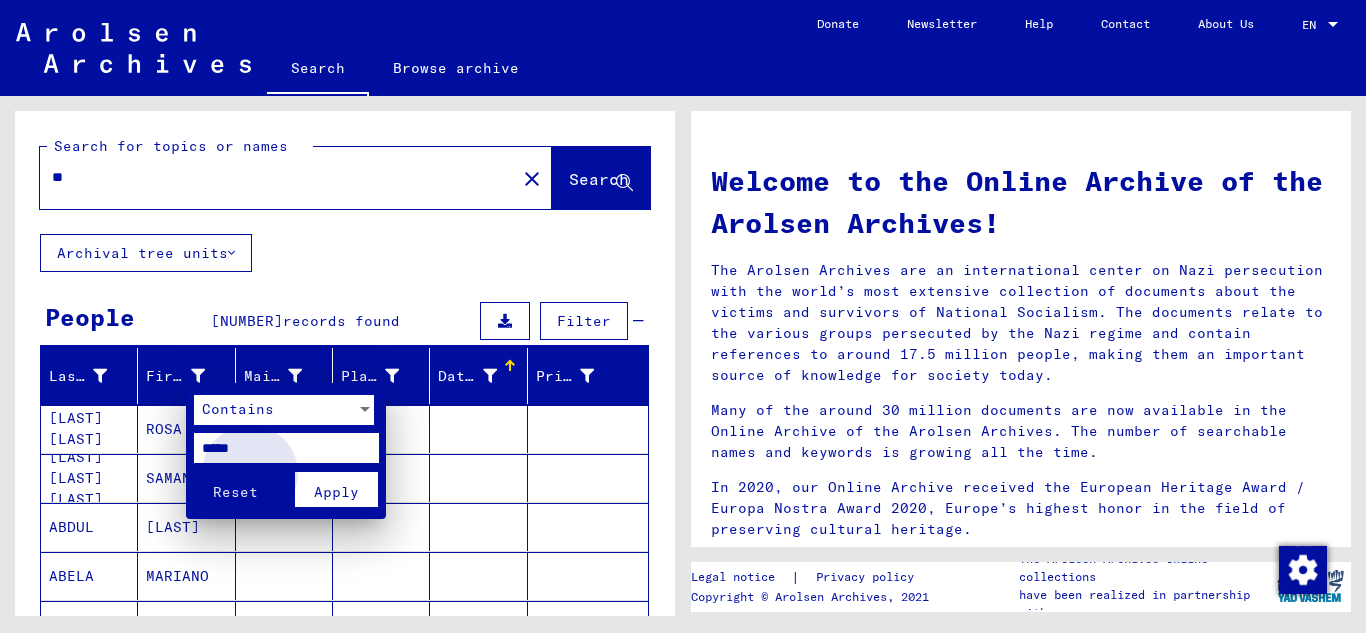 drag, startPoint x: 313, startPoint y: 484, endPoint x: 225, endPoint y: 365, distance: 148.00337 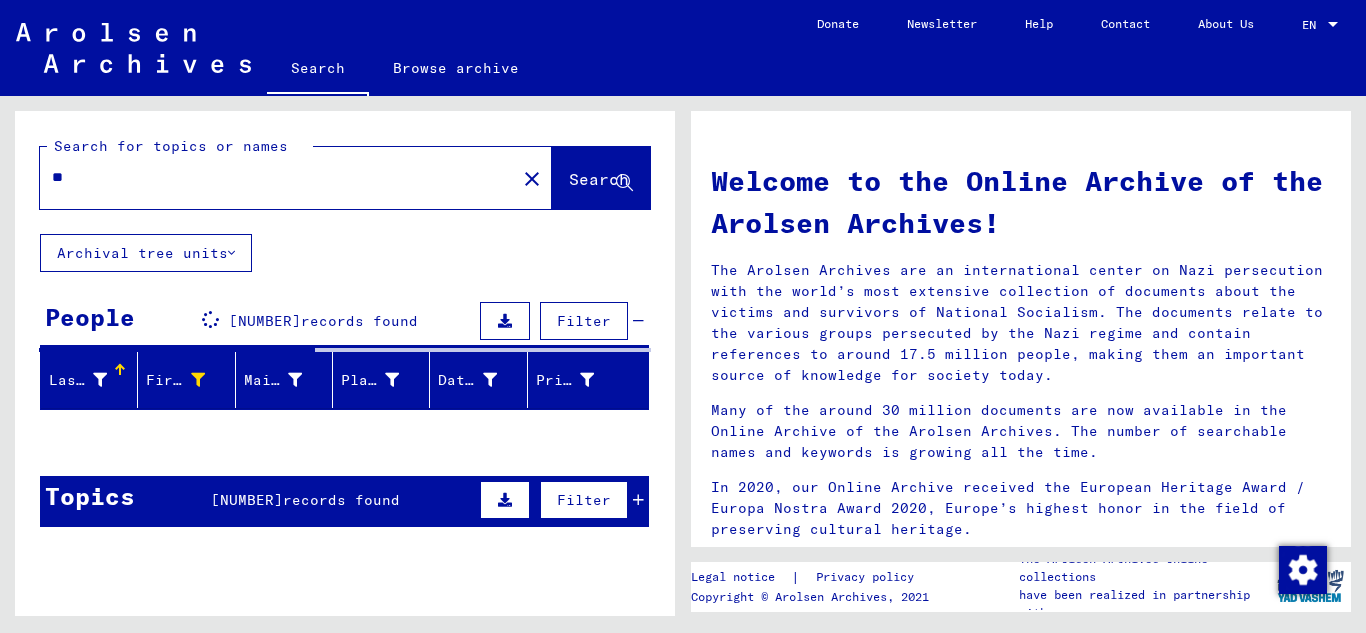 click on "**" at bounding box center (272, 177) 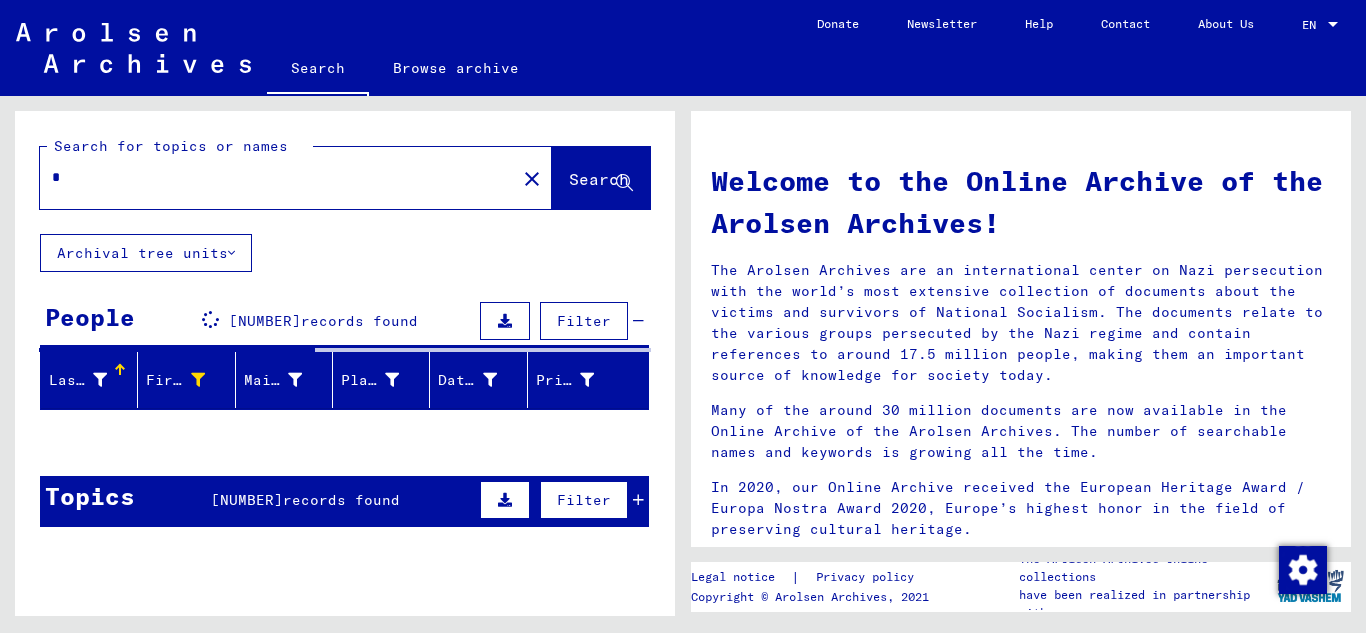 type on "*" 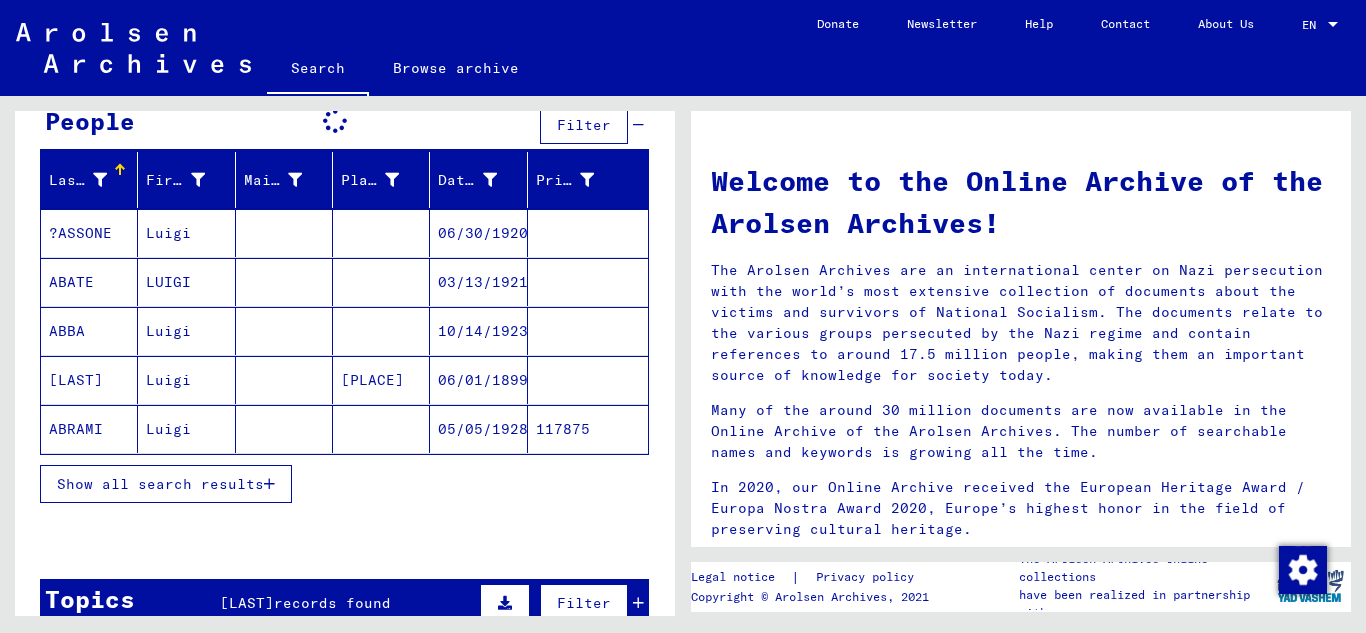 scroll, scrollTop: 213, scrollLeft: 0, axis: vertical 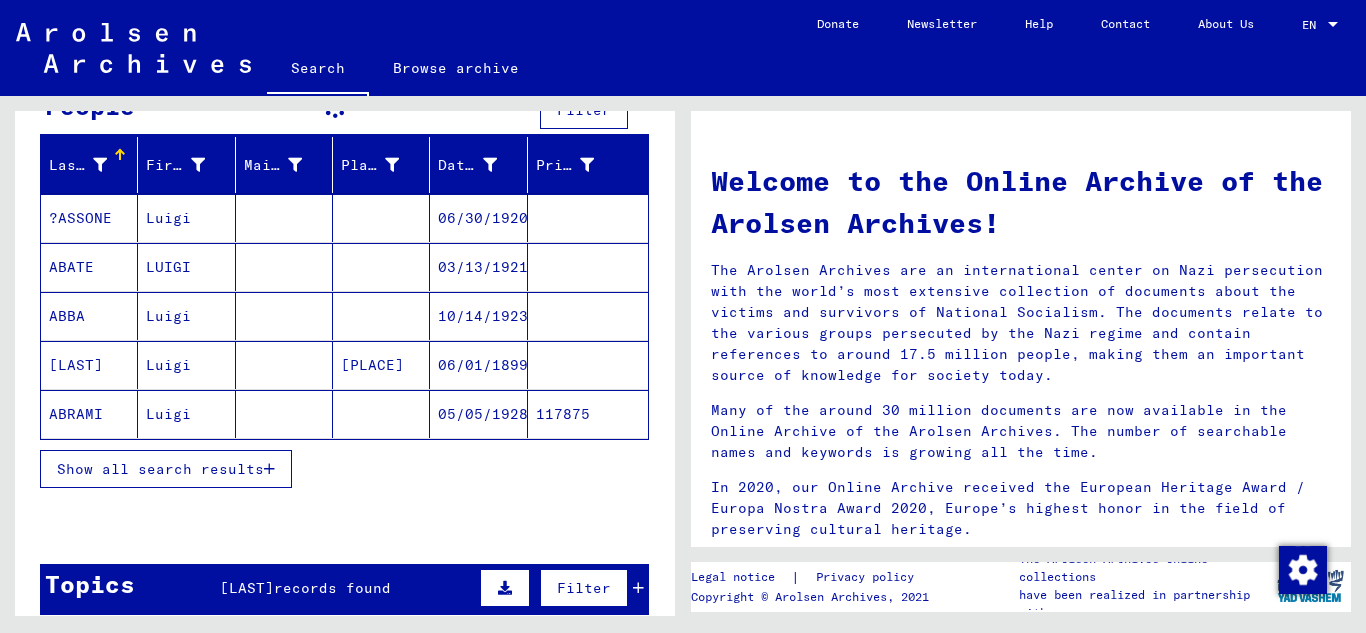 click at bounding box center [269, 469] 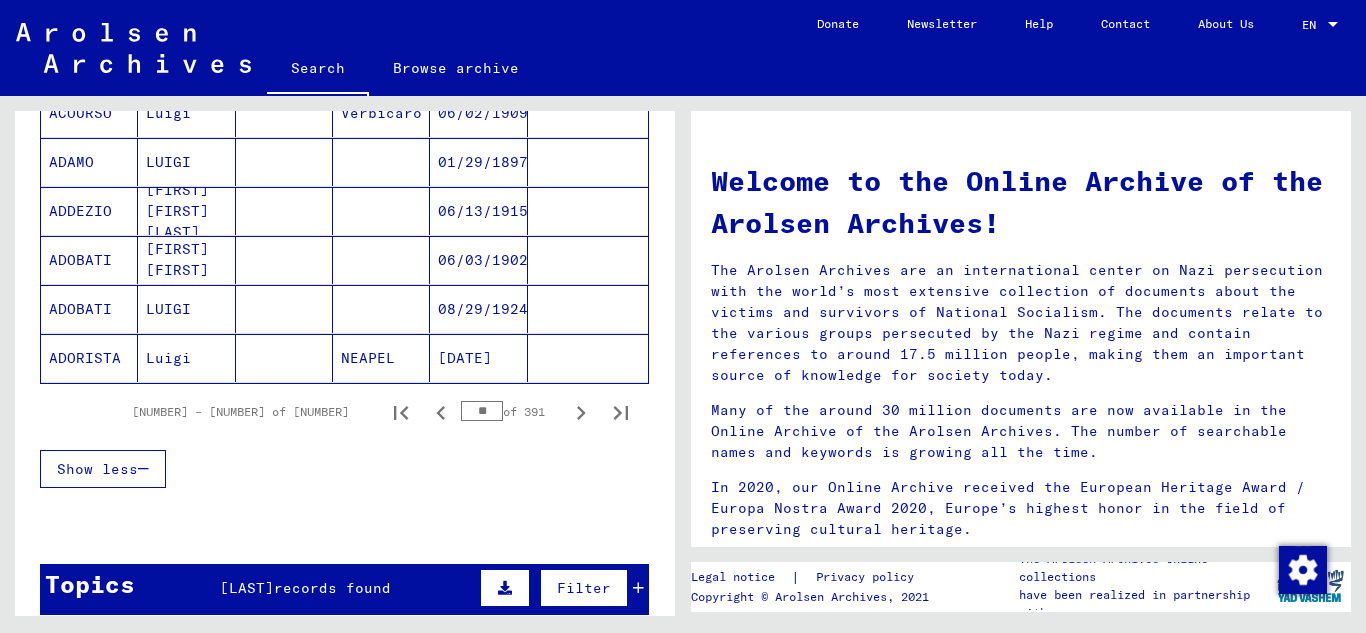 scroll, scrollTop: 1247, scrollLeft: 0, axis: vertical 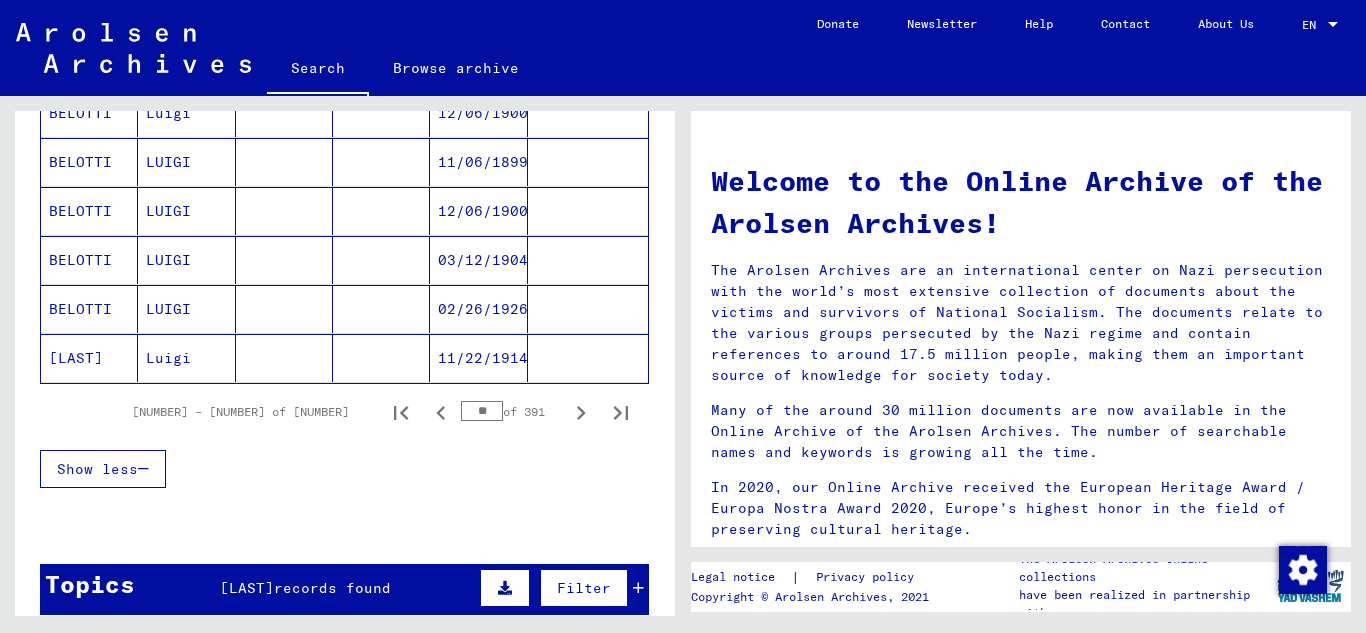 type on "*" 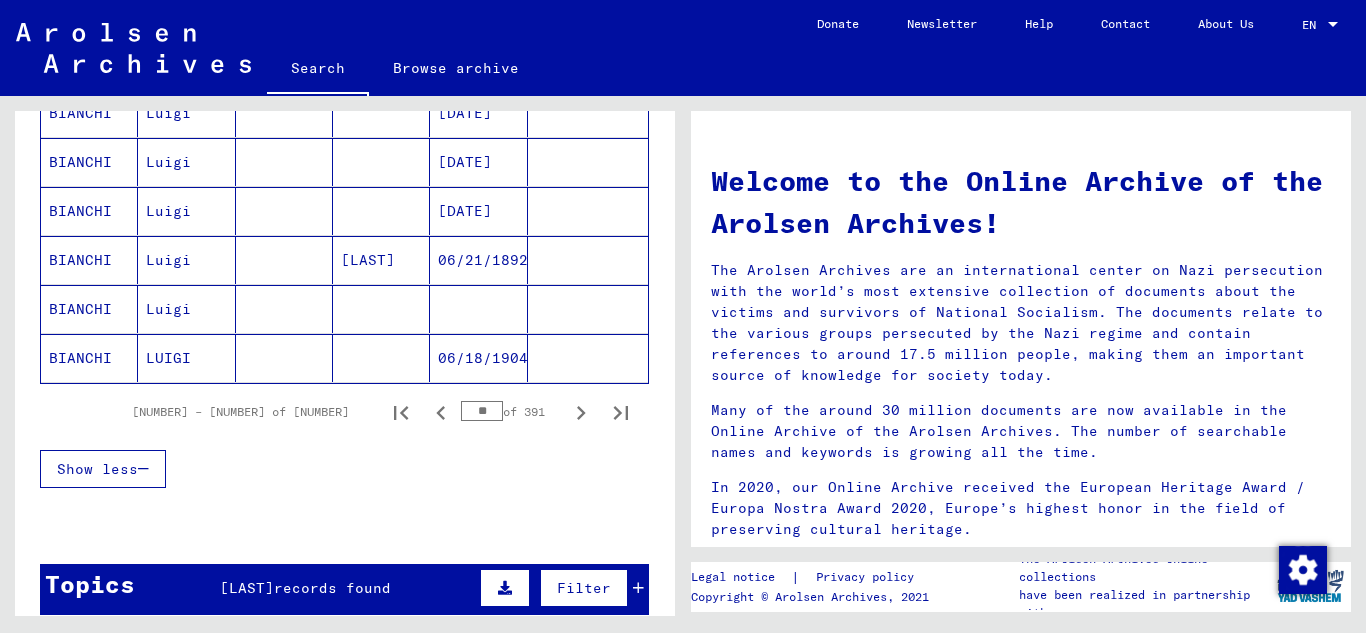 type on "*" 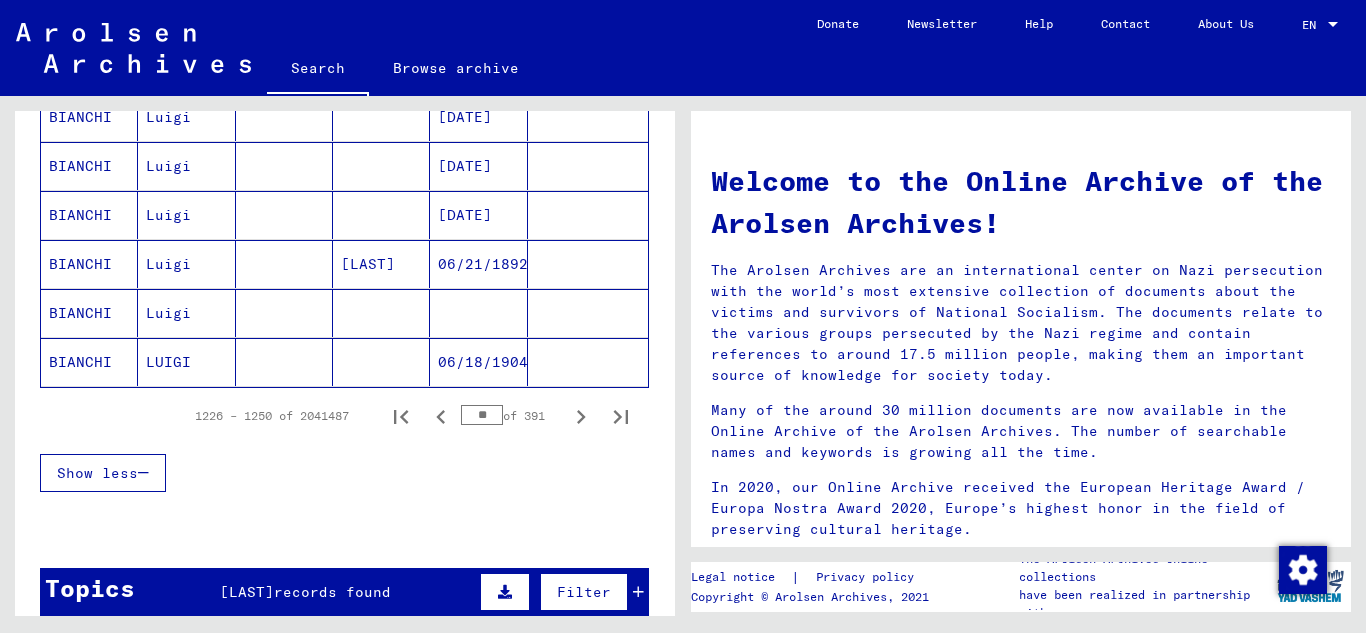 scroll, scrollTop: 1251, scrollLeft: 0, axis: vertical 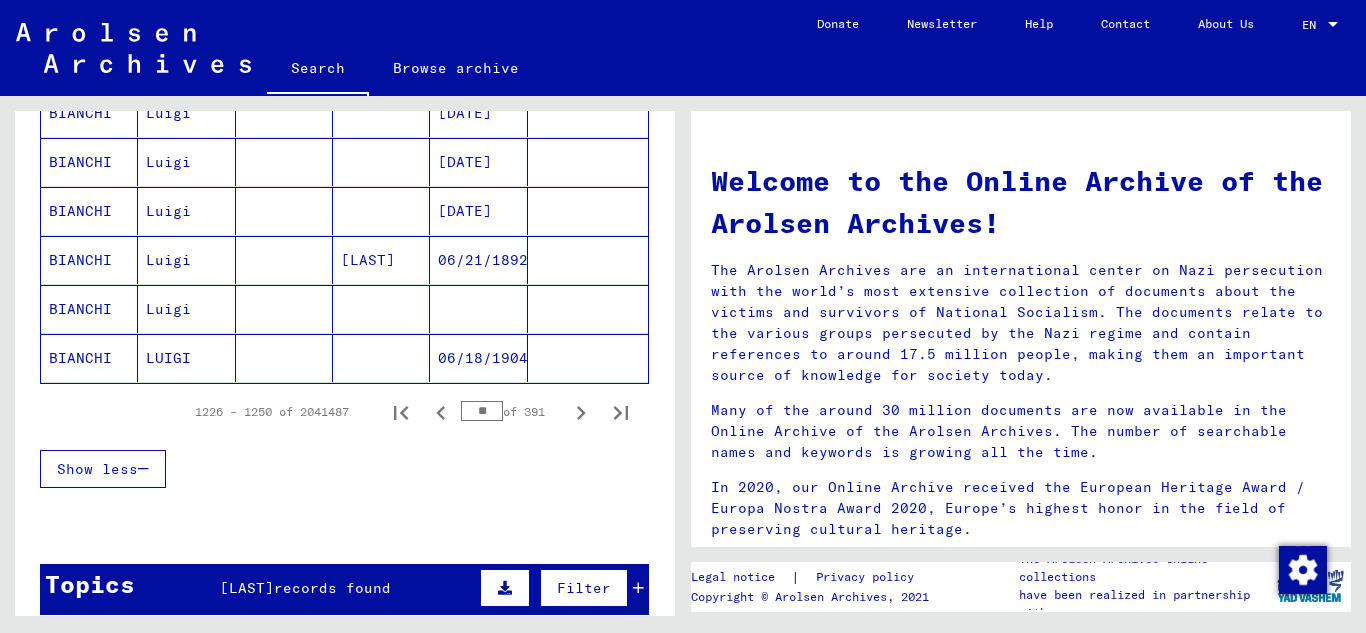 click on "**" at bounding box center [482, 411] 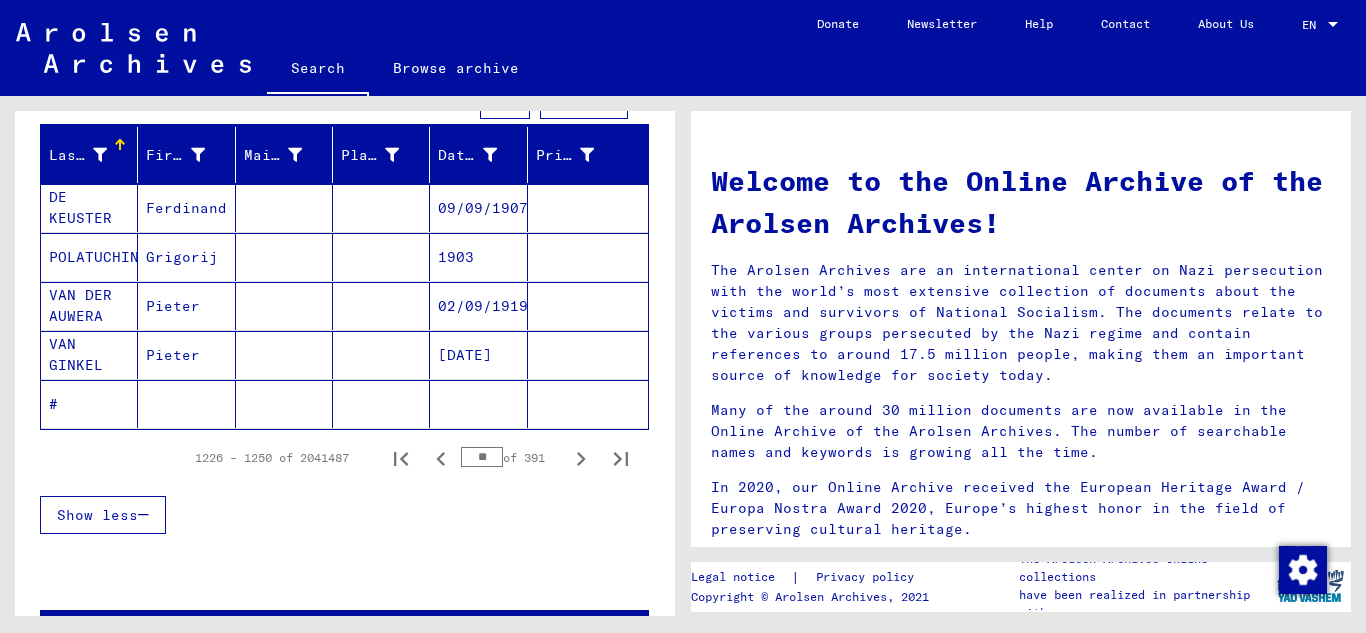 scroll, scrollTop: 206, scrollLeft: 0, axis: vertical 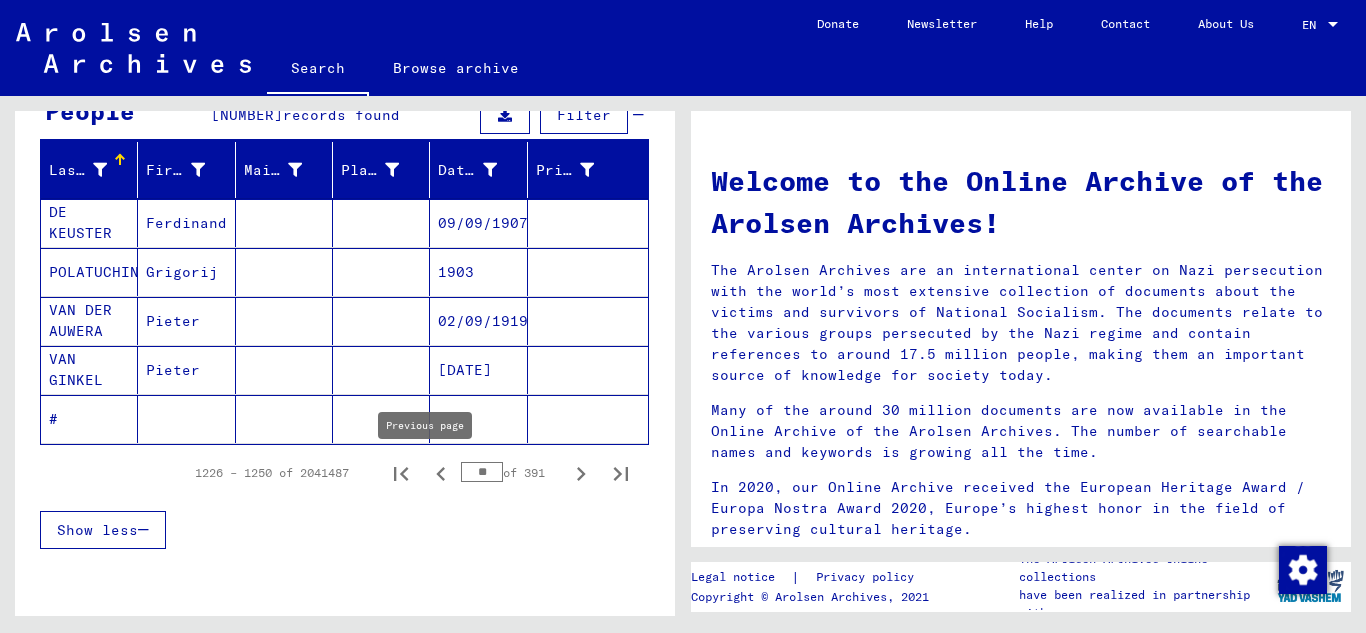 click 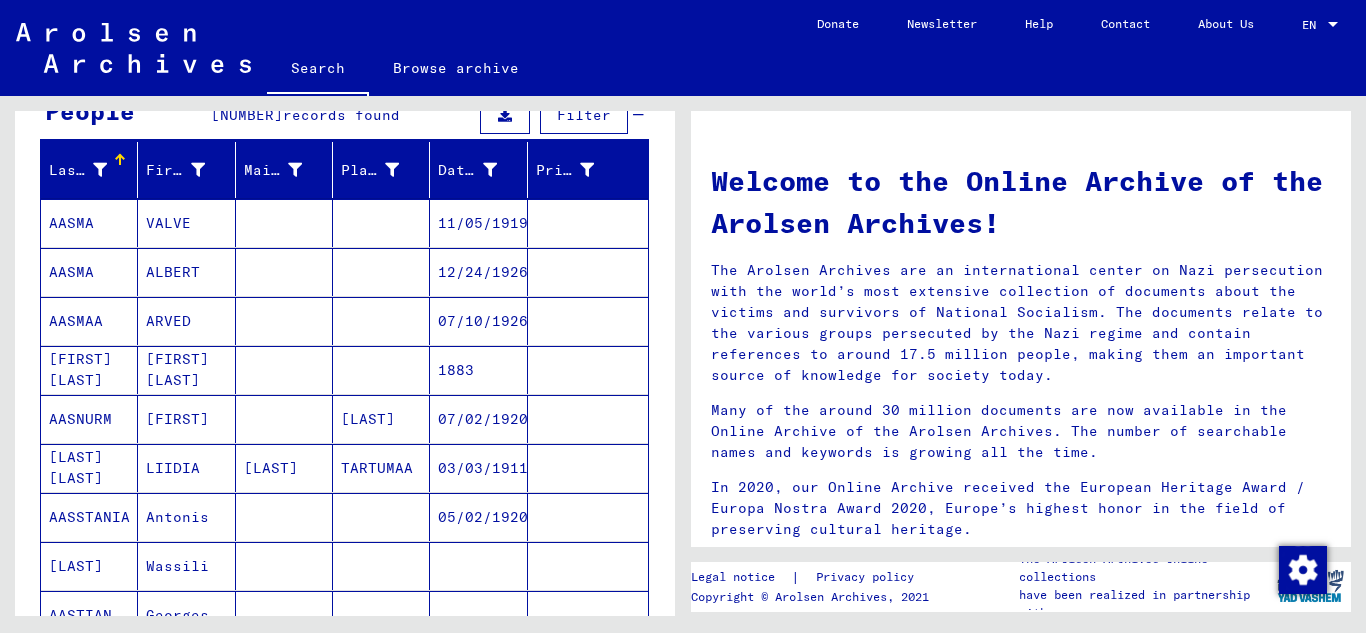 scroll, scrollTop: 1106, scrollLeft: 0, axis: vertical 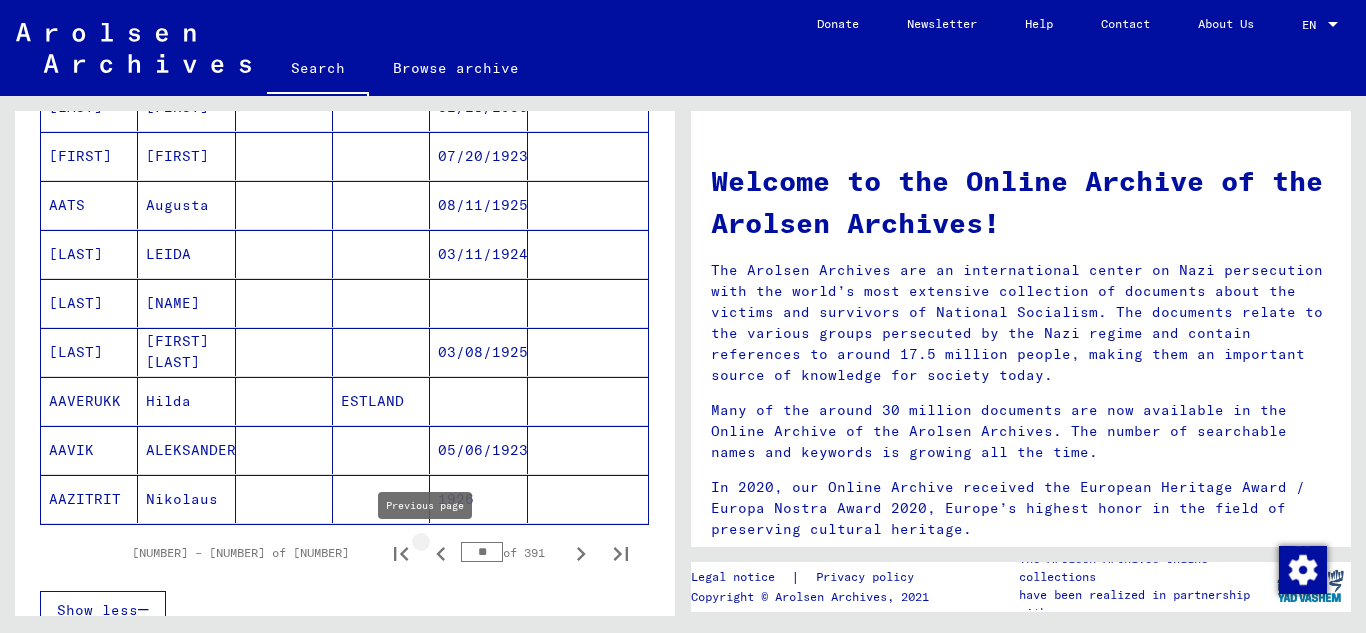 click 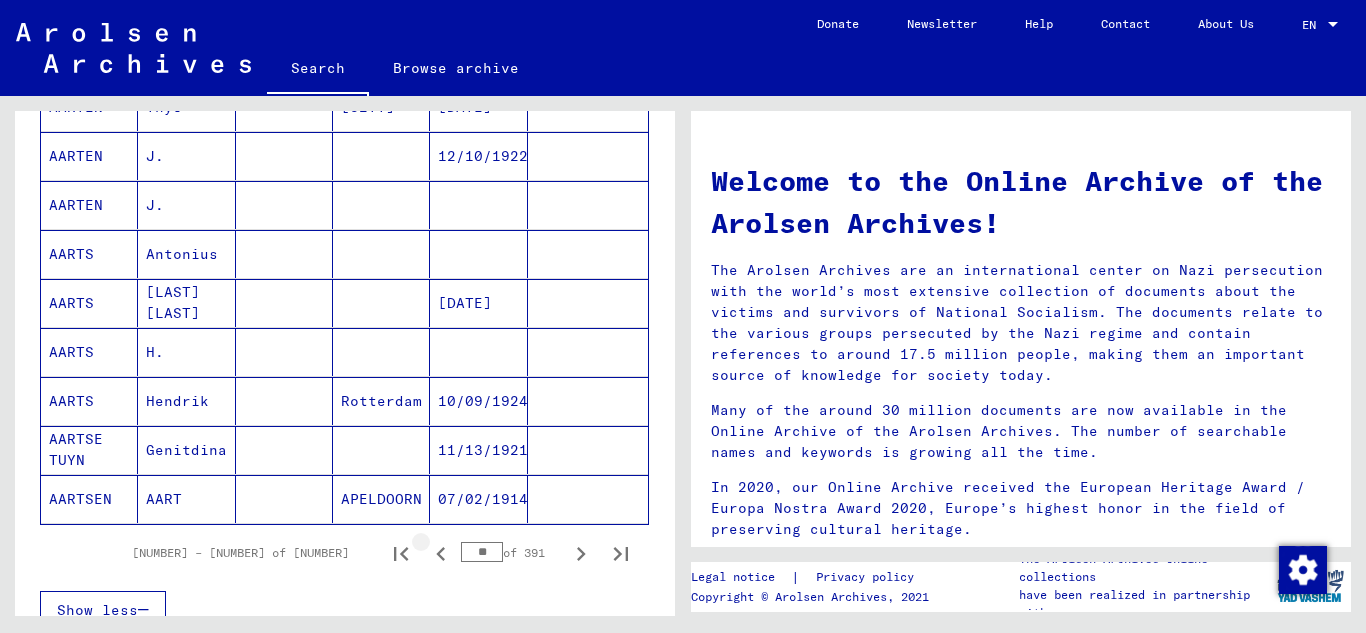click 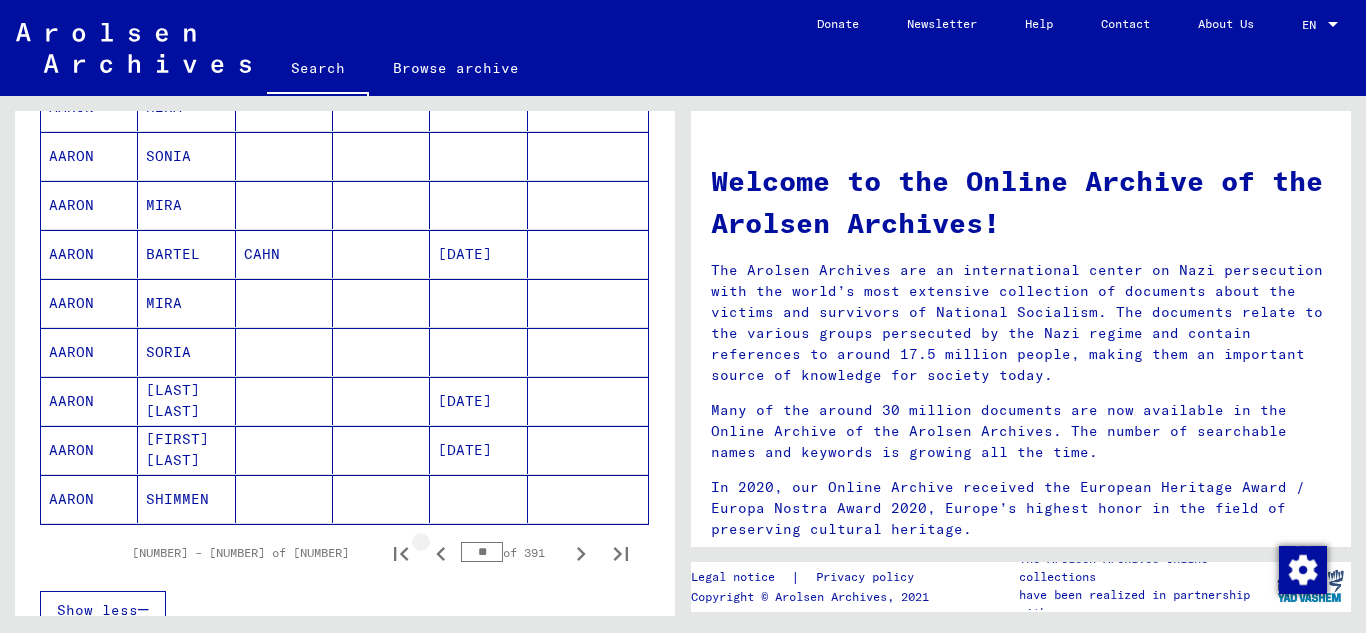 click 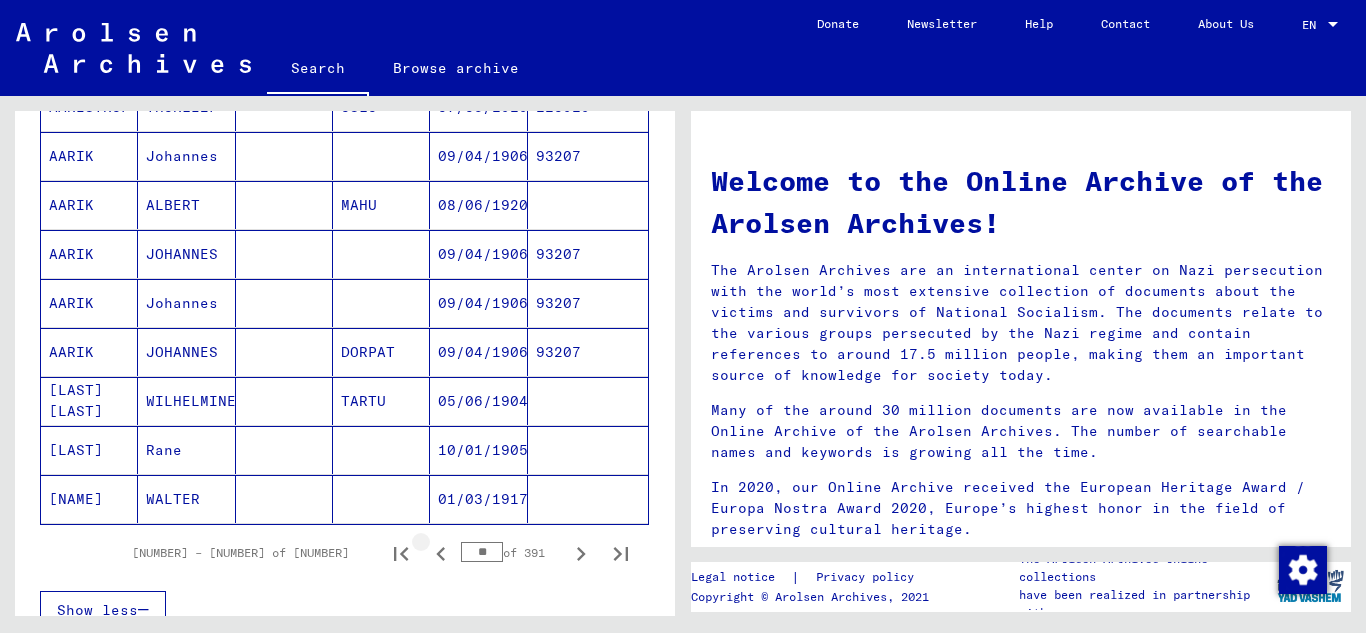 click 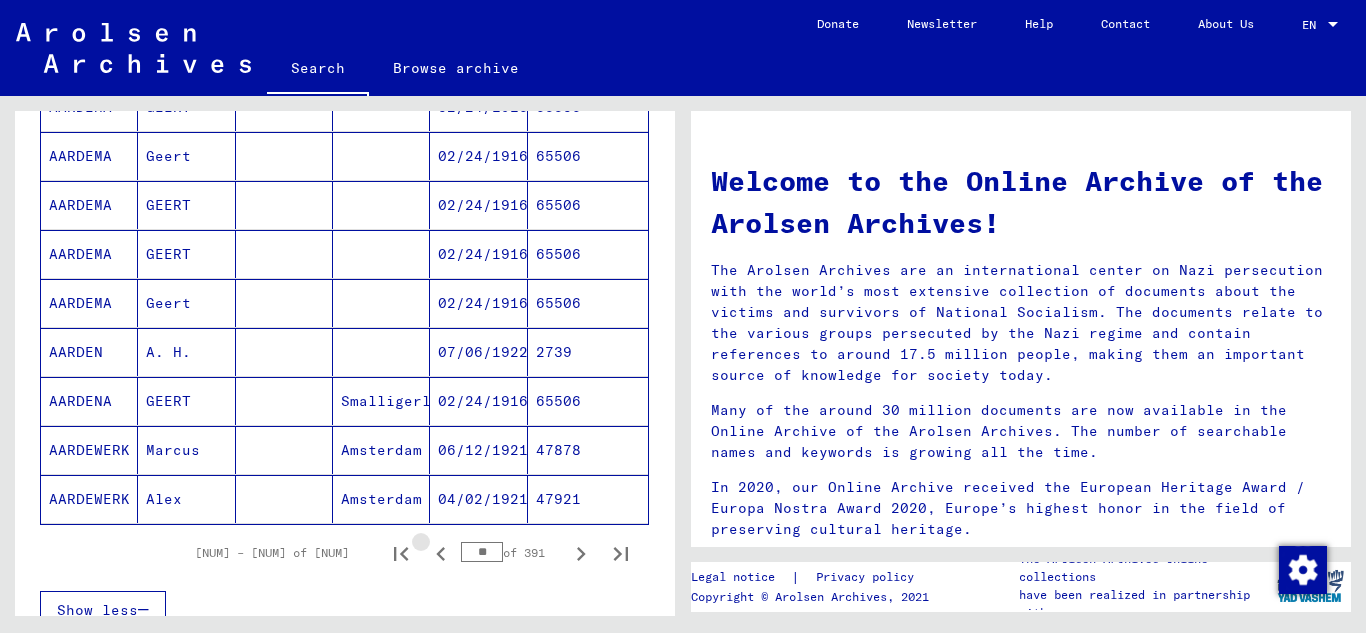 click 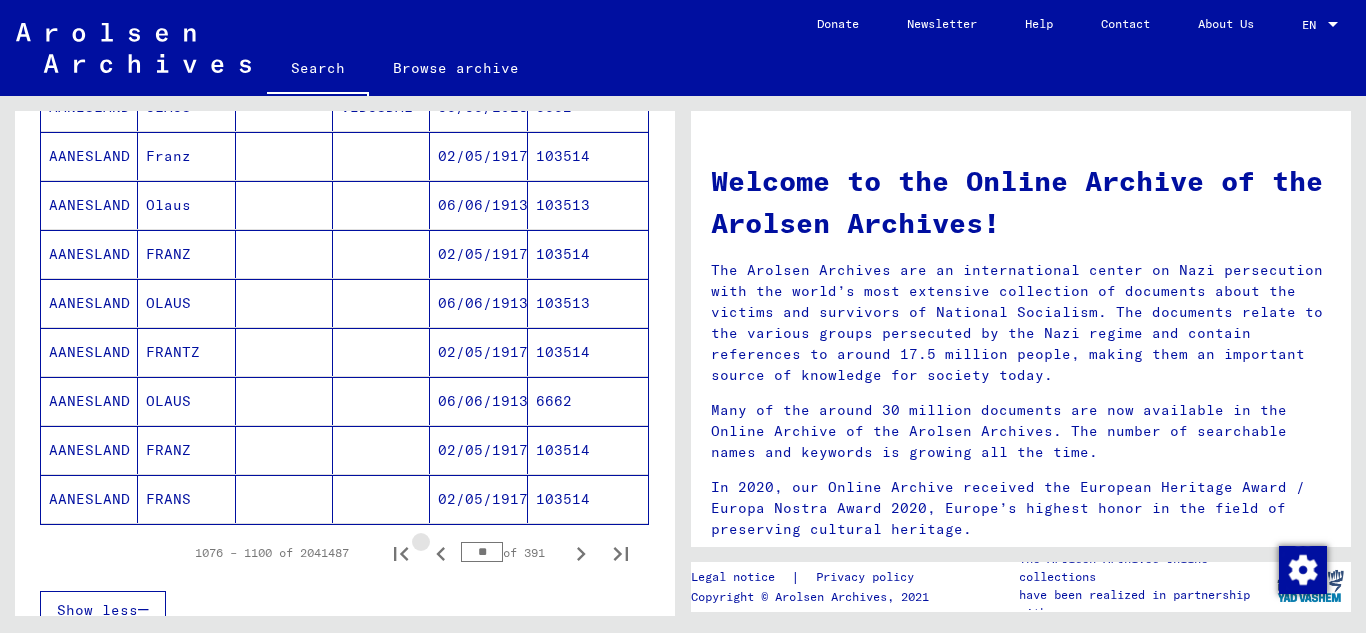 click 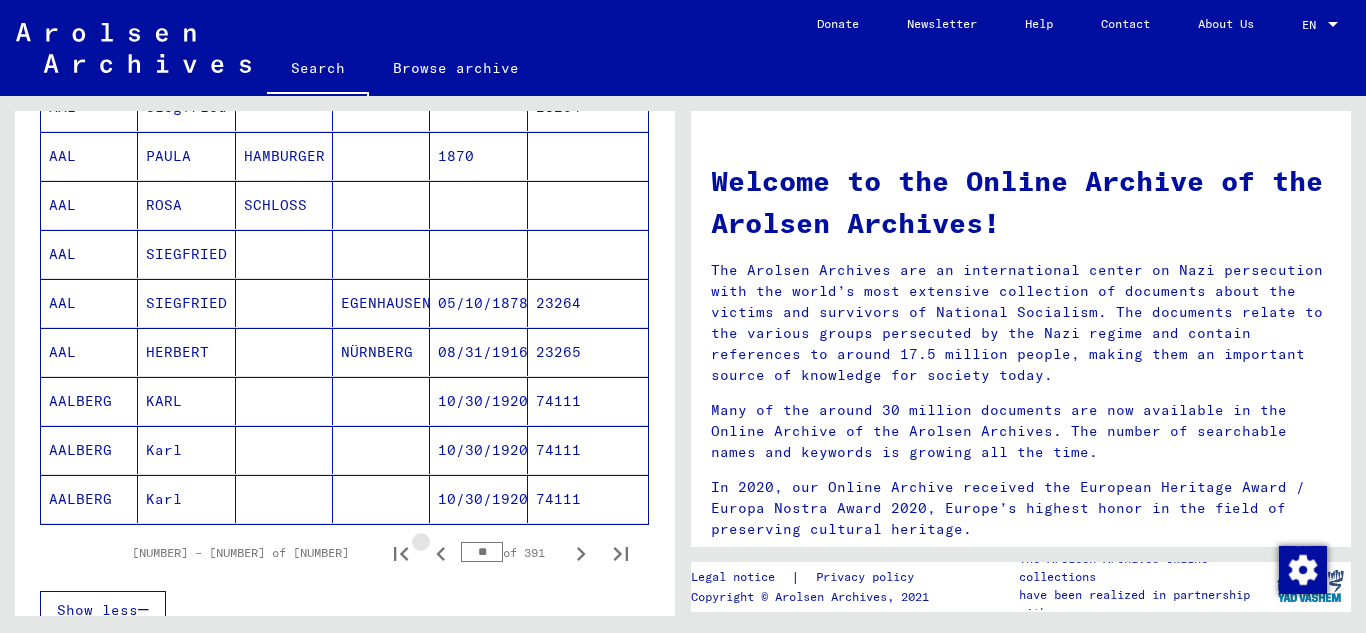 click 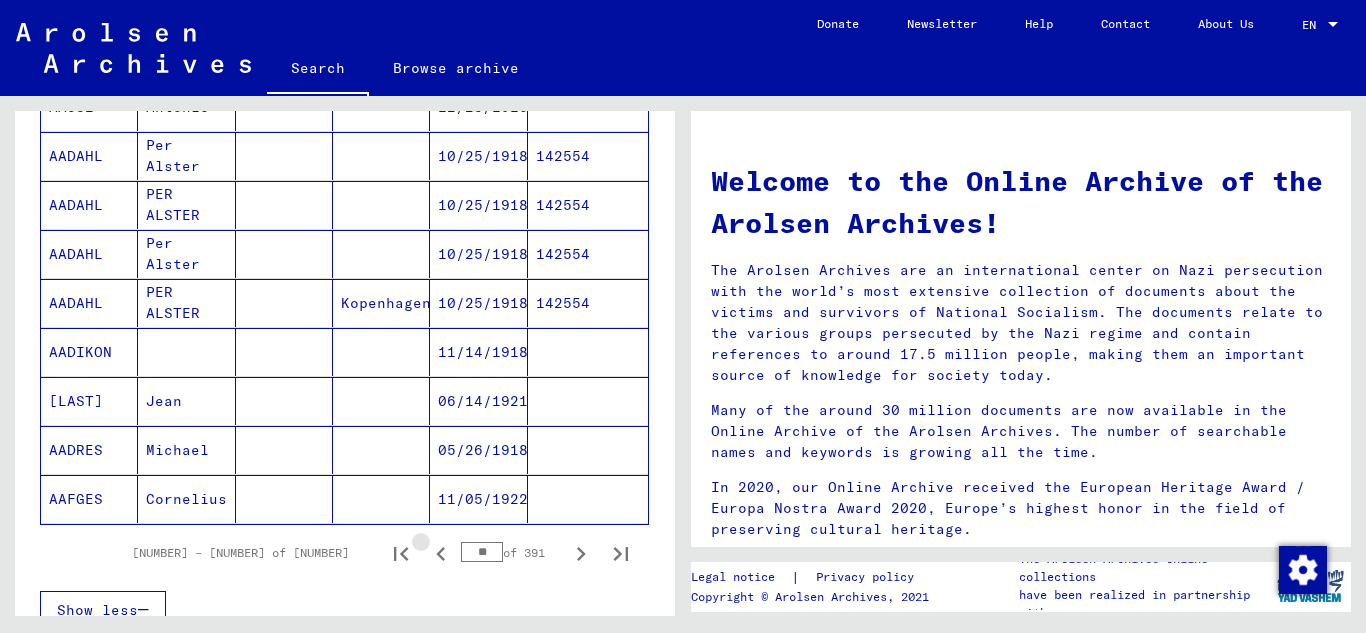 click 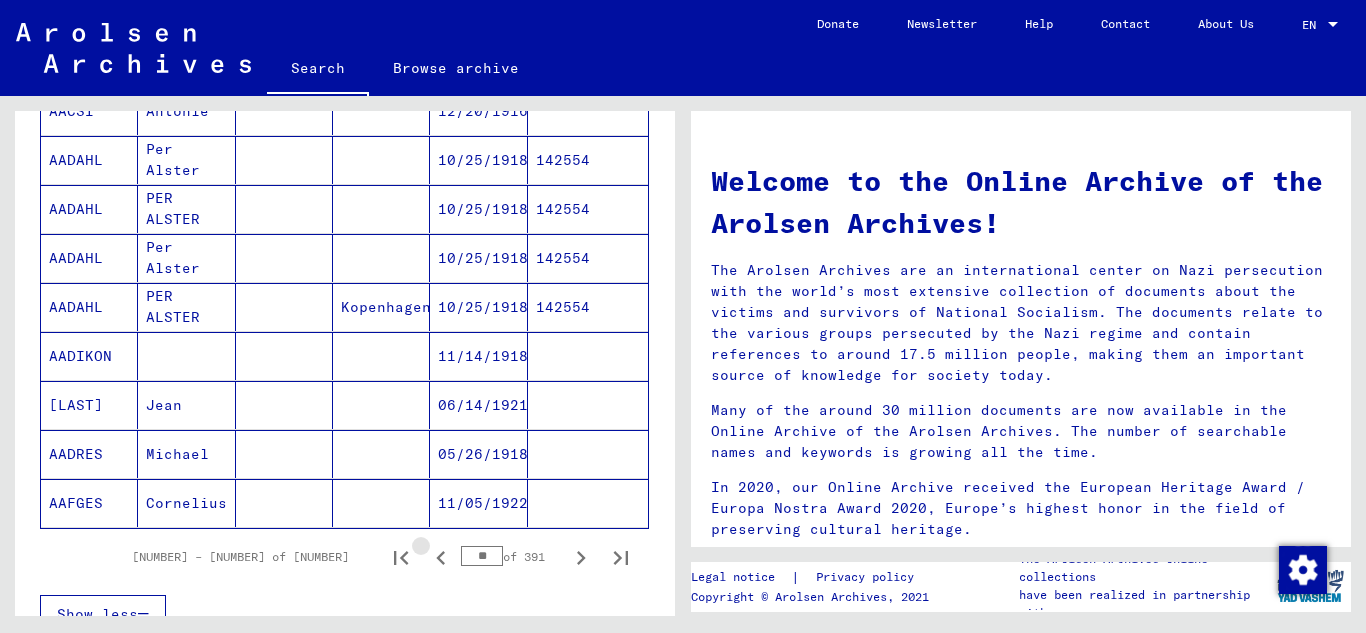 scroll, scrollTop: 1110, scrollLeft: 0, axis: vertical 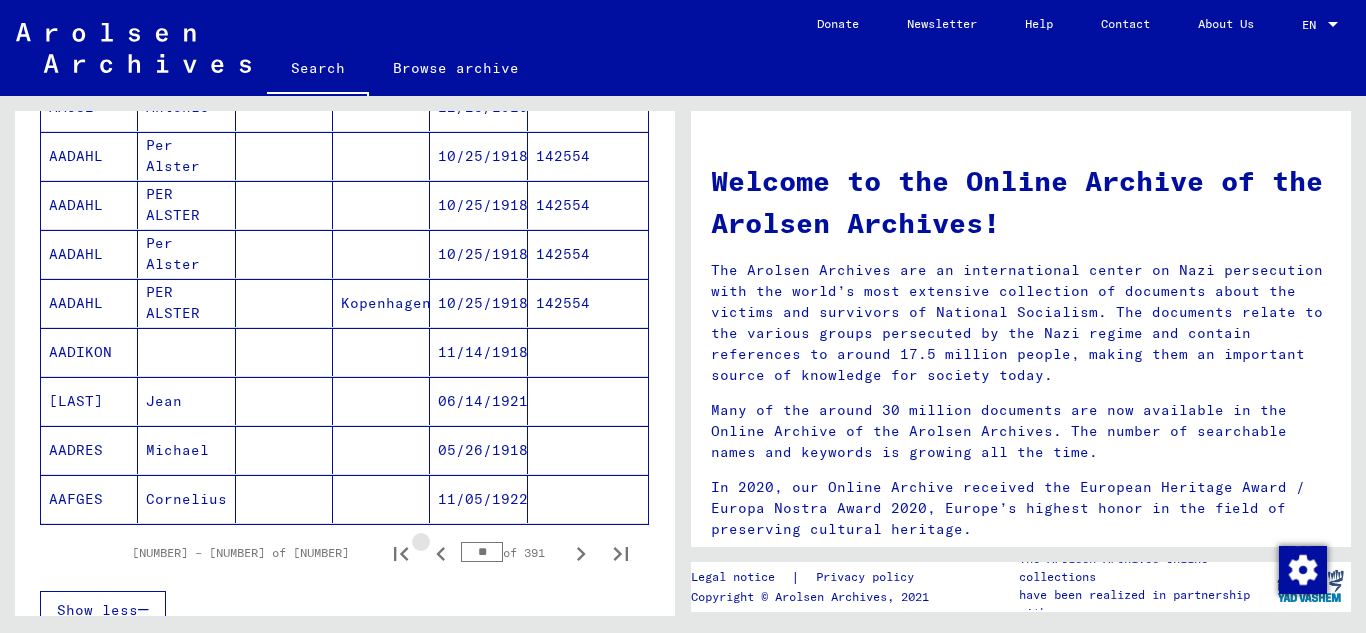 click 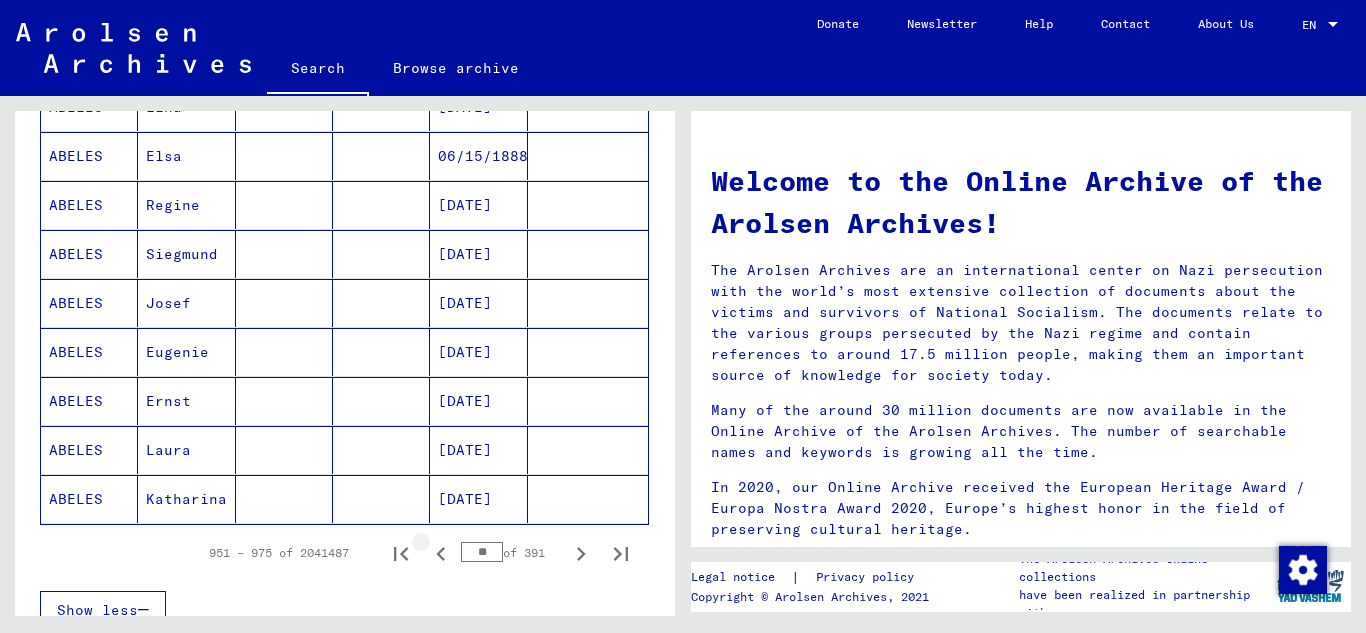 click 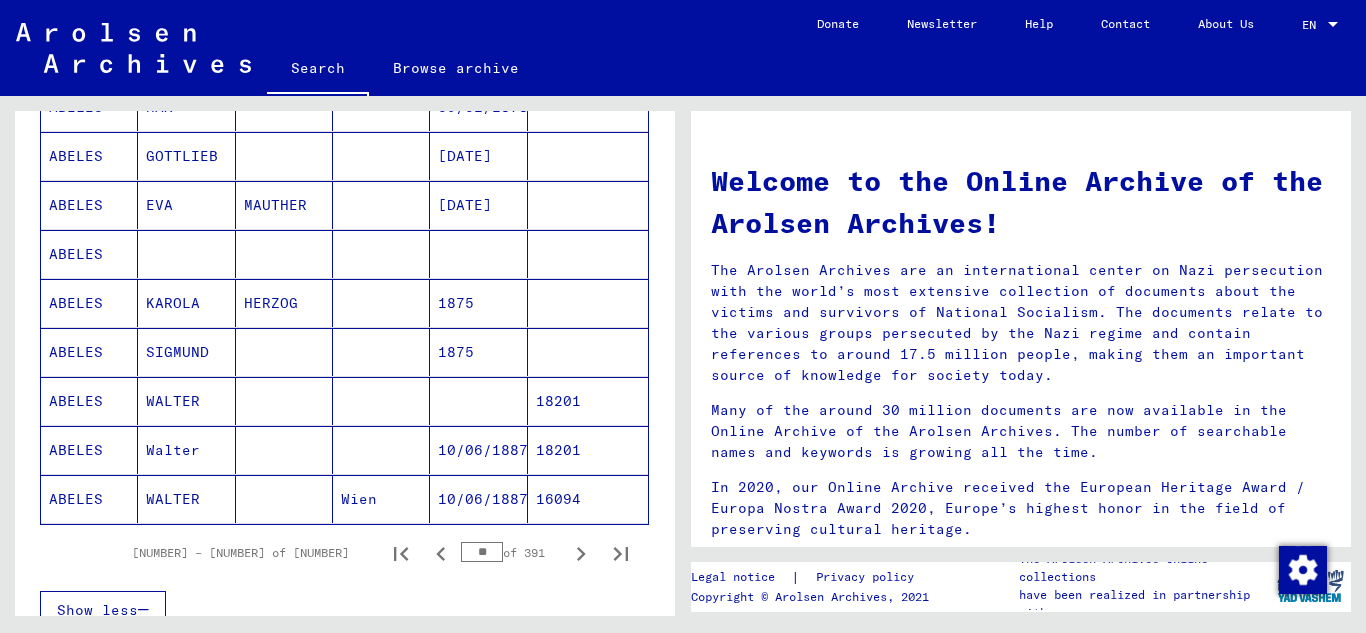 drag, startPoint x: 479, startPoint y: 544, endPoint x: 457, endPoint y: 542, distance: 22.090721 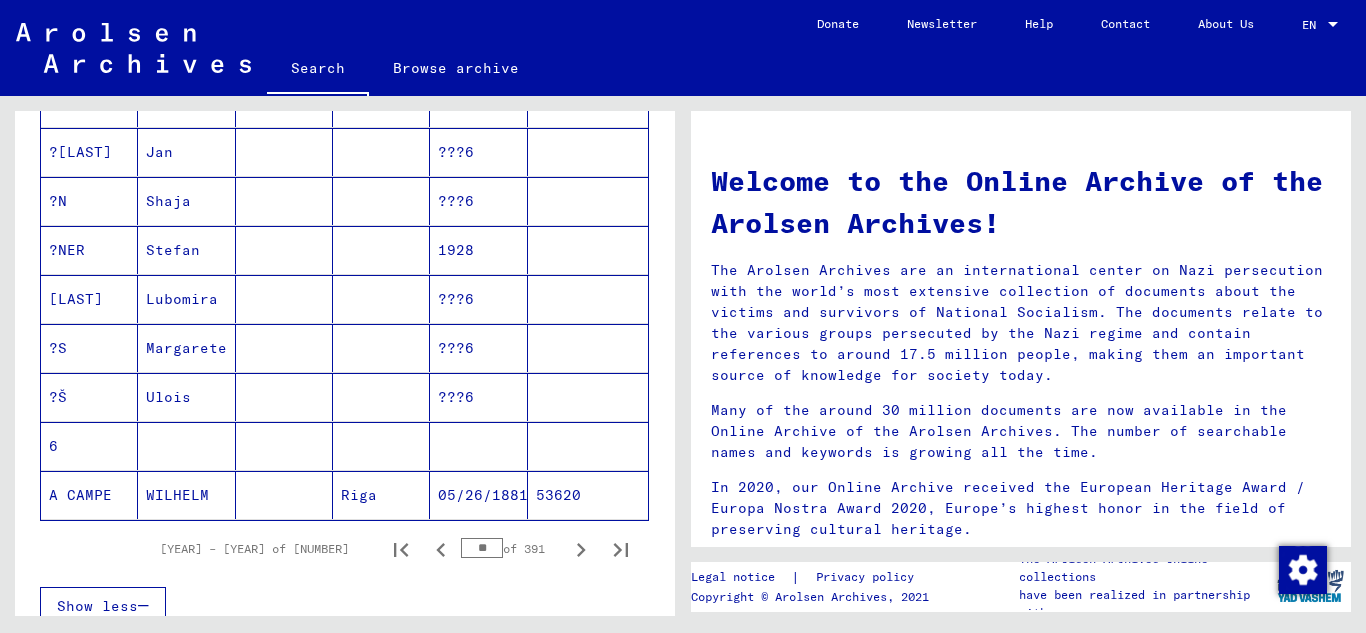 scroll, scrollTop: 1106, scrollLeft: 0, axis: vertical 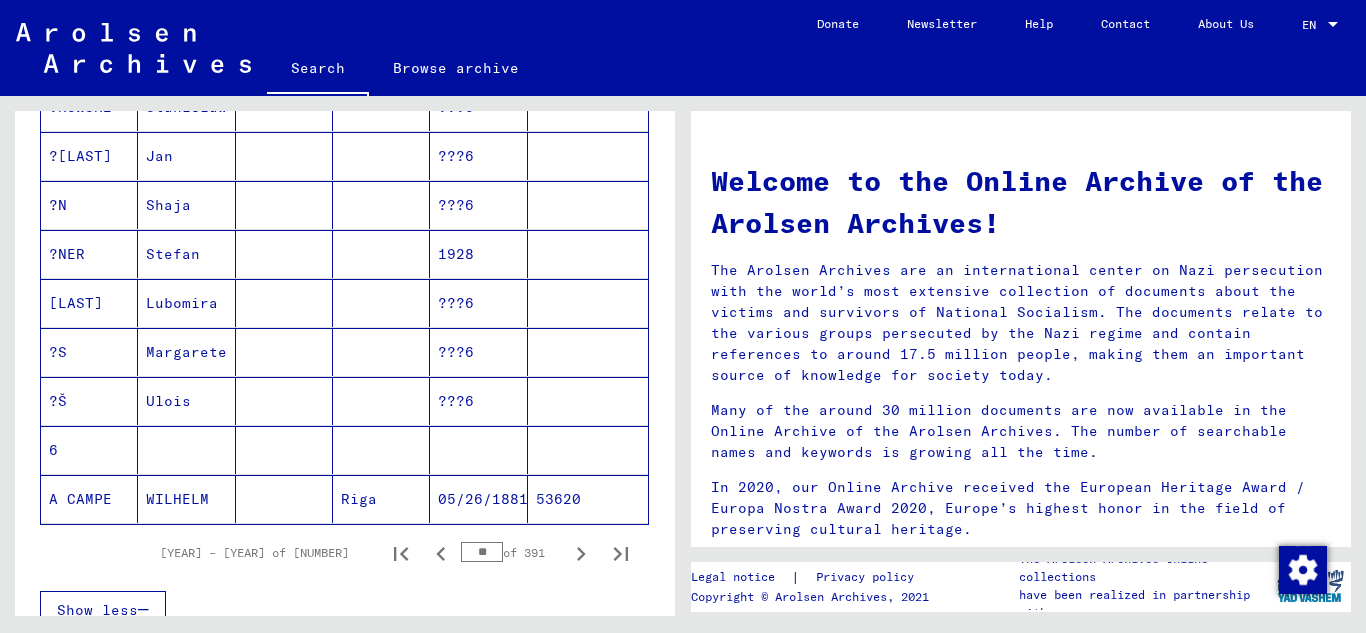 click on "**" at bounding box center (482, 552) 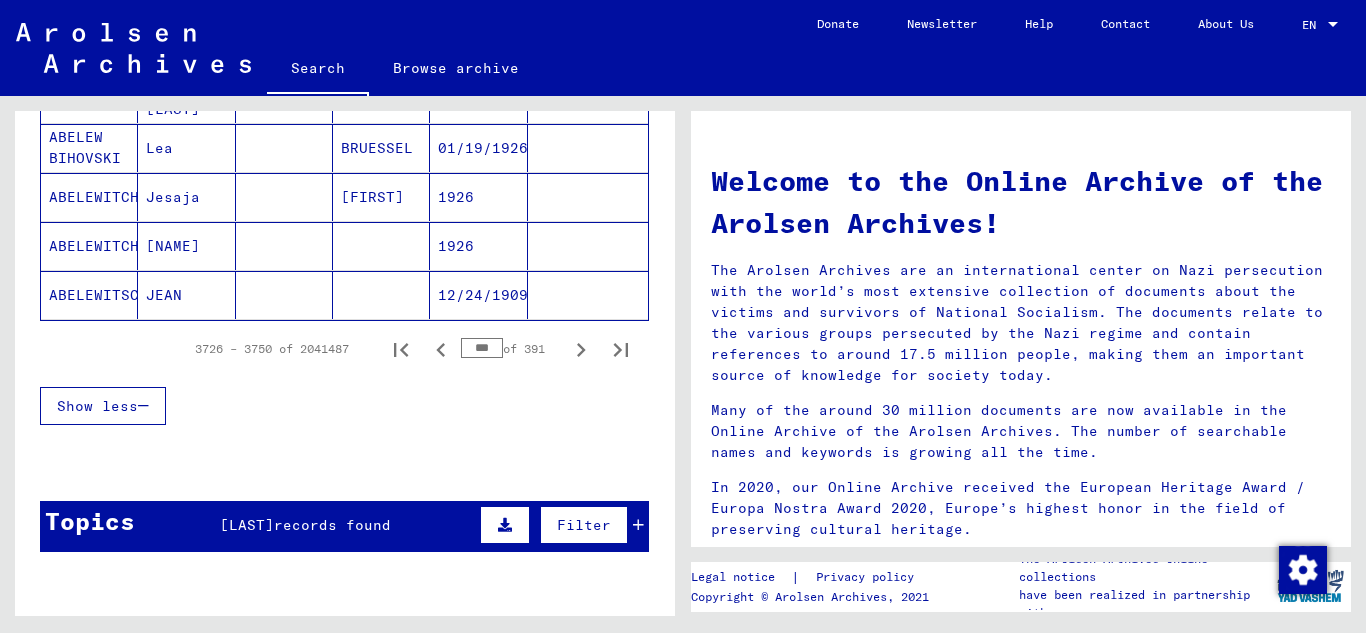 scroll, scrollTop: 1306, scrollLeft: 0, axis: vertical 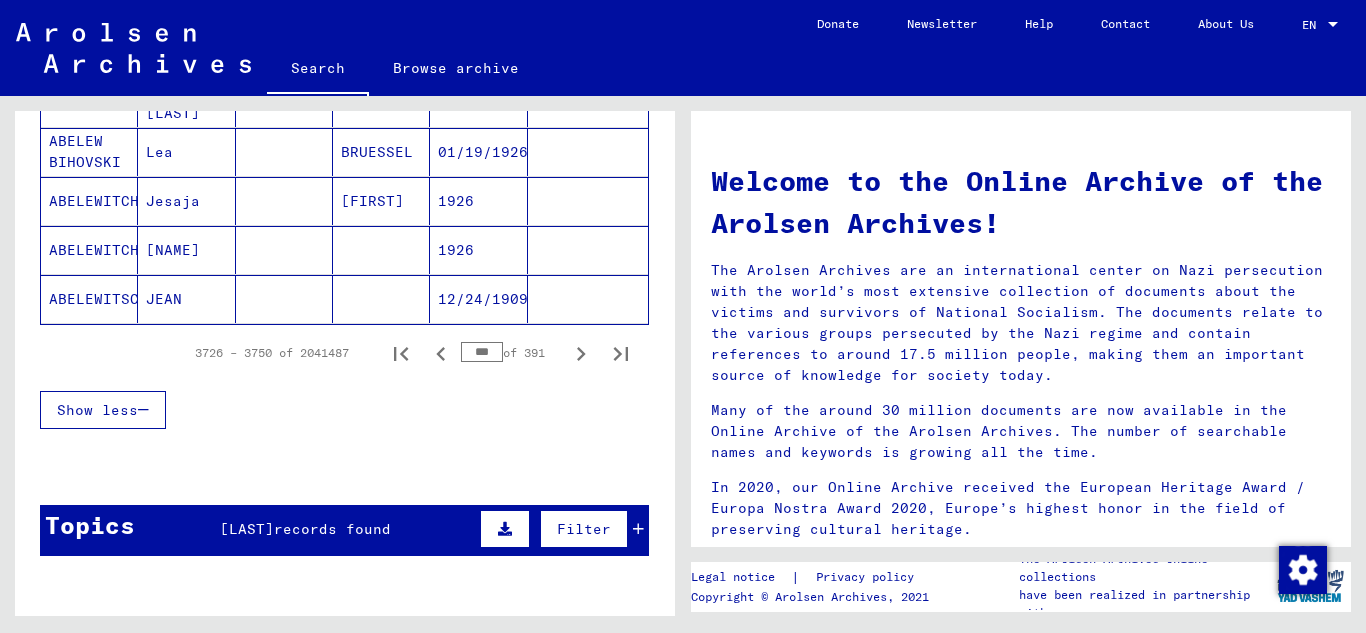 drag, startPoint x: 478, startPoint y: 351, endPoint x: 456, endPoint y: 348, distance: 22.203604 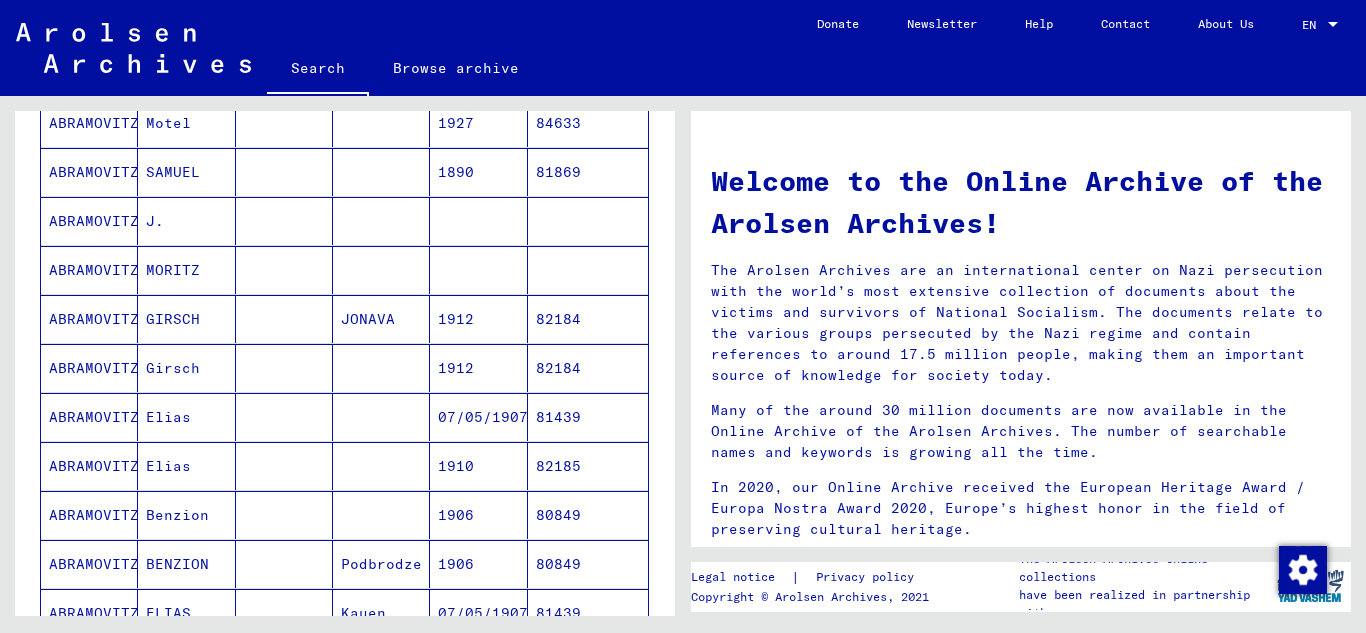 scroll, scrollTop: 0, scrollLeft: 0, axis: both 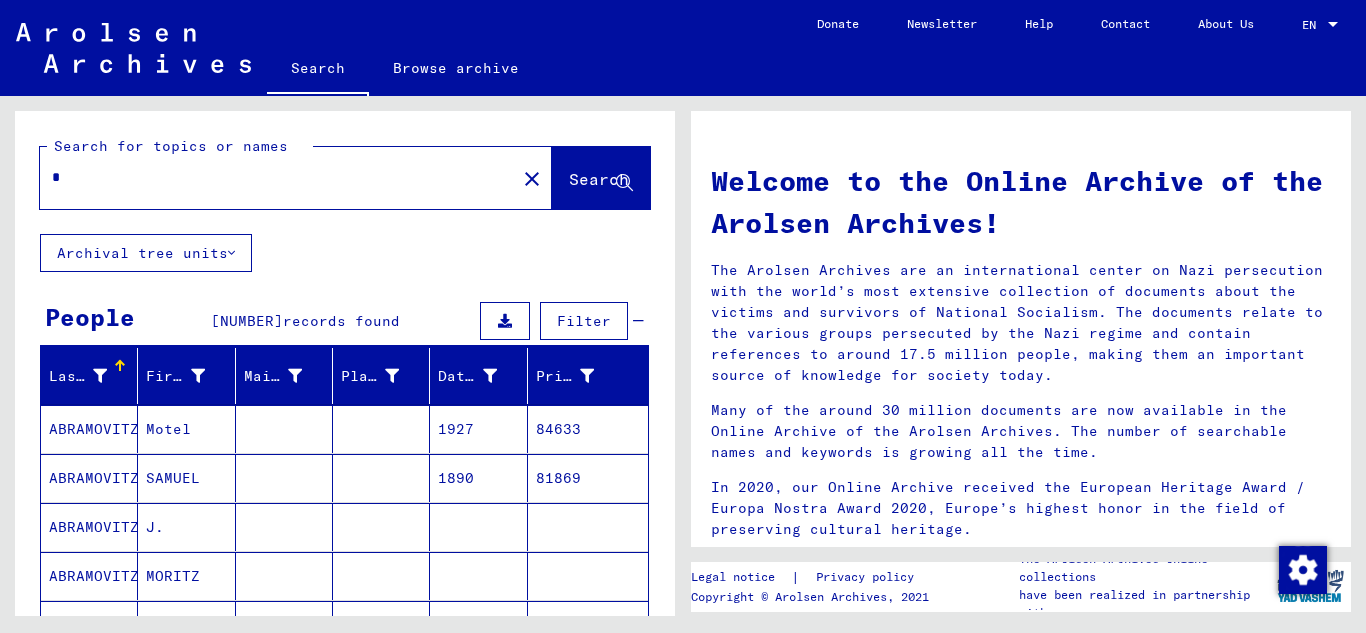 drag, startPoint x: 91, startPoint y: 174, endPoint x: 9, endPoint y: 165, distance: 82.492424 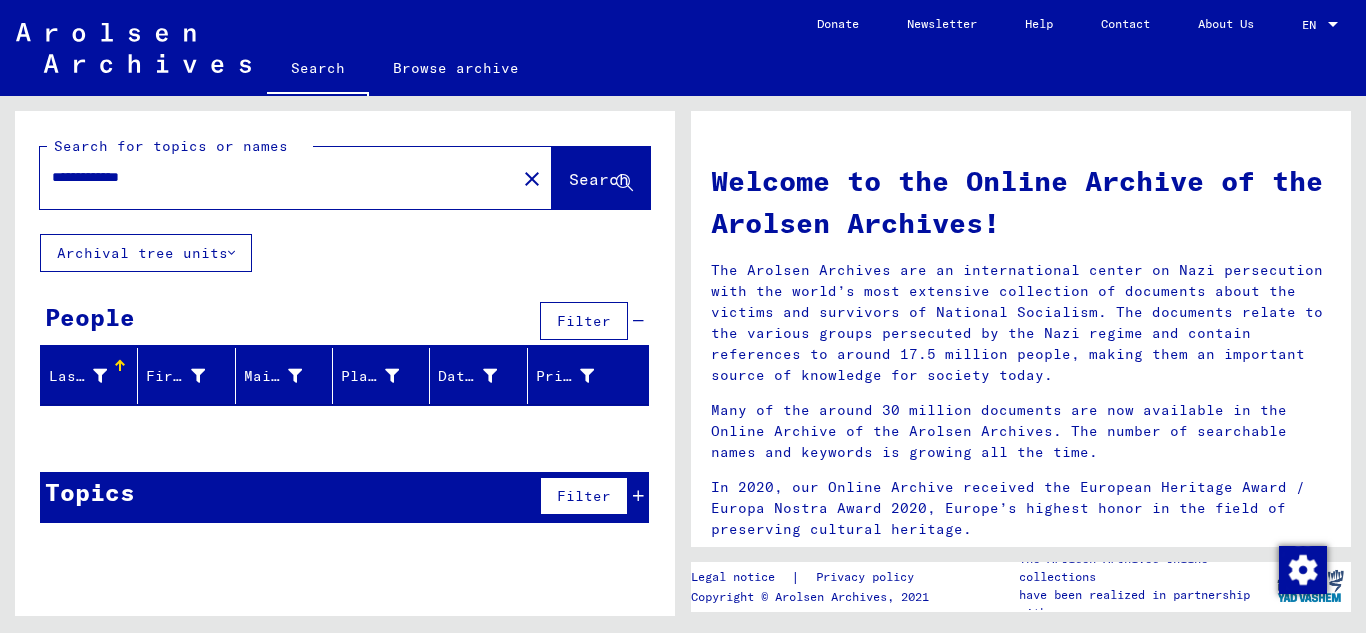 drag, startPoint x: 76, startPoint y: 183, endPoint x: 118, endPoint y: 245, distance: 74.88658 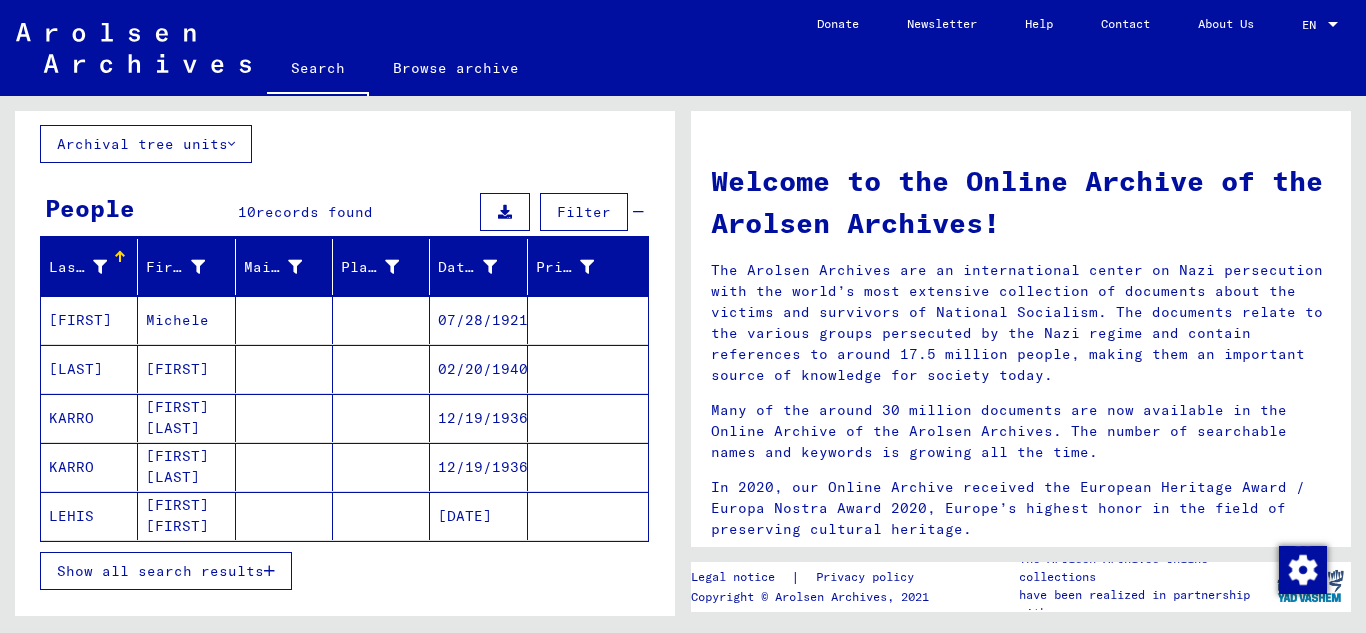scroll, scrollTop: 200, scrollLeft: 0, axis: vertical 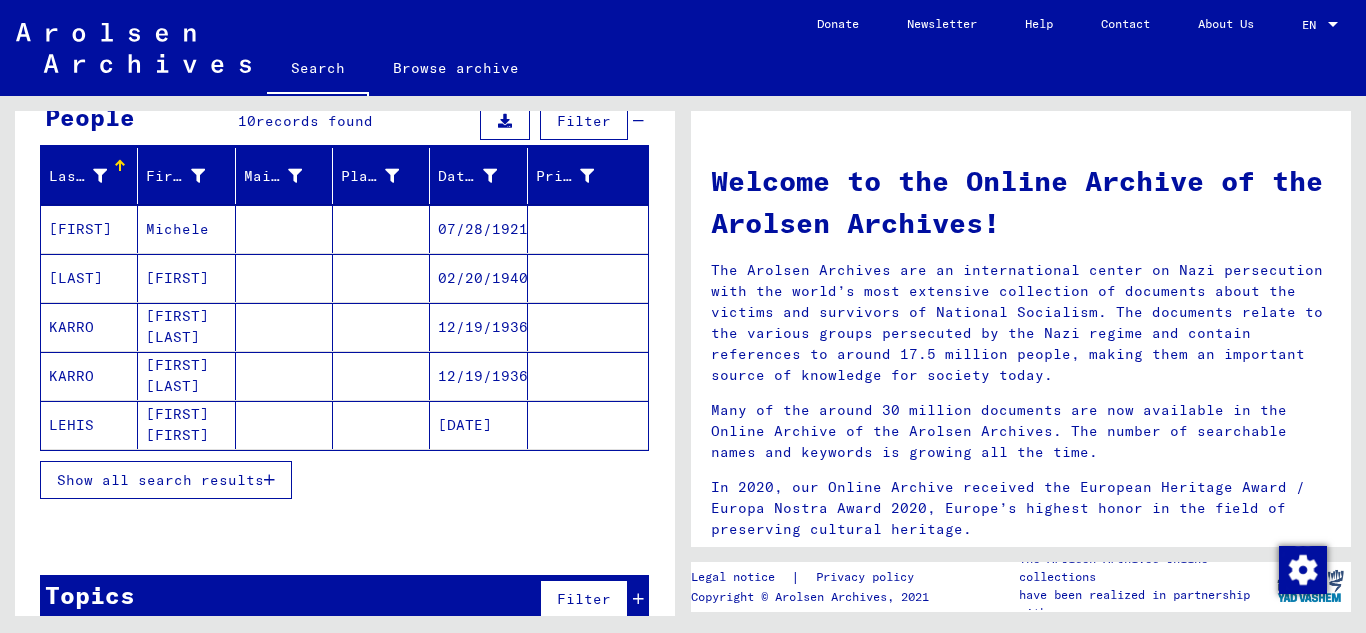 click at bounding box center [269, 480] 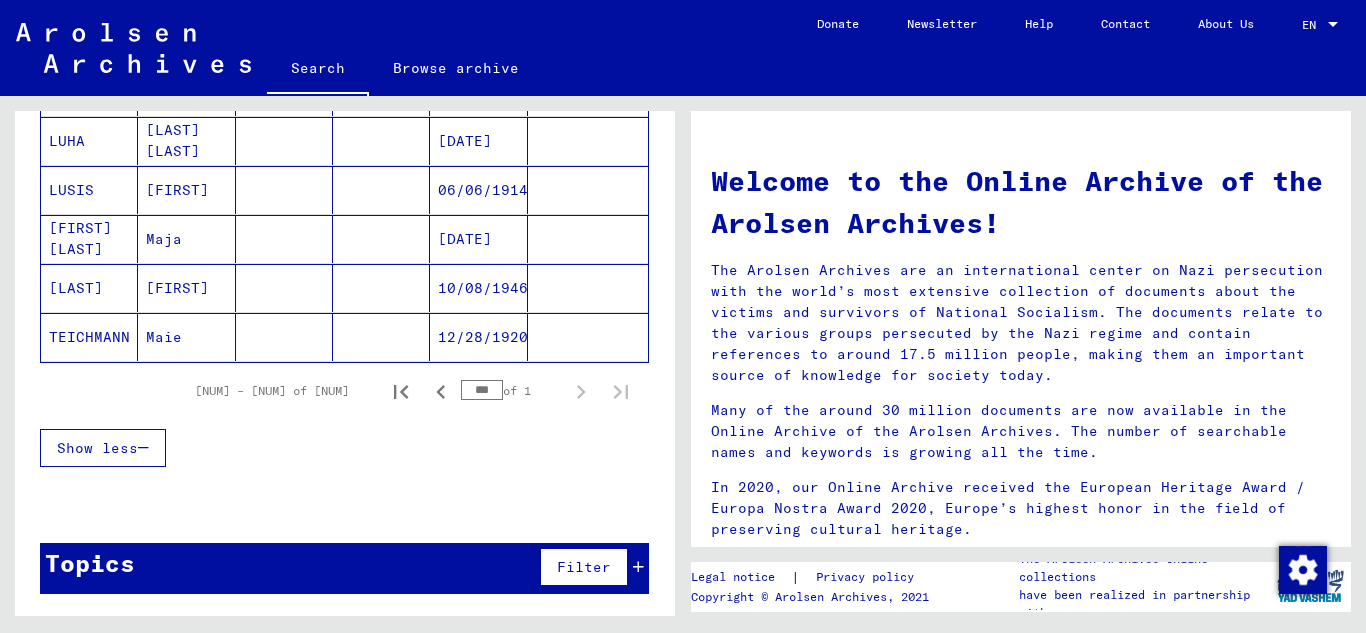 scroll, scrollTop: 0, scrollLeft: 0, axis: both 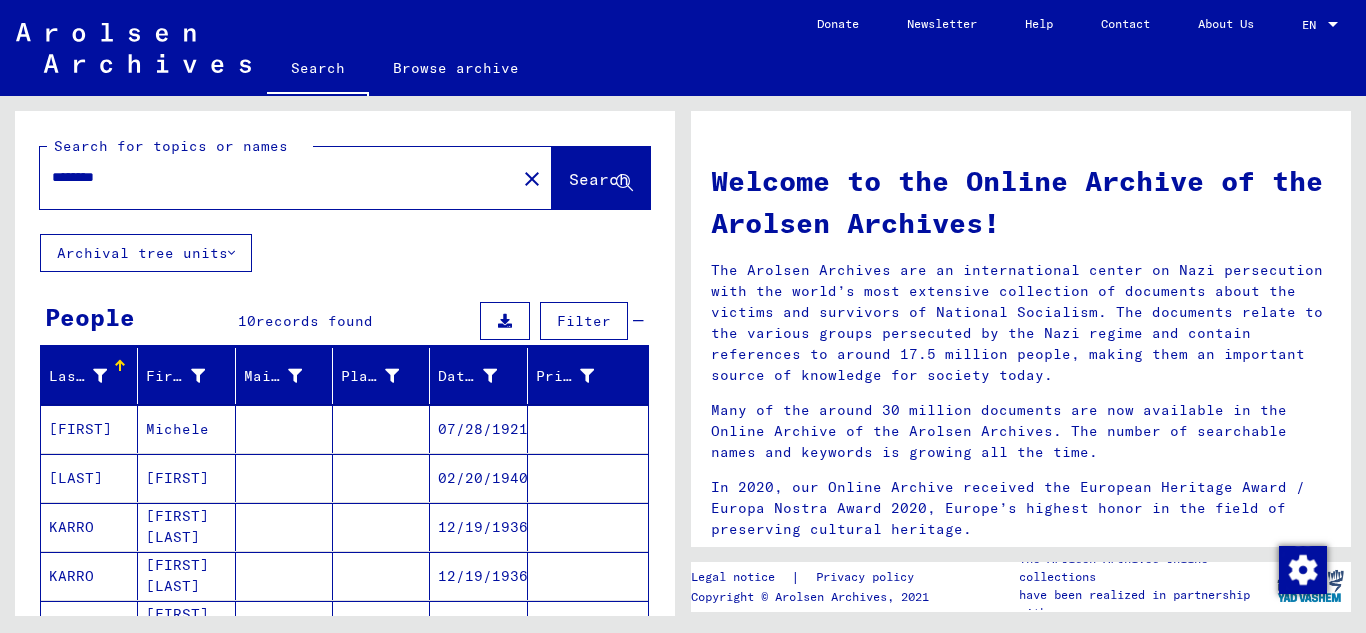 drag, startPoint x: 143, startPoint y: 175, endPoint x: 0, endPoint y: 179, distance: 143.05594 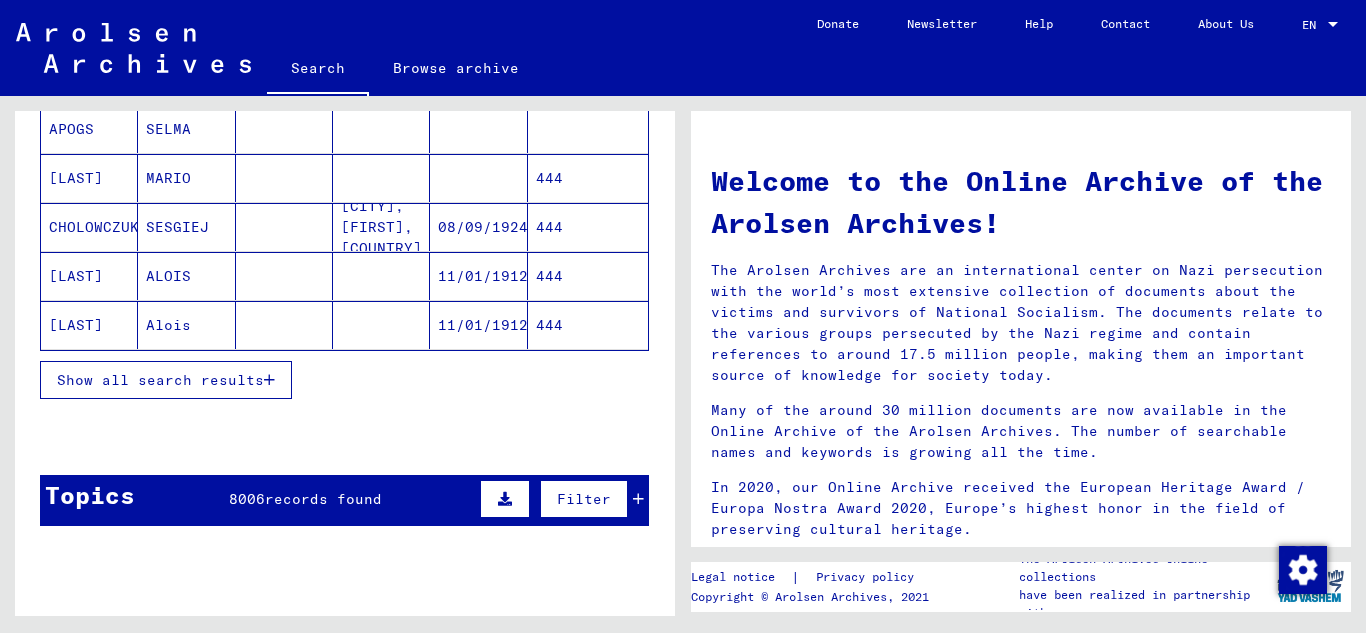 scroll, scrollTop: 200, scrollLeft: 0, axis: vertical 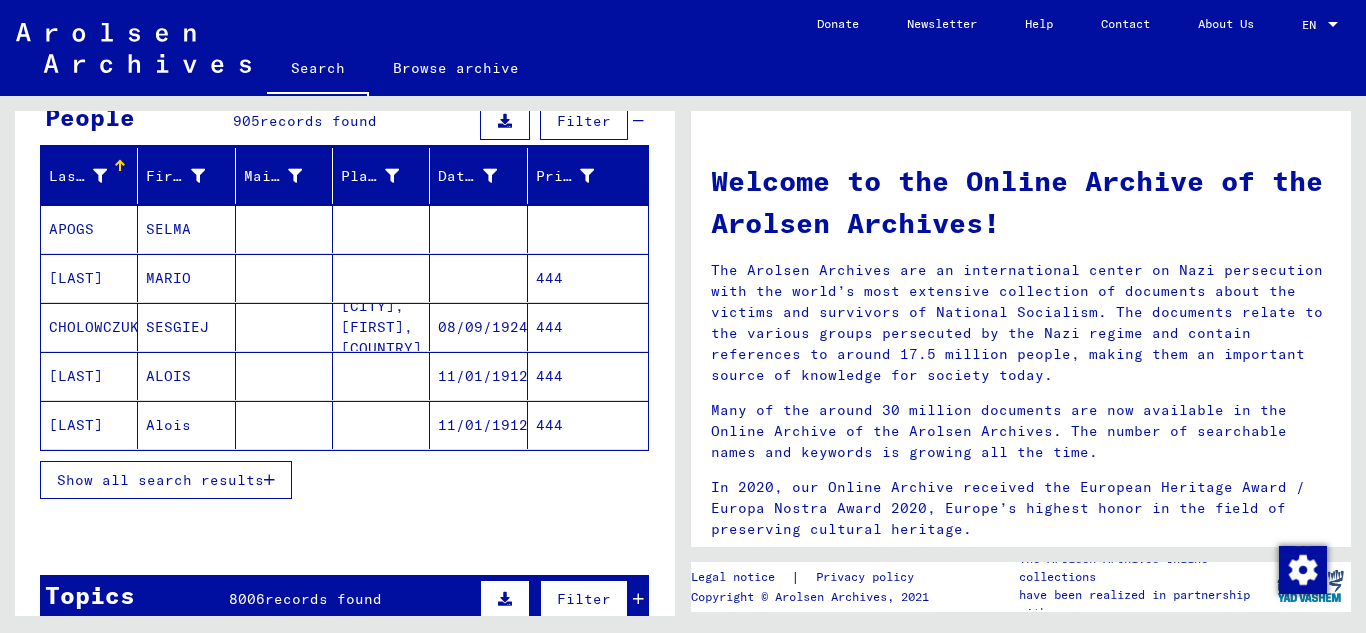 click at bounding box center [478, 327] 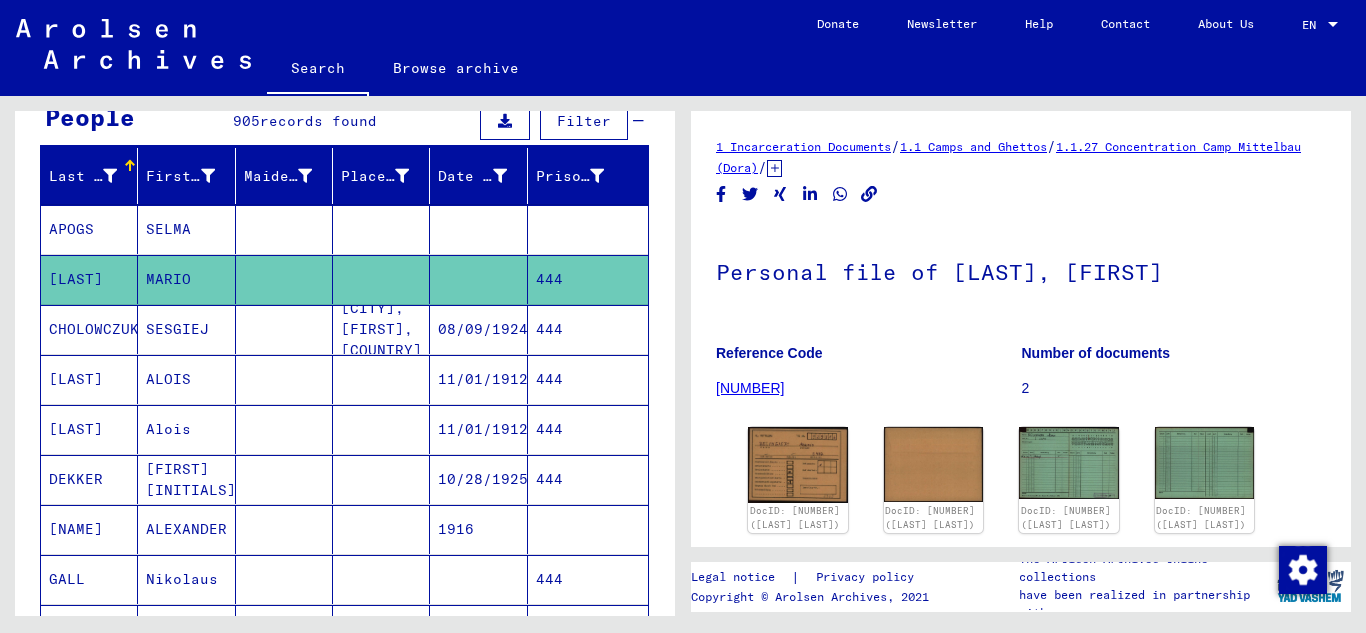 scroll, scrollTop: 149, scrollLeft: 0, axis: vertical 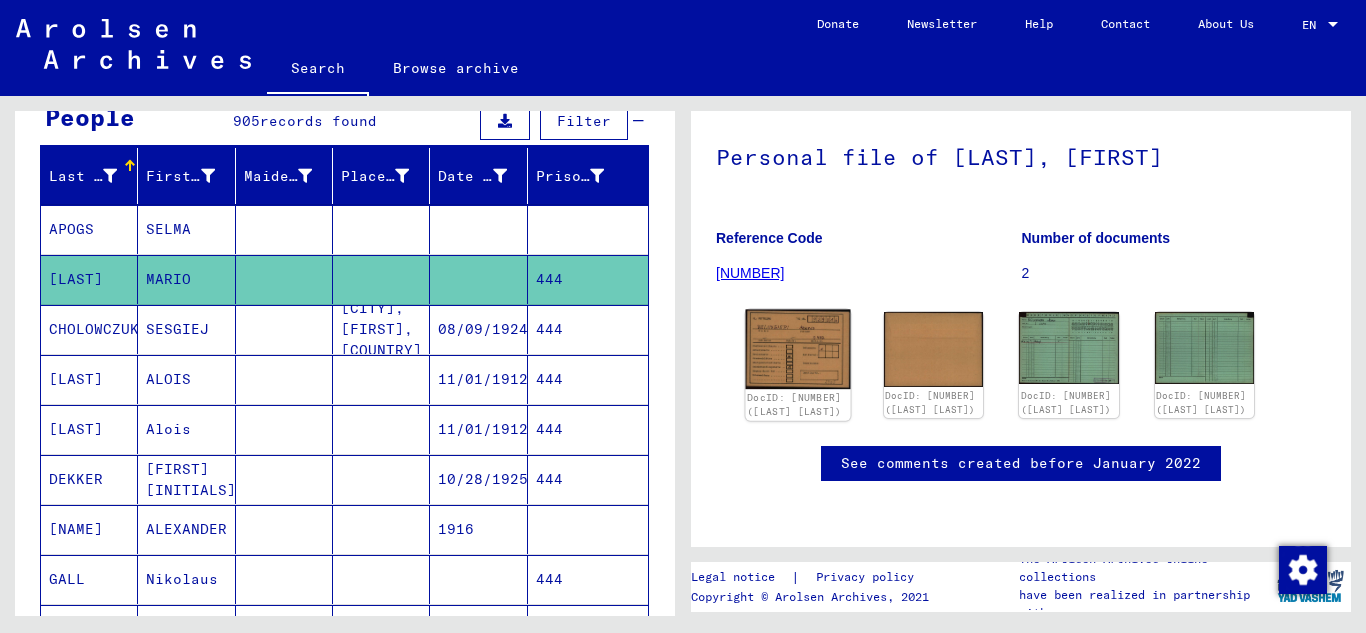 click 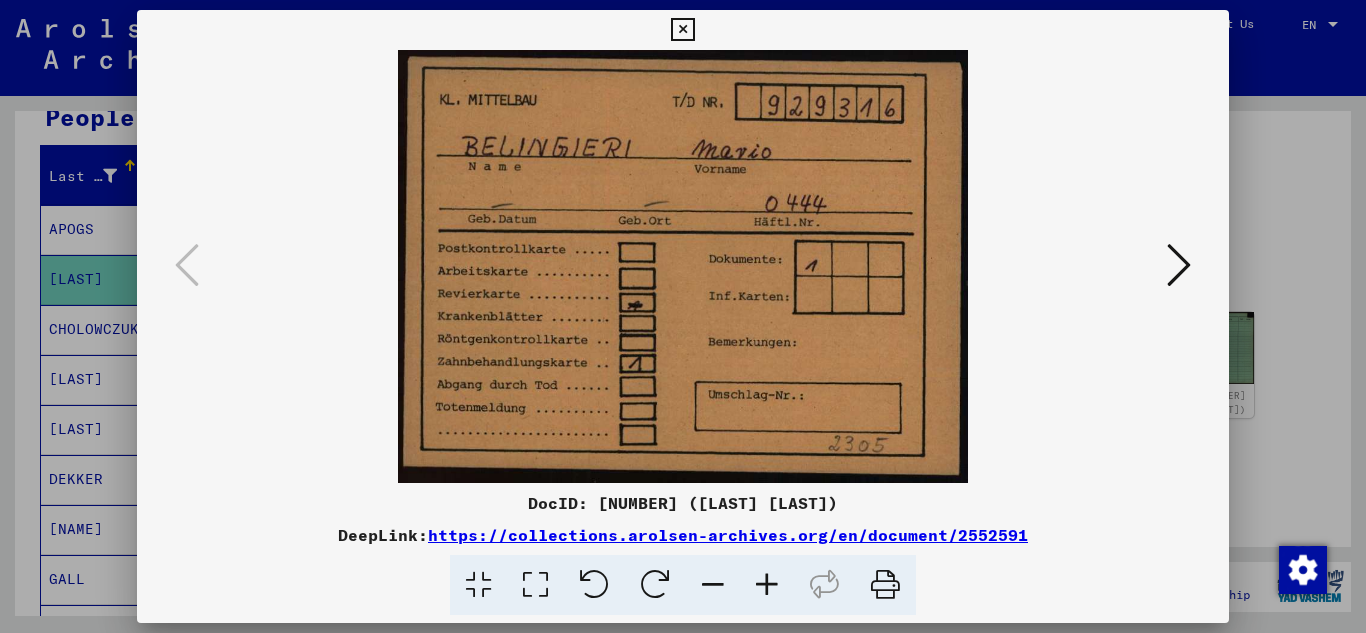 click at bounding box center [1179, 265] 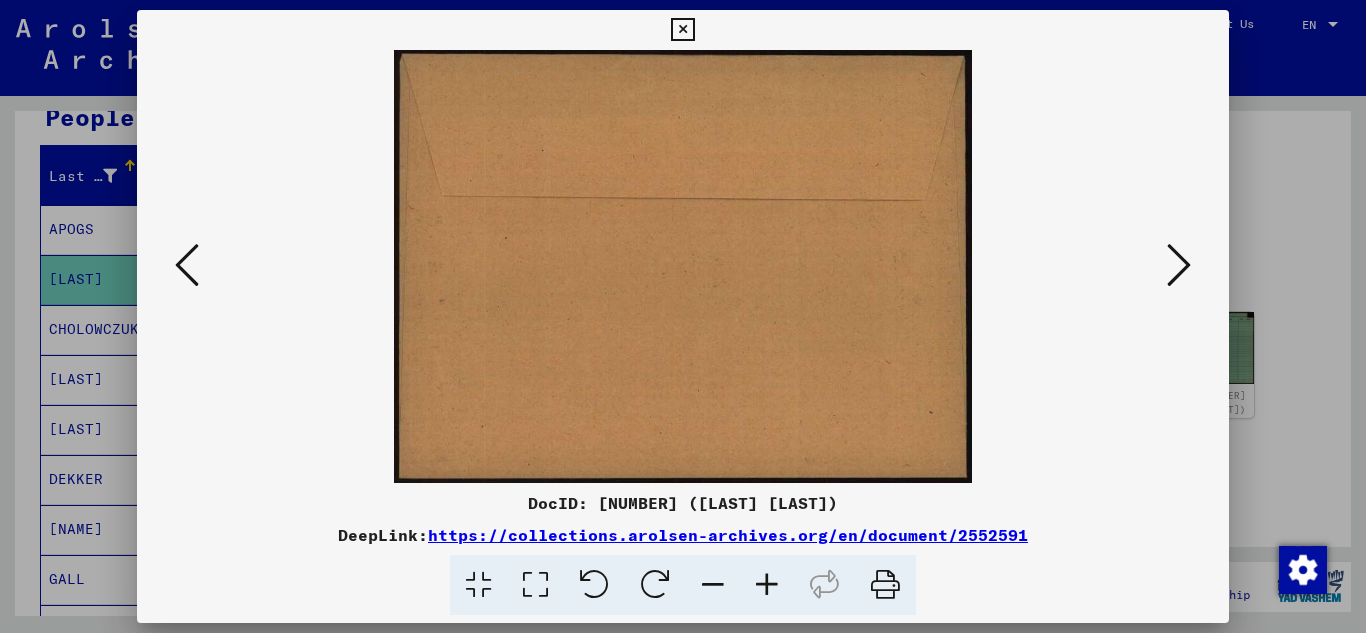click at bounding box center (1179, 265) 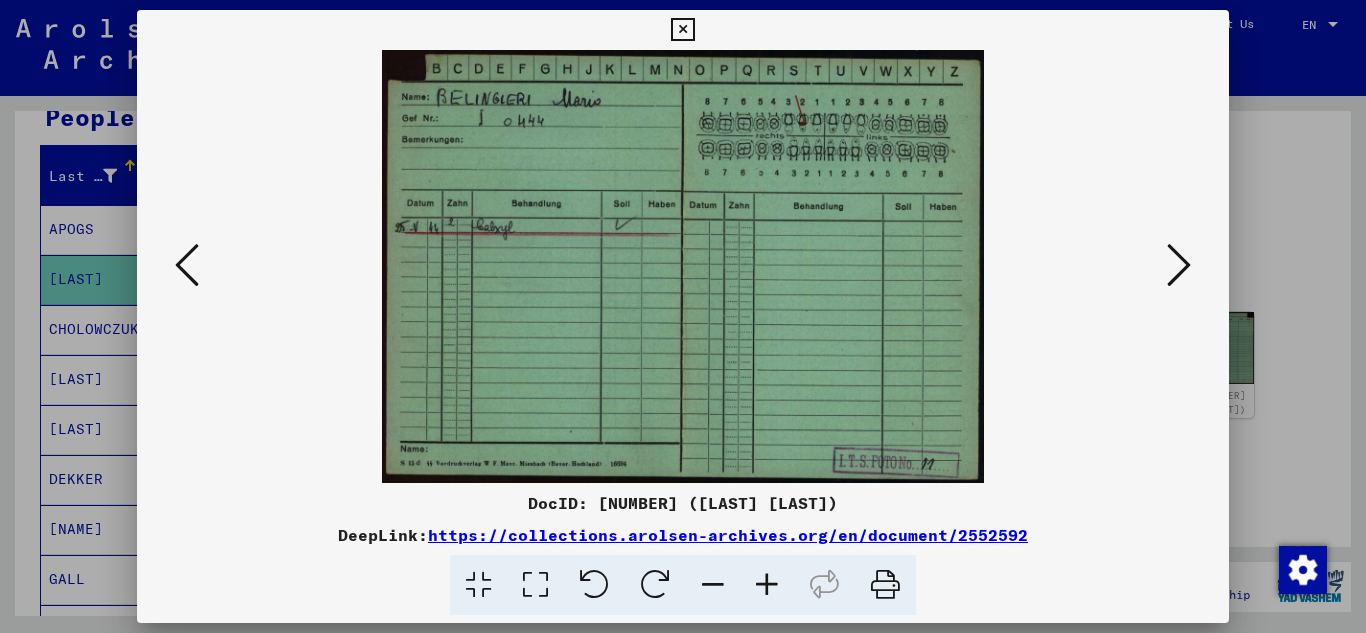 click at bounding box center [1179, 265] 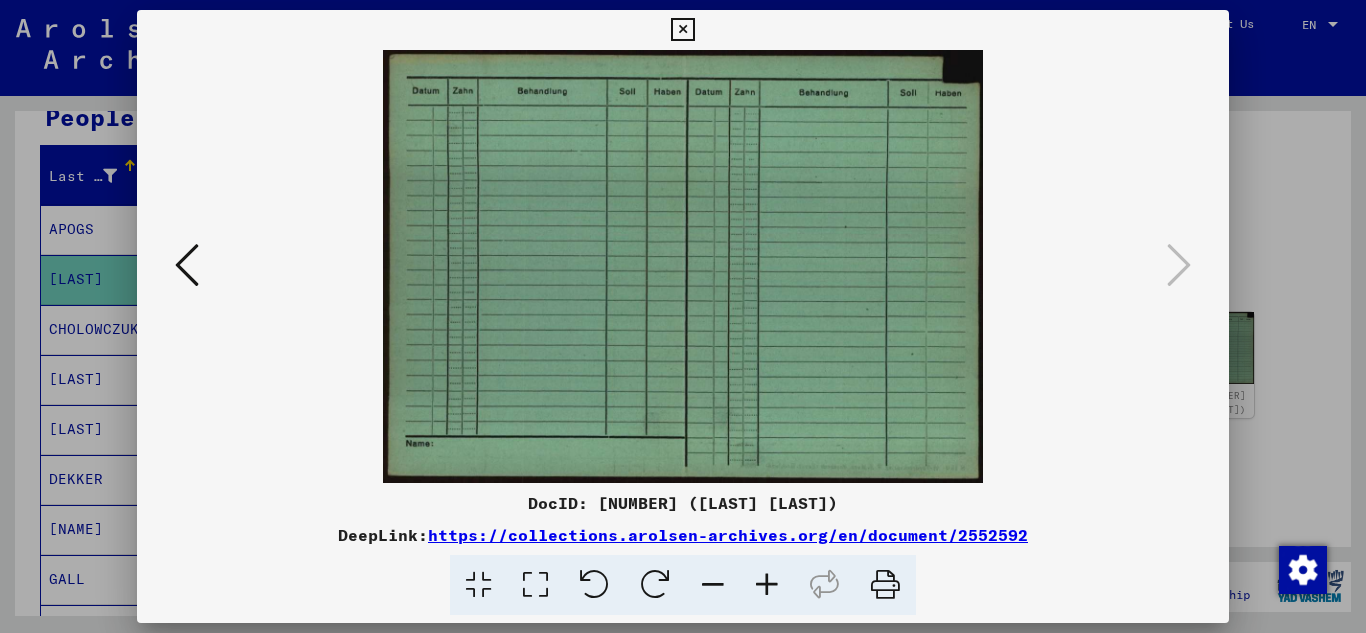 click at bounding box center (682, 30) 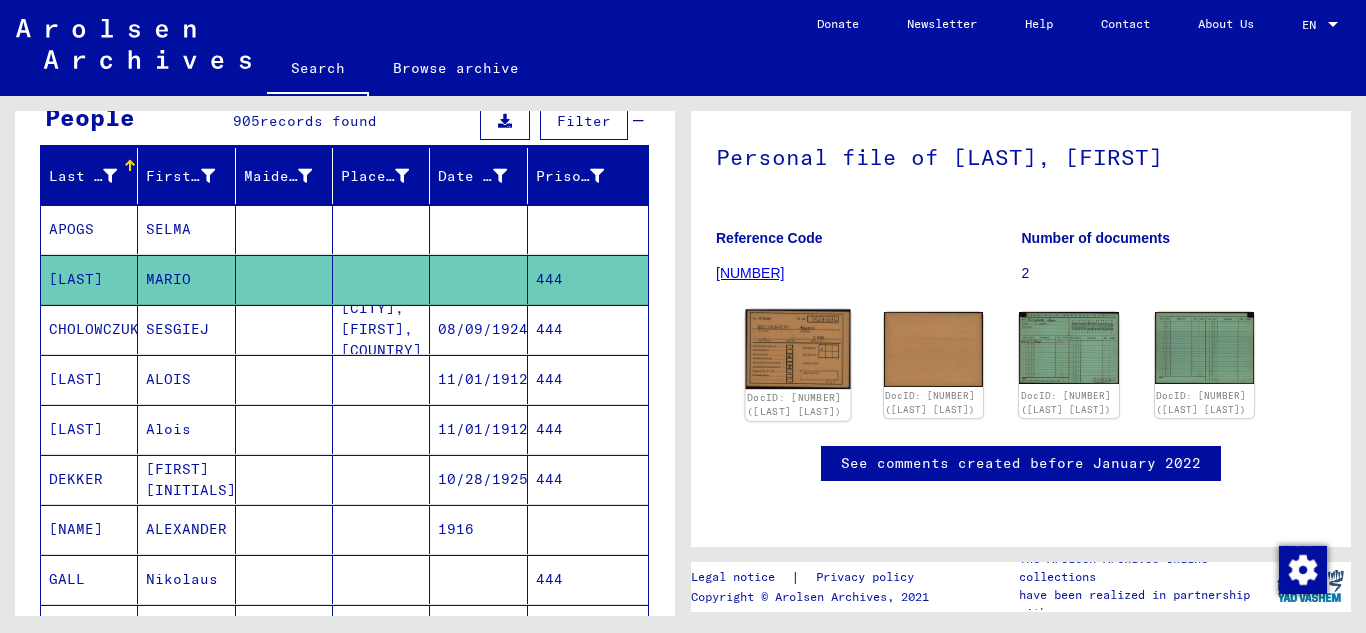 click 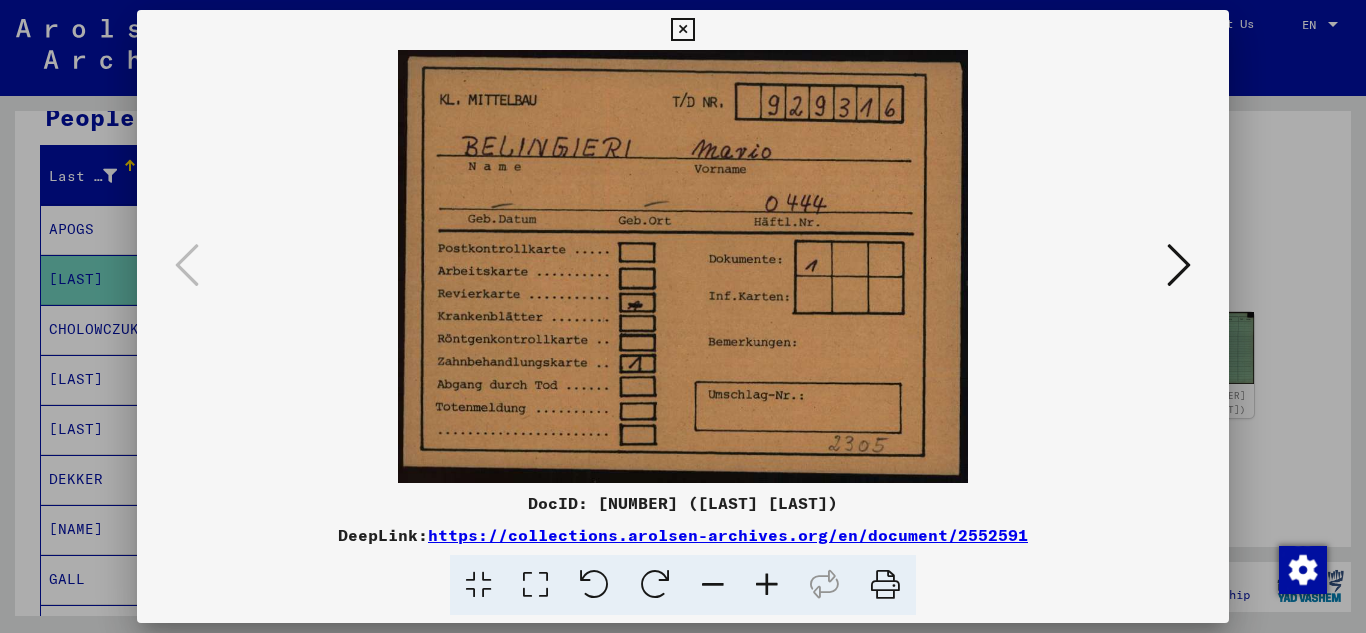 click at bounding box center [1179, 265] 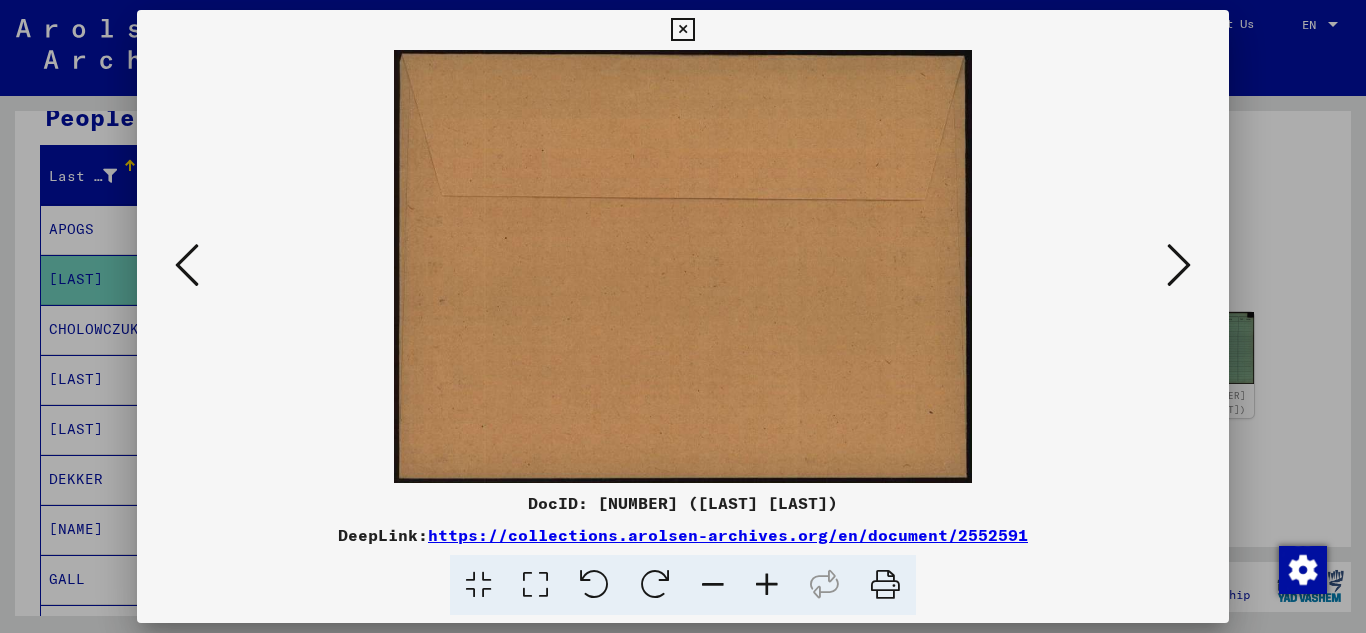click at bounding box center (1179, 265) 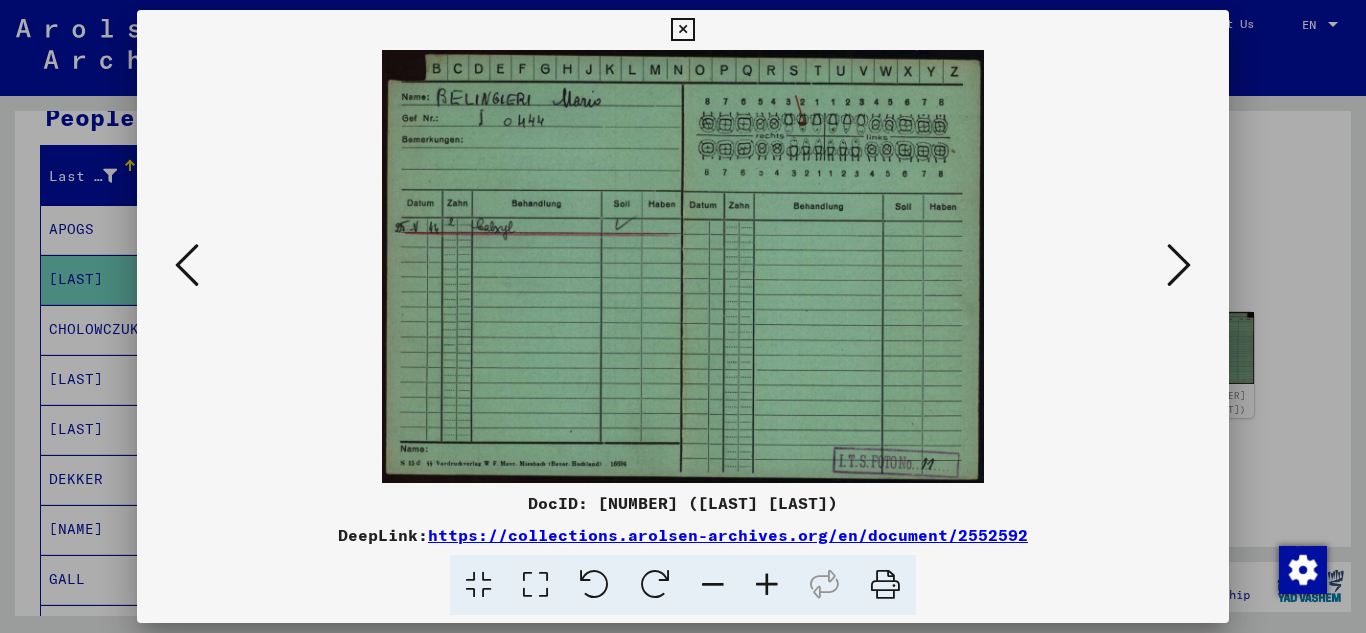 click at bounding box center [1179, 265] 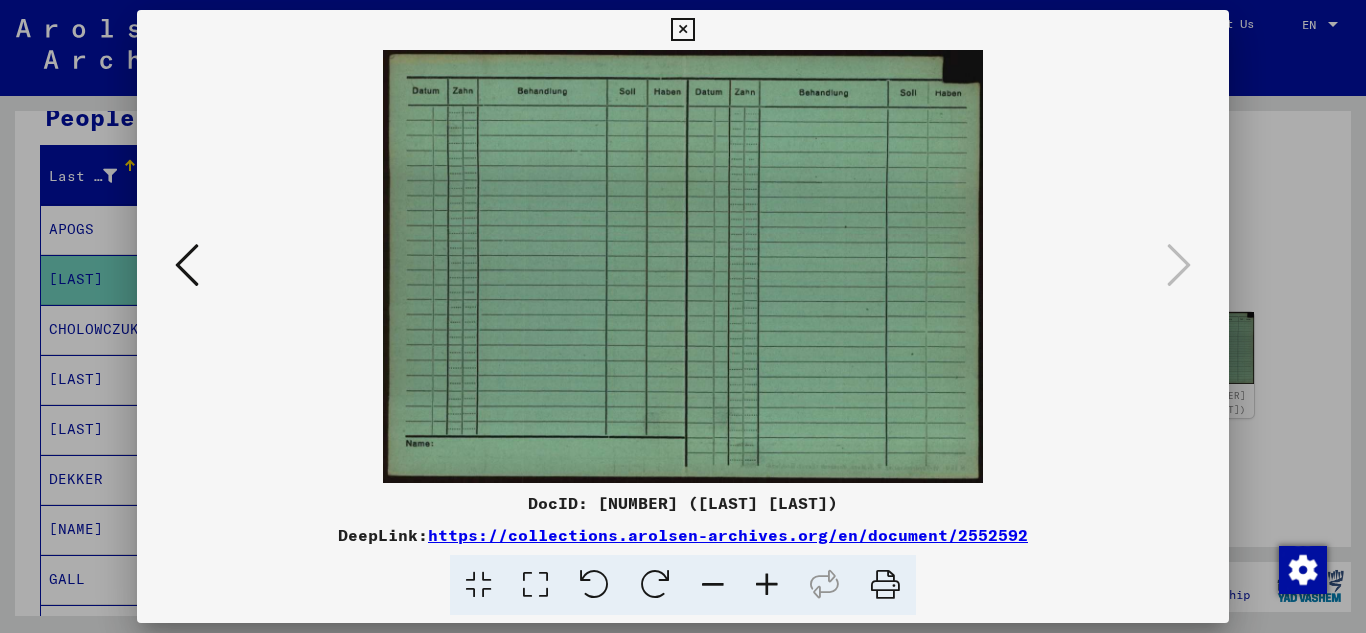 click at bounding box center (682, 30) 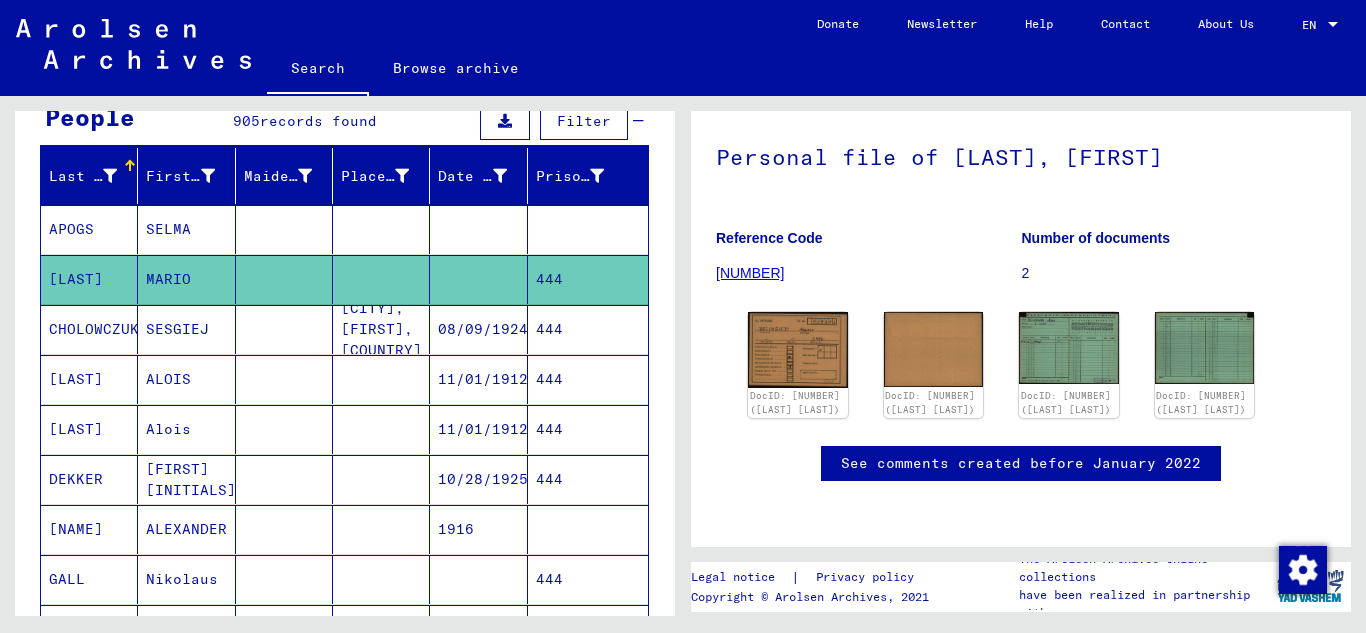 scroll, scrollTop: 0, scrollLeft: 0, axis: both 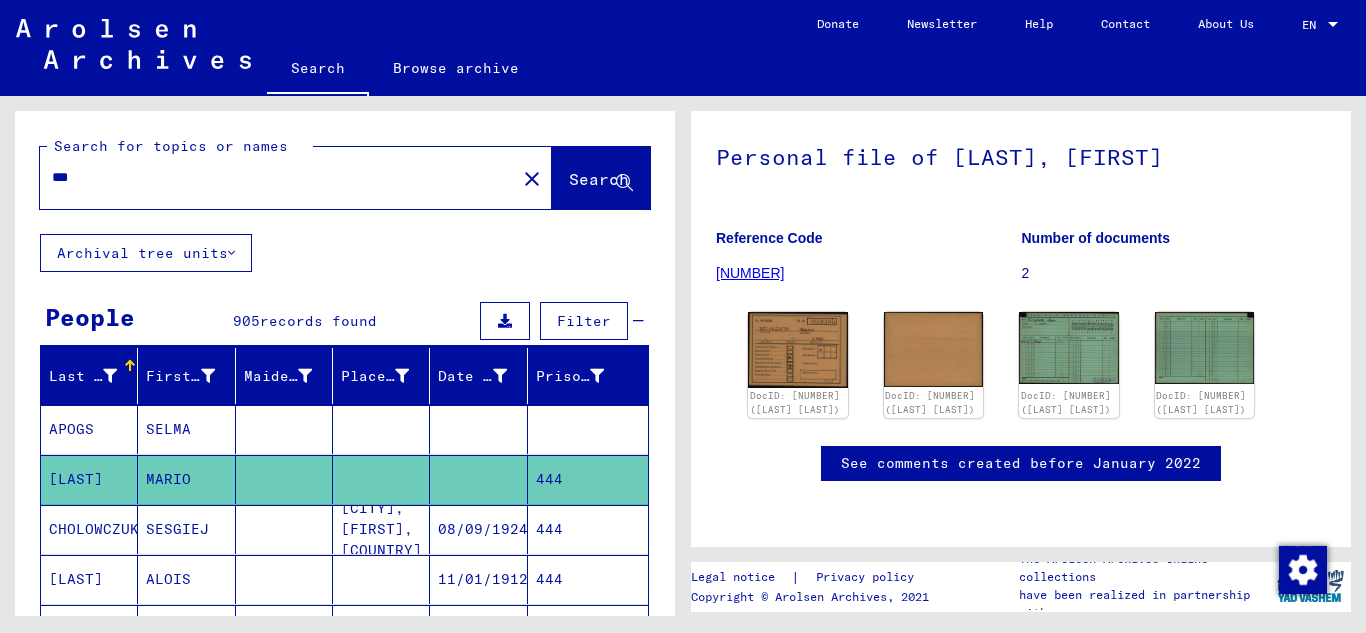 drag, startPoint x: 146, startPoint y: 185, endPoint x: 0, endPoint y: 169, distance: 146.8741 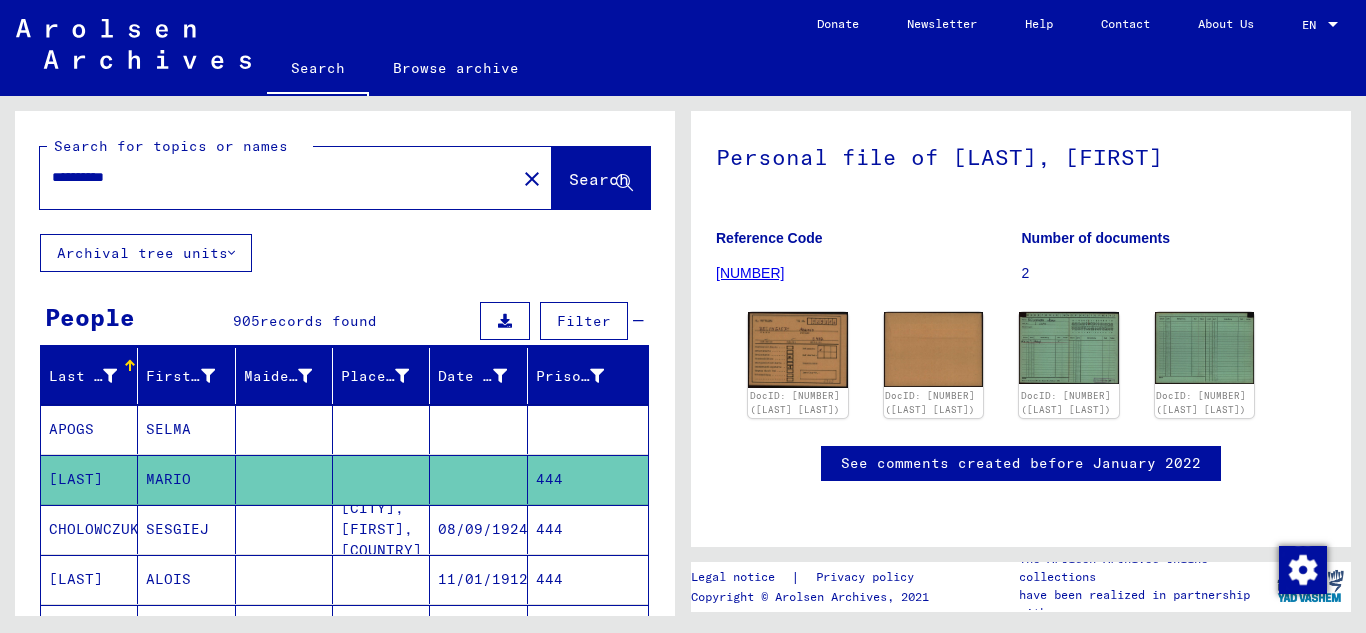 type on "**********" 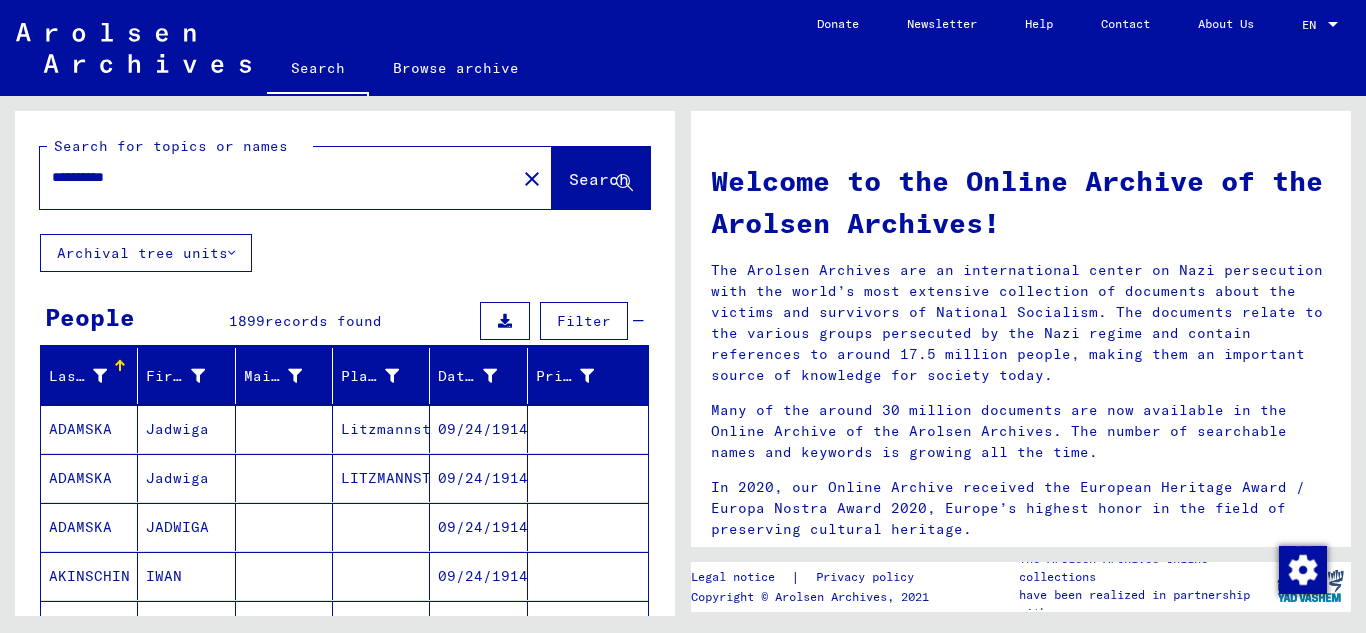 click on "**********" at bounding box center [272, 177] 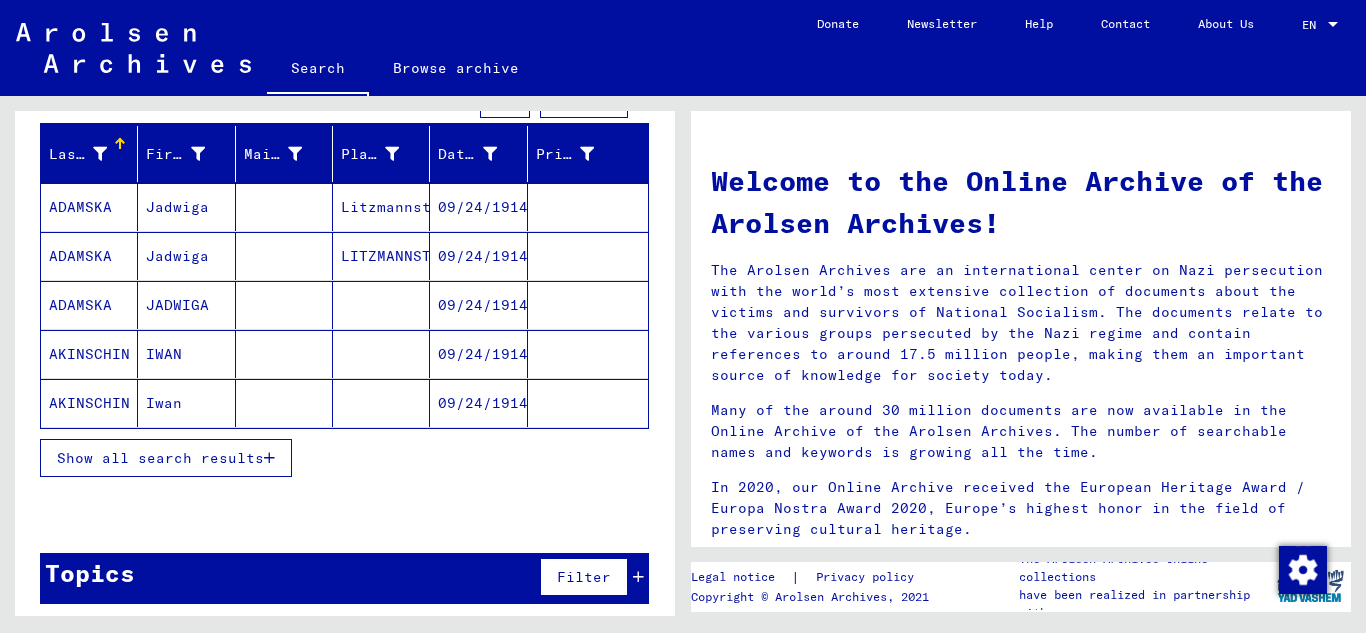 scroll, scrollTop: 232, scrollLeft: 0, axis: vertical 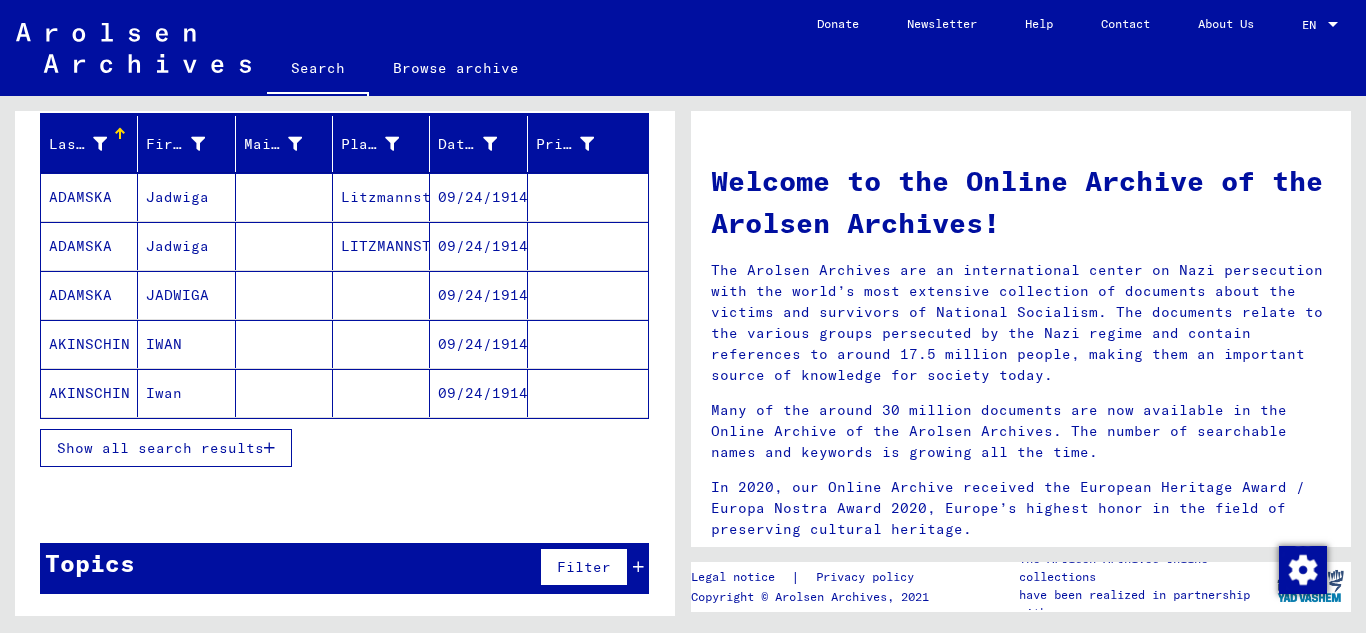 click at bounding box center [269, 448] 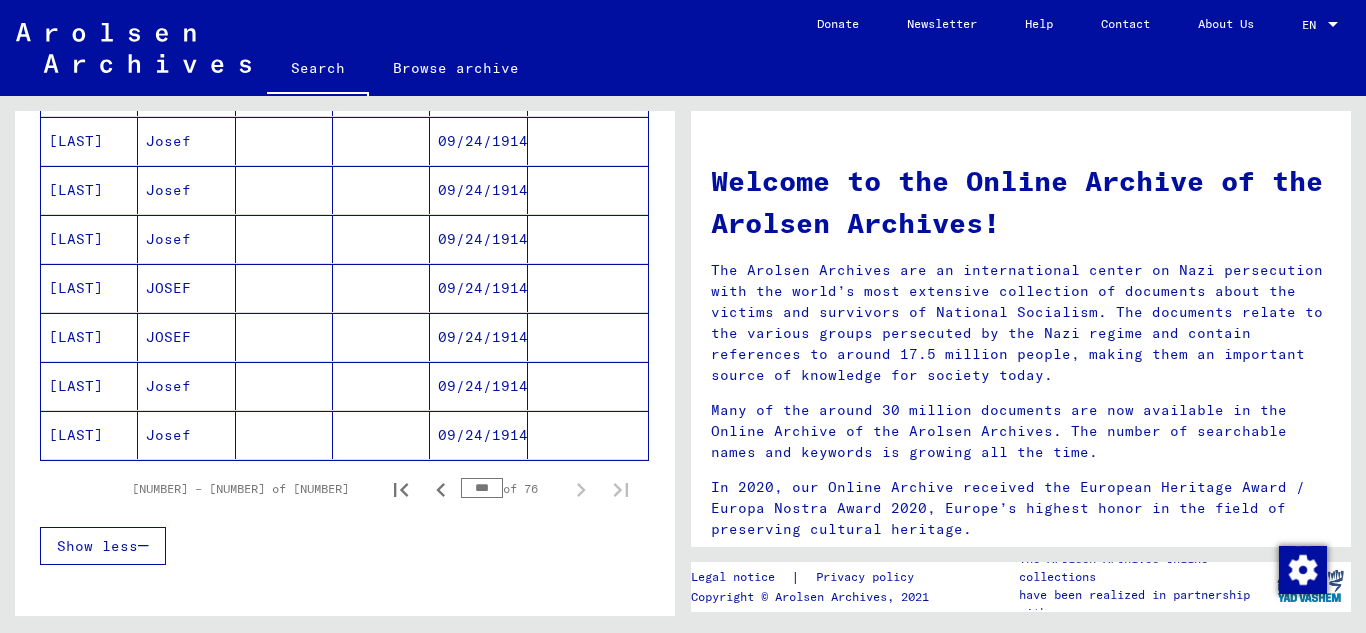 scroll, scrollTop: 1268, scrollLeft: 0, axis: vertical 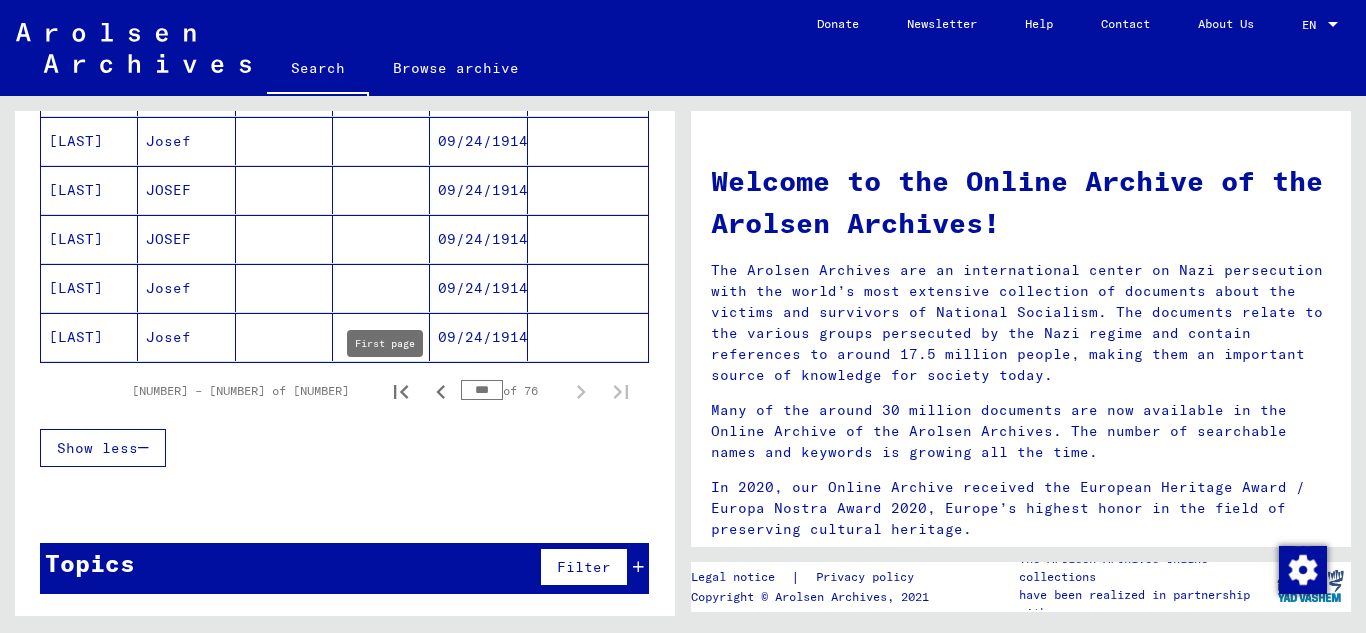 click 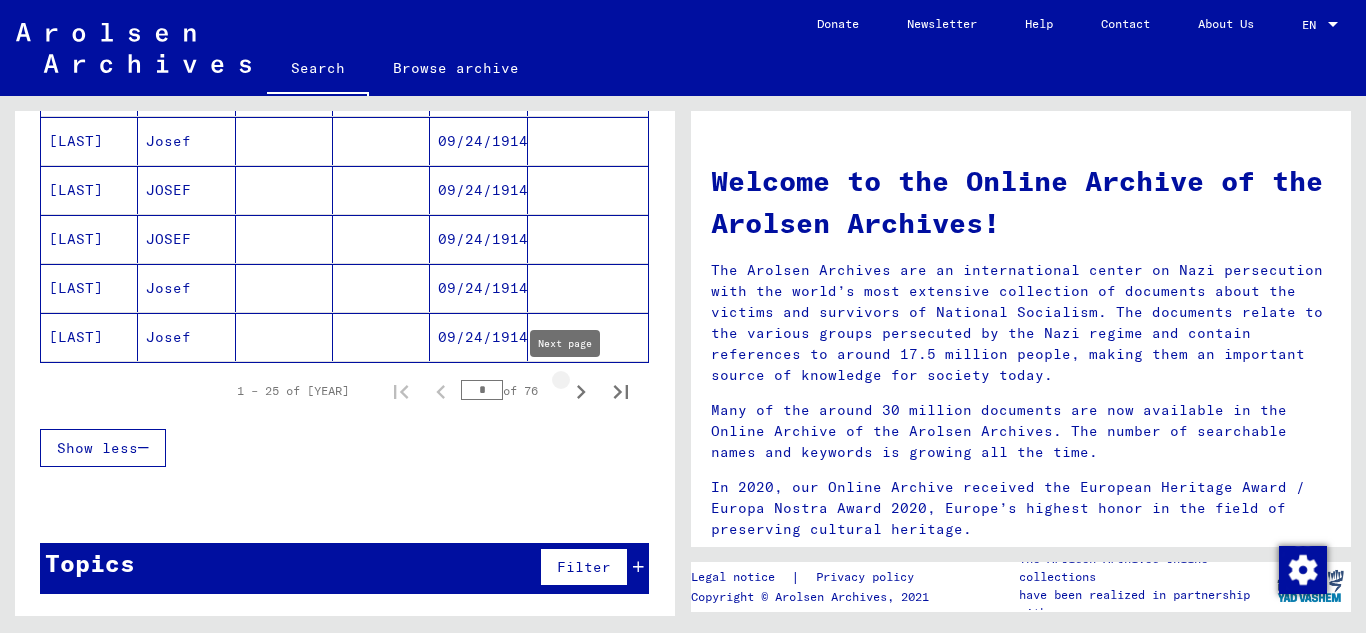 click 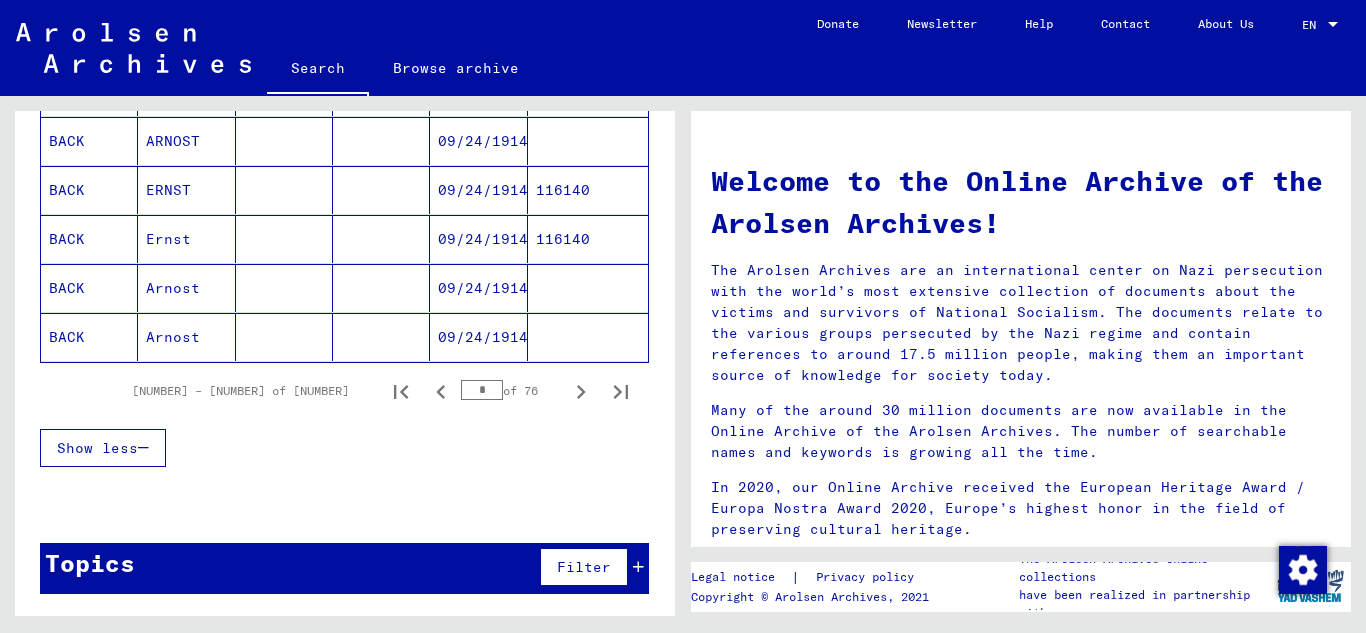 click 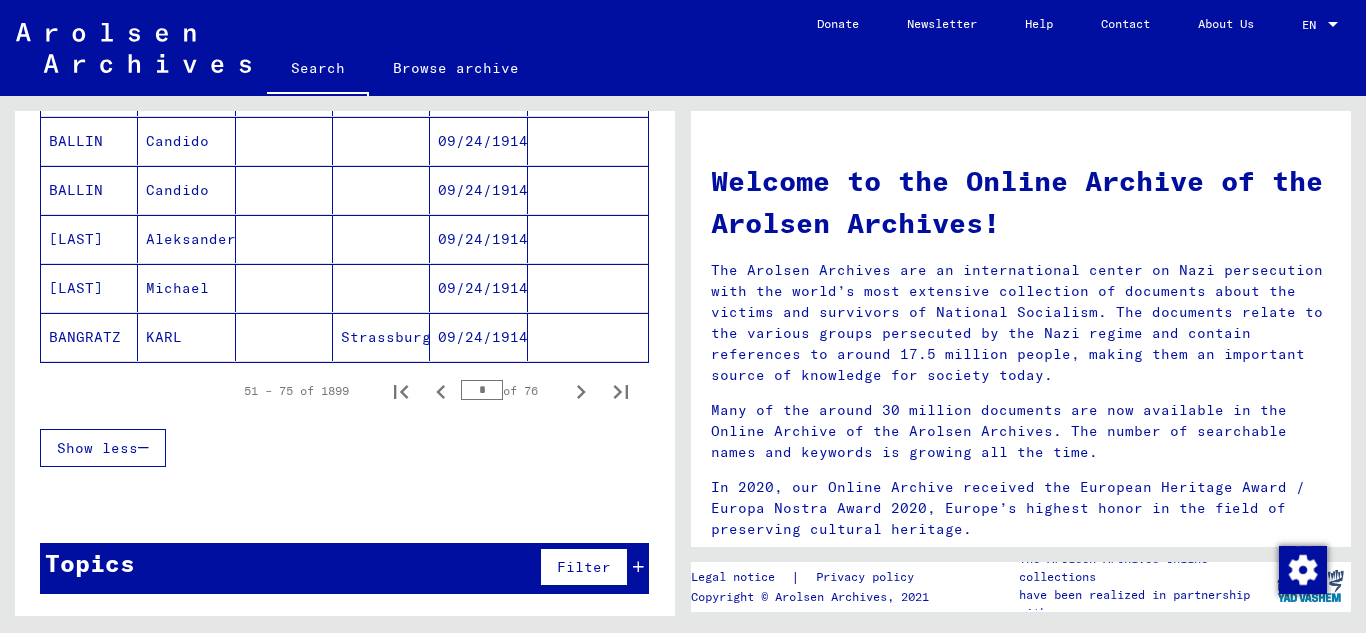 click 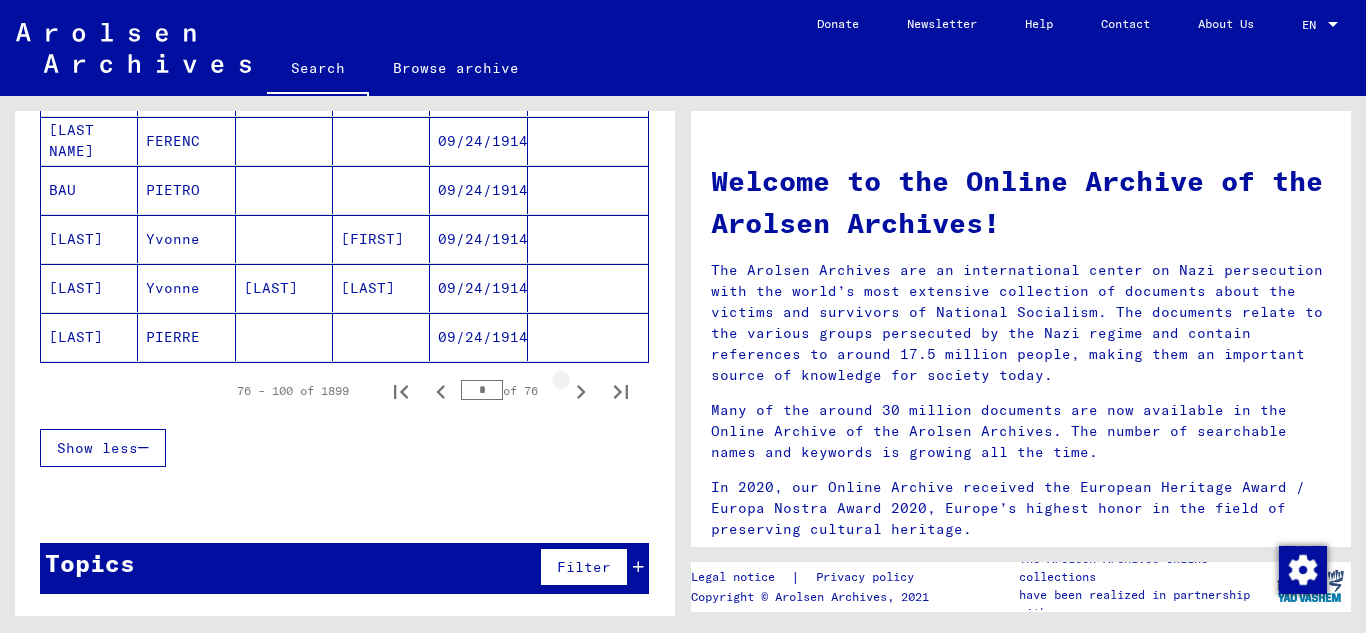 click 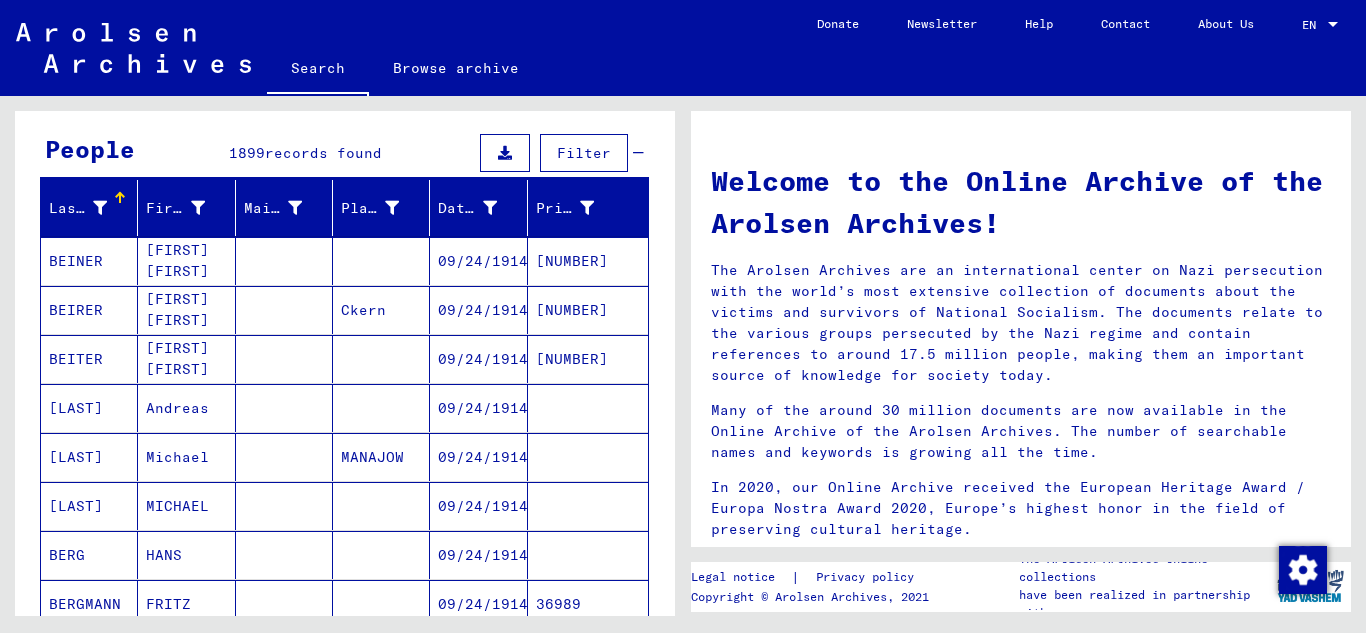 scroll, scrollTop: 568, scrollLeft: 0, axis: vertical 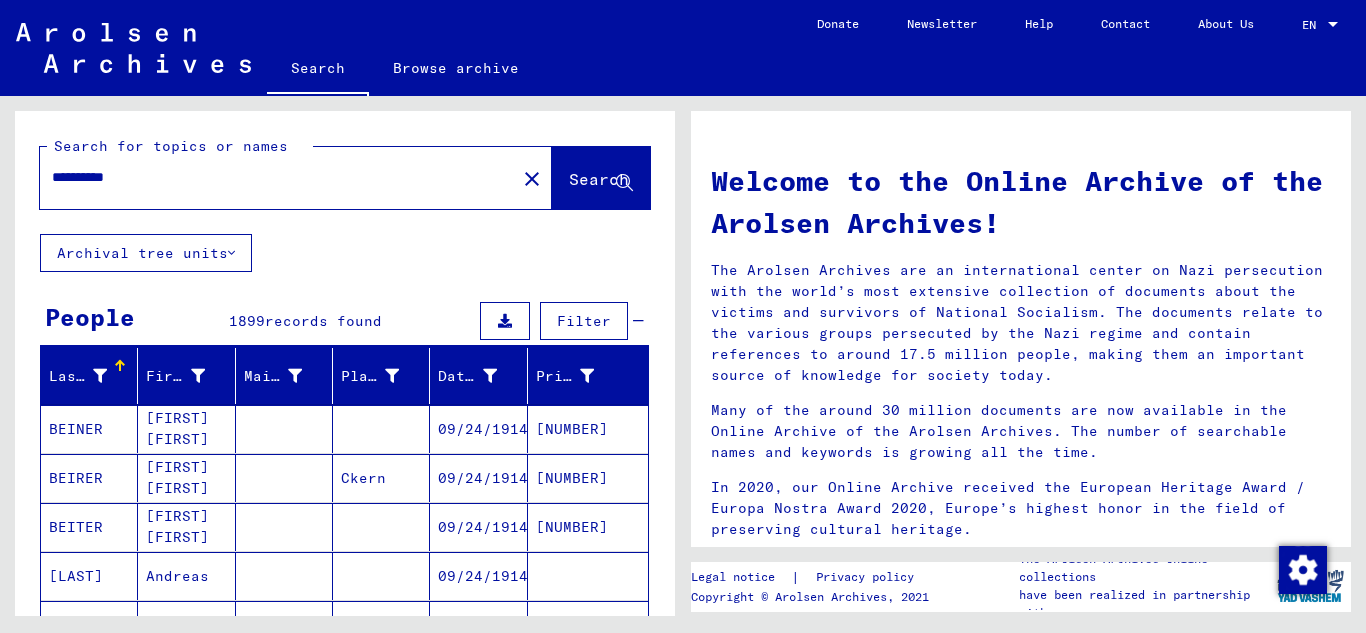 drag, startPoint x: 161, startPoint y: 183, endPoint x: 0, endPoint y: 156, distance: 163.24828 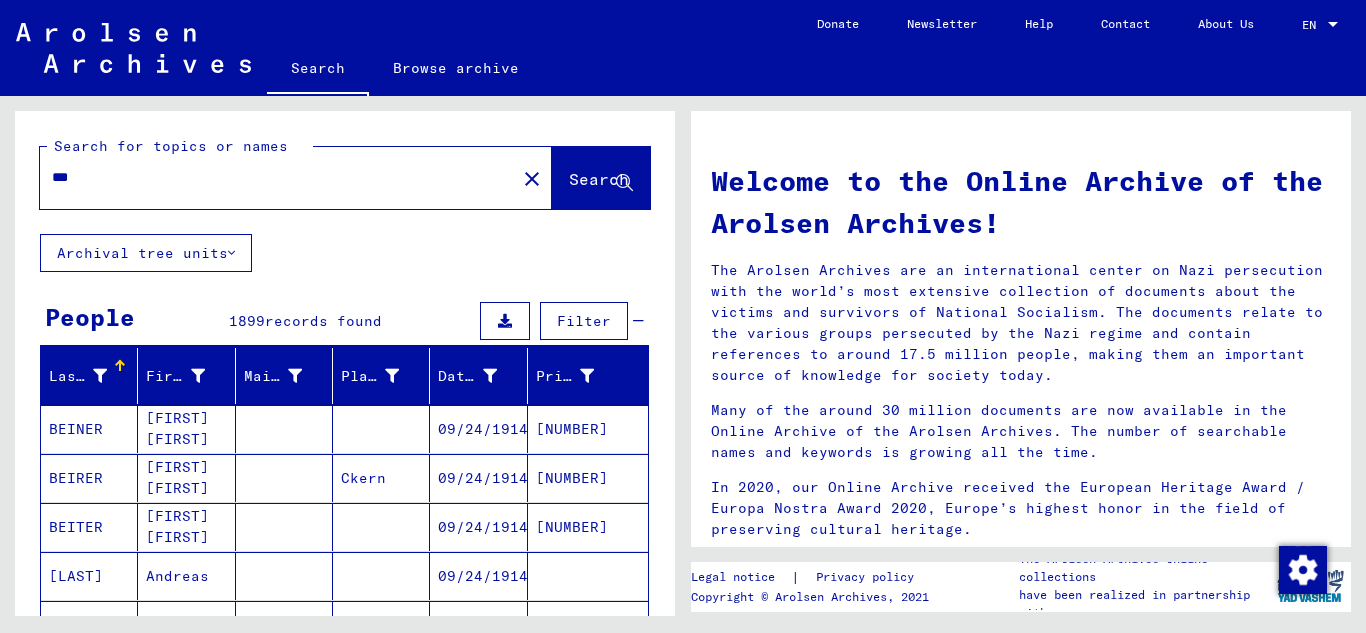 type on "***" 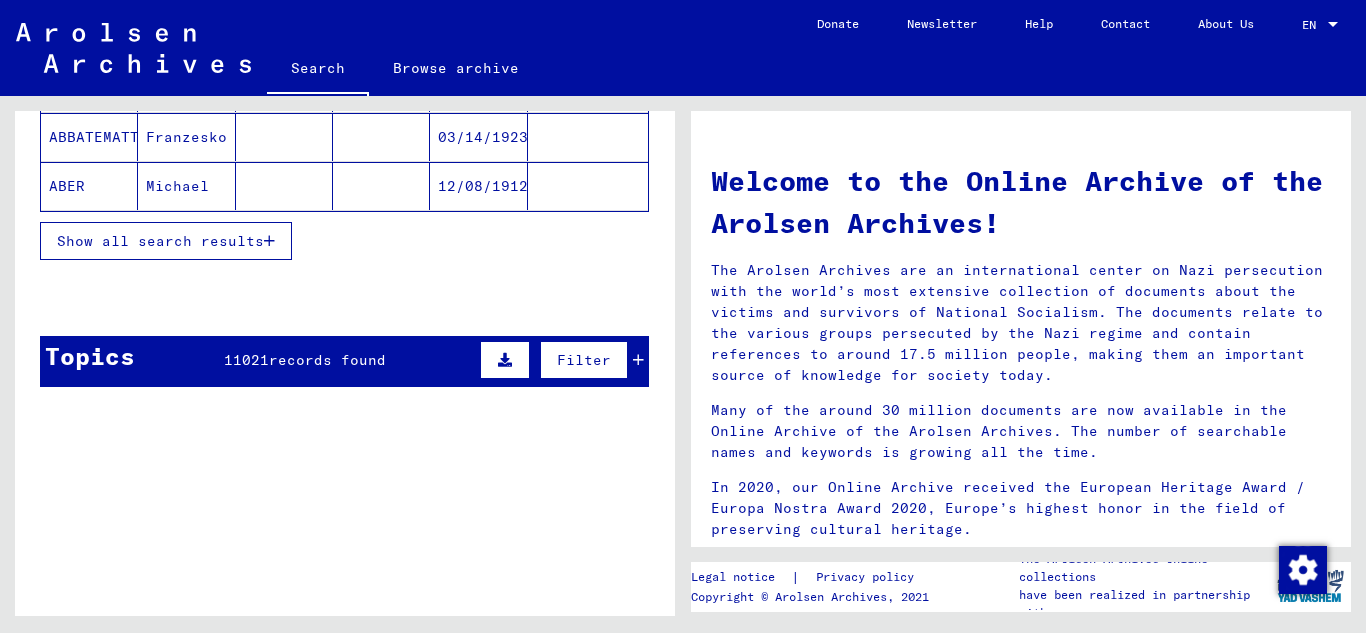scroll, scrollTop: 500, scrollLeft: 0, axis: vertical 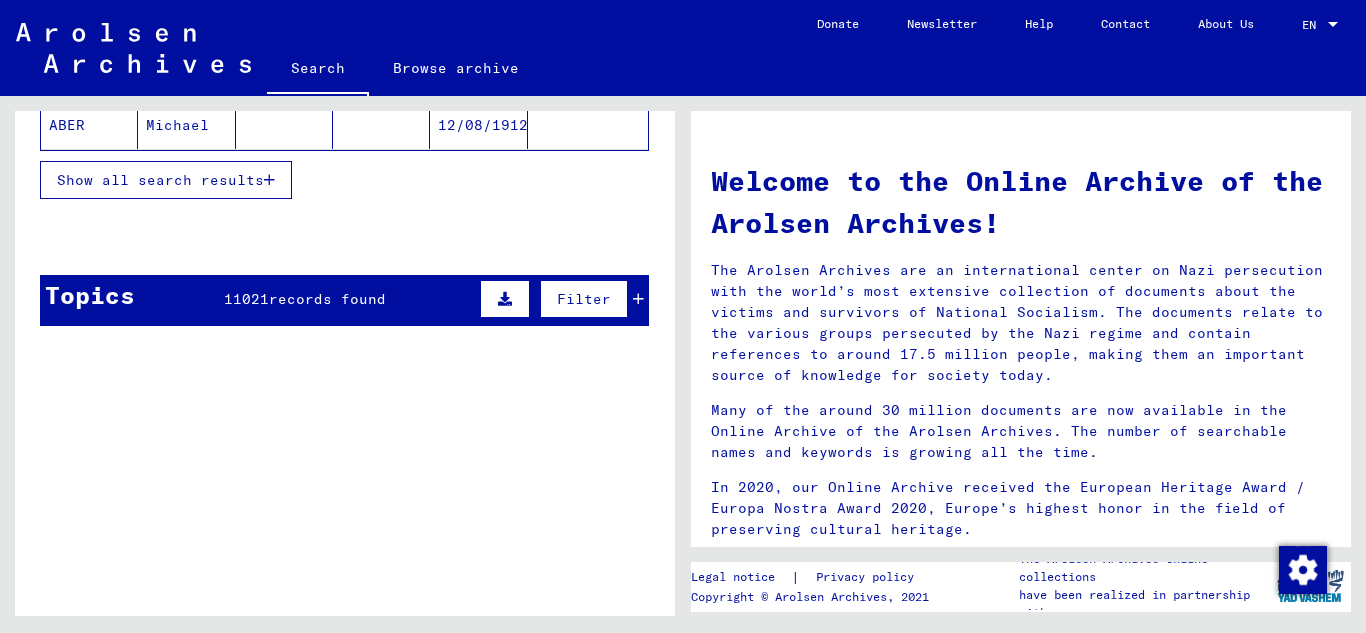 click at bounding box center [269, 180] 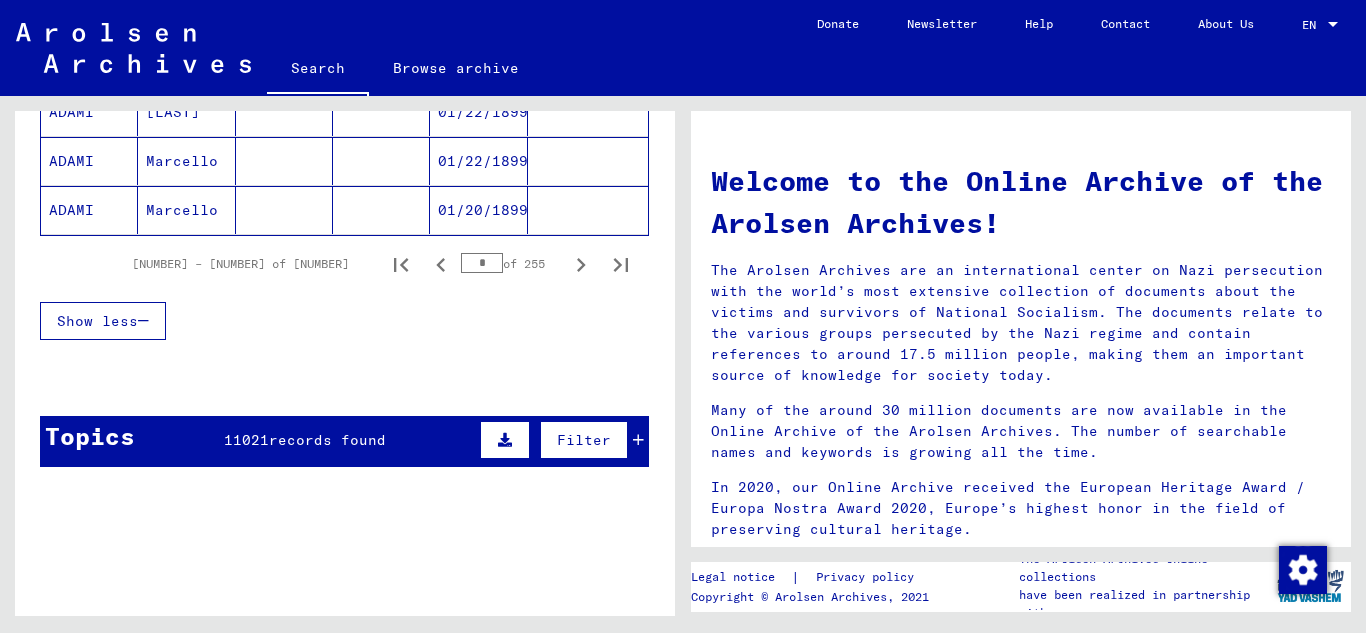 scroll, scrollTop: 1400, scrollLeft: 0, axis: vertical 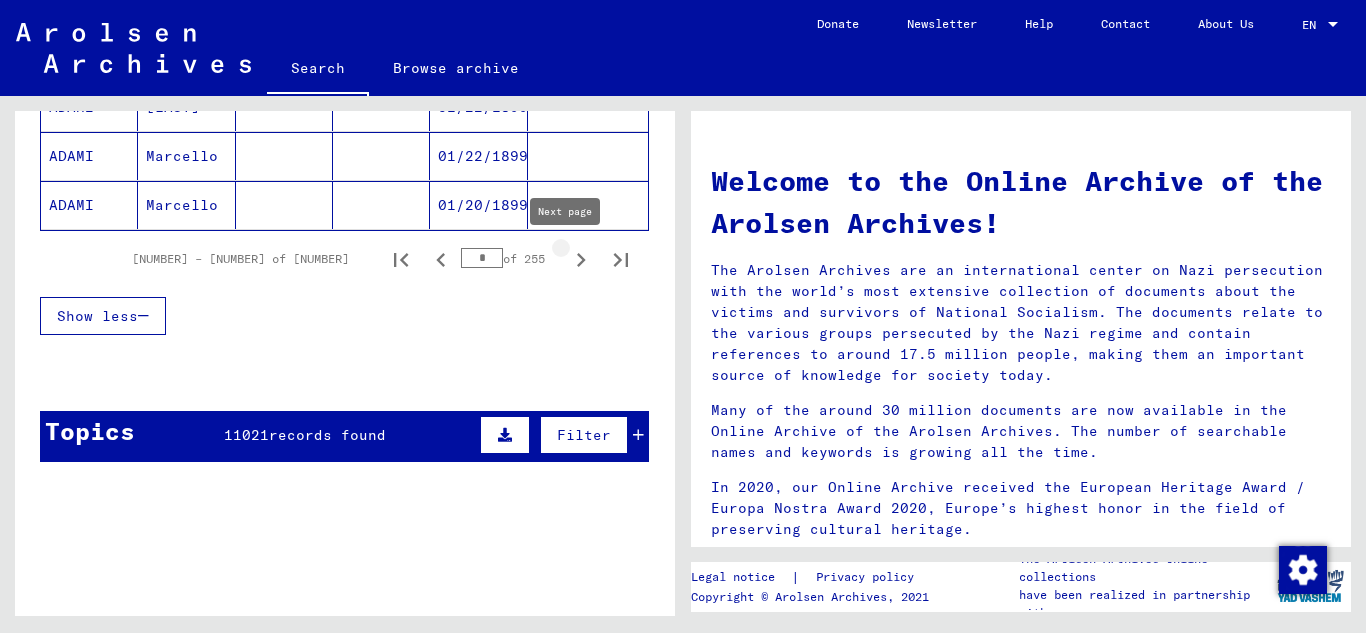 click 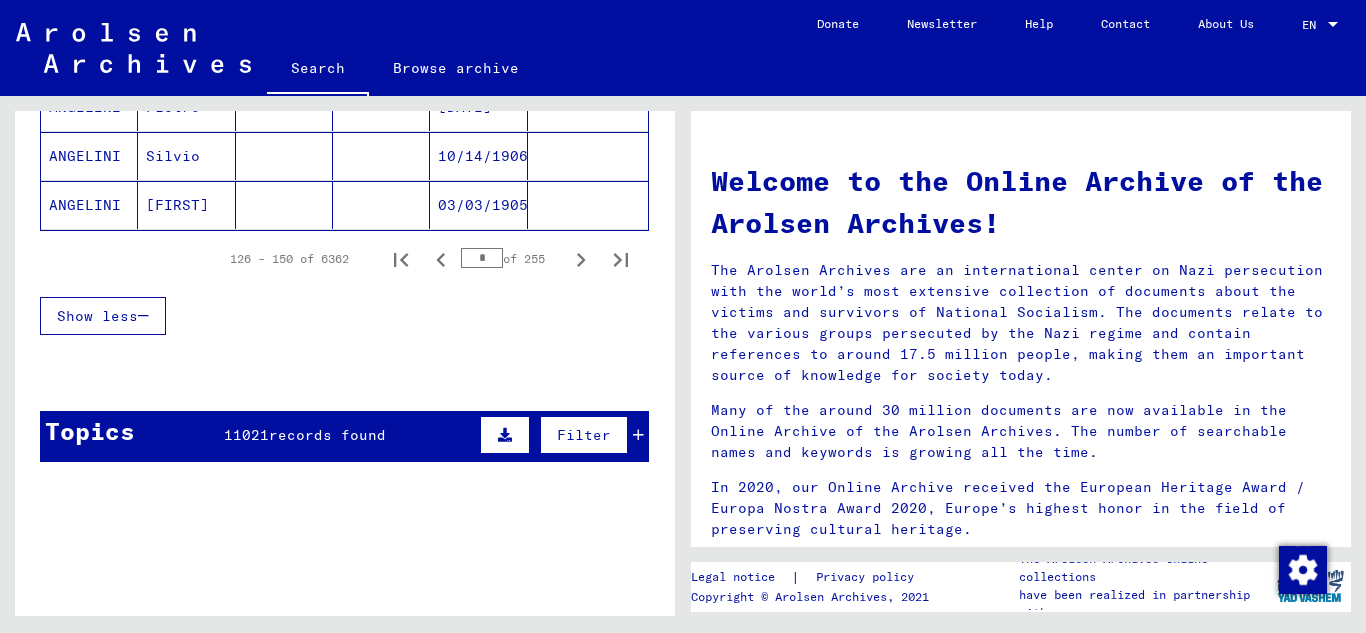 click 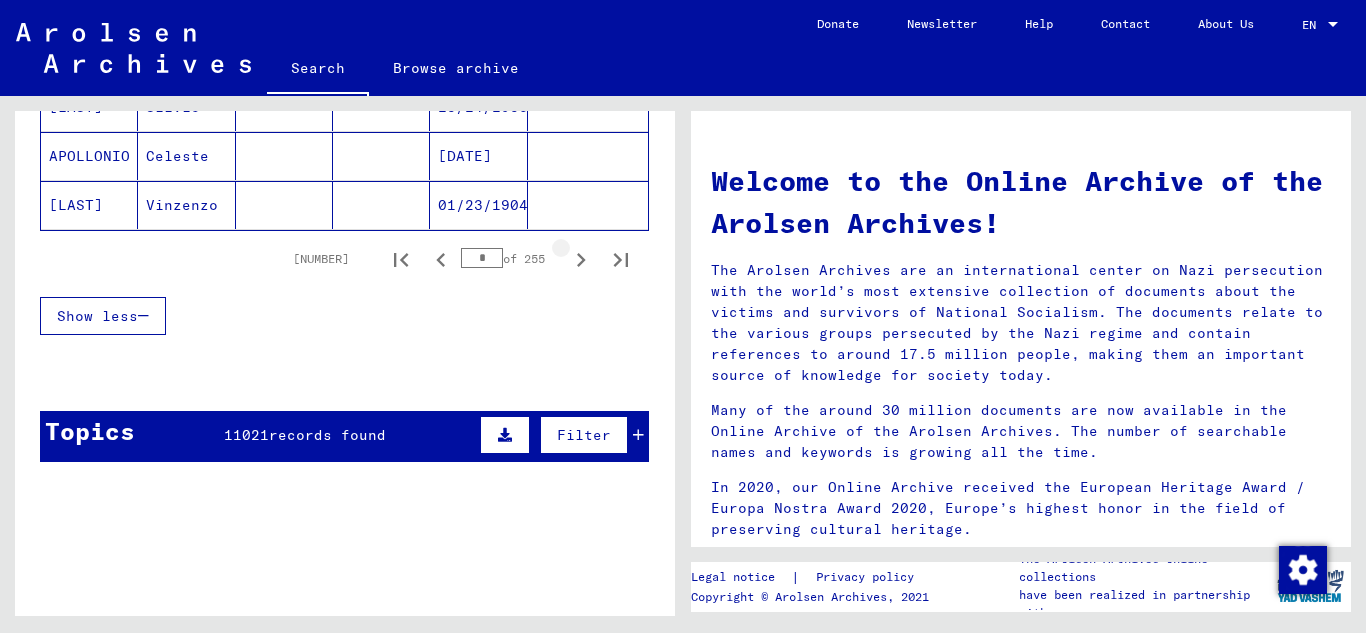 click 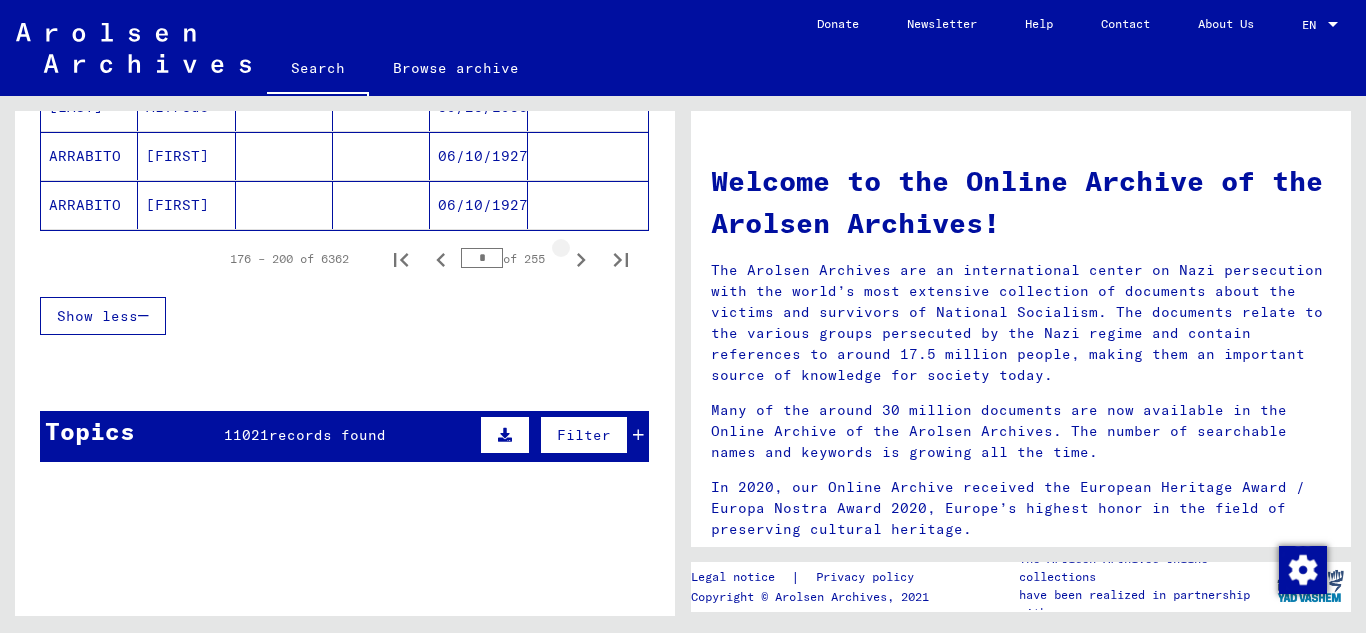click 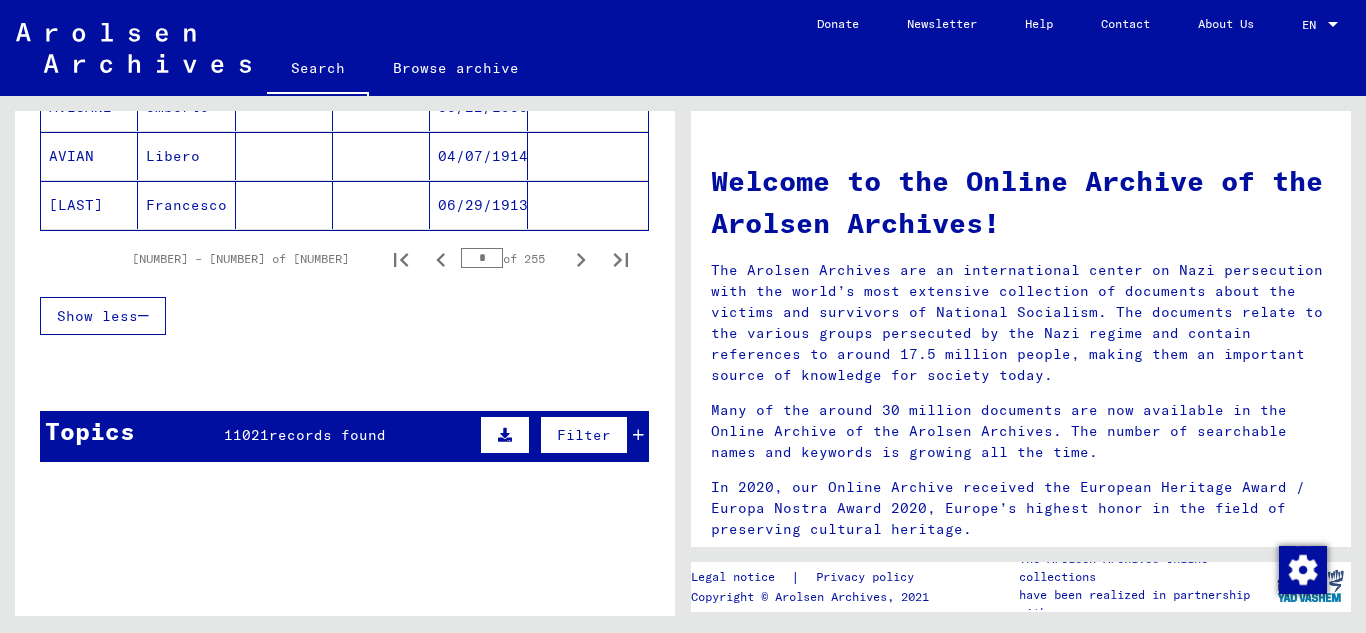 click 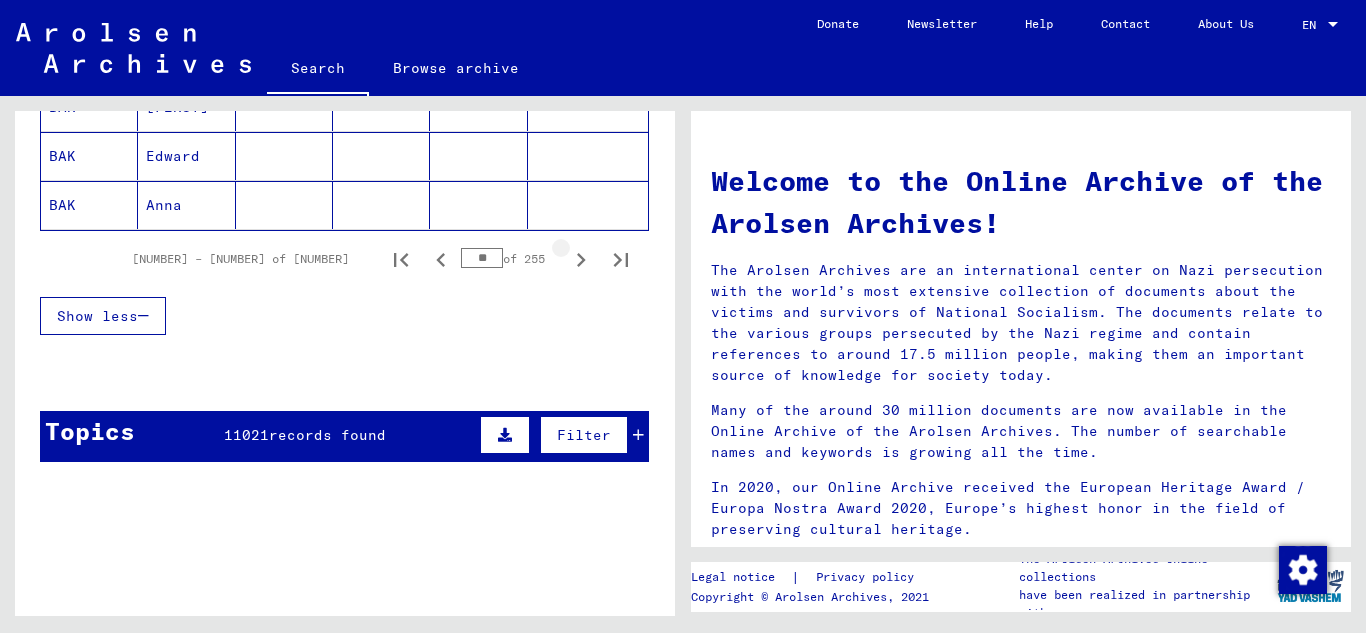 click 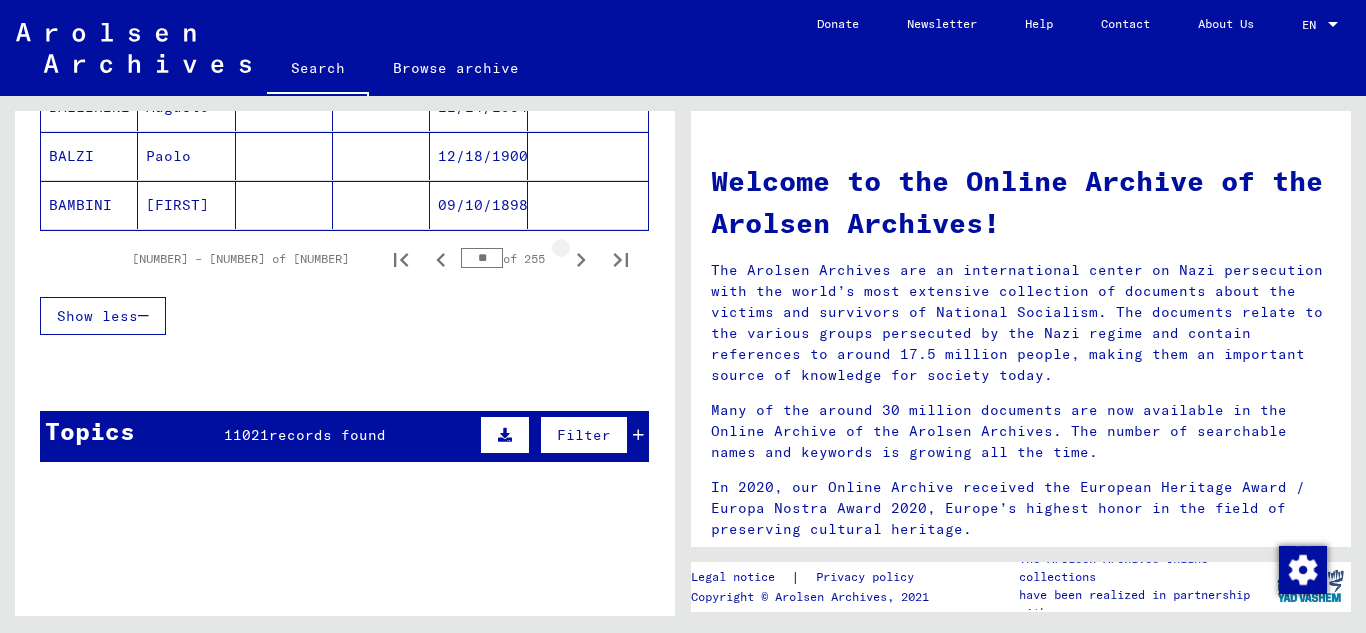 click 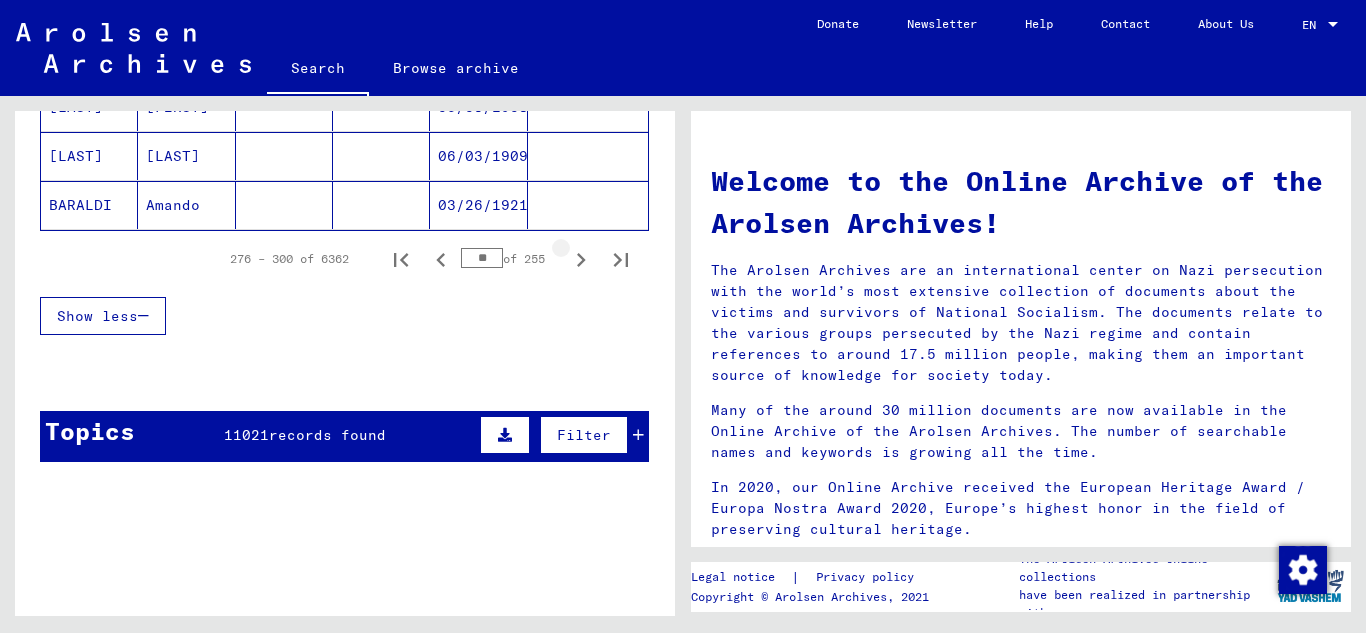 click 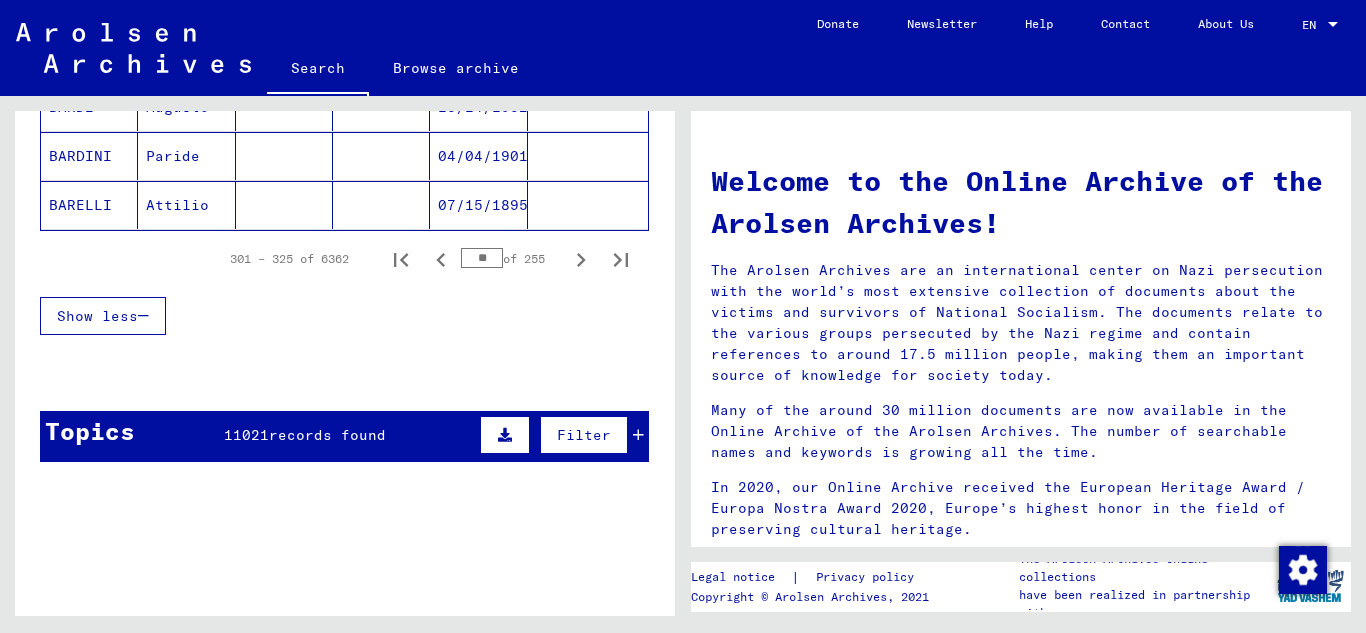 click 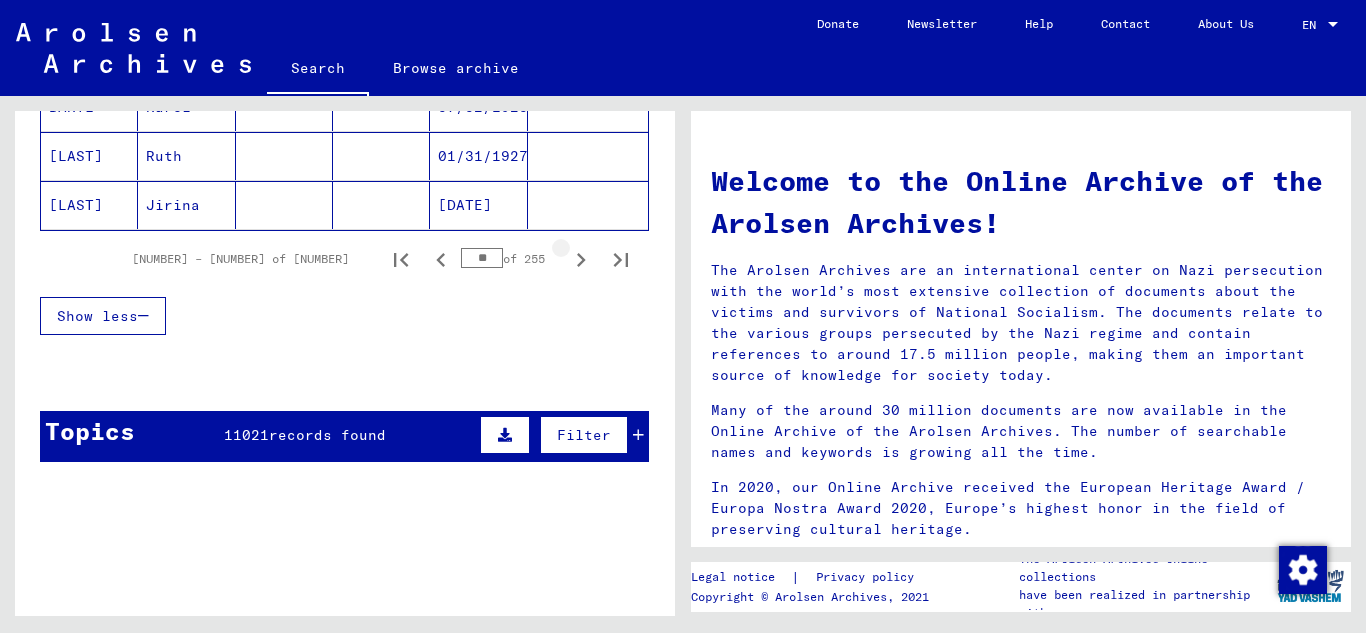 click 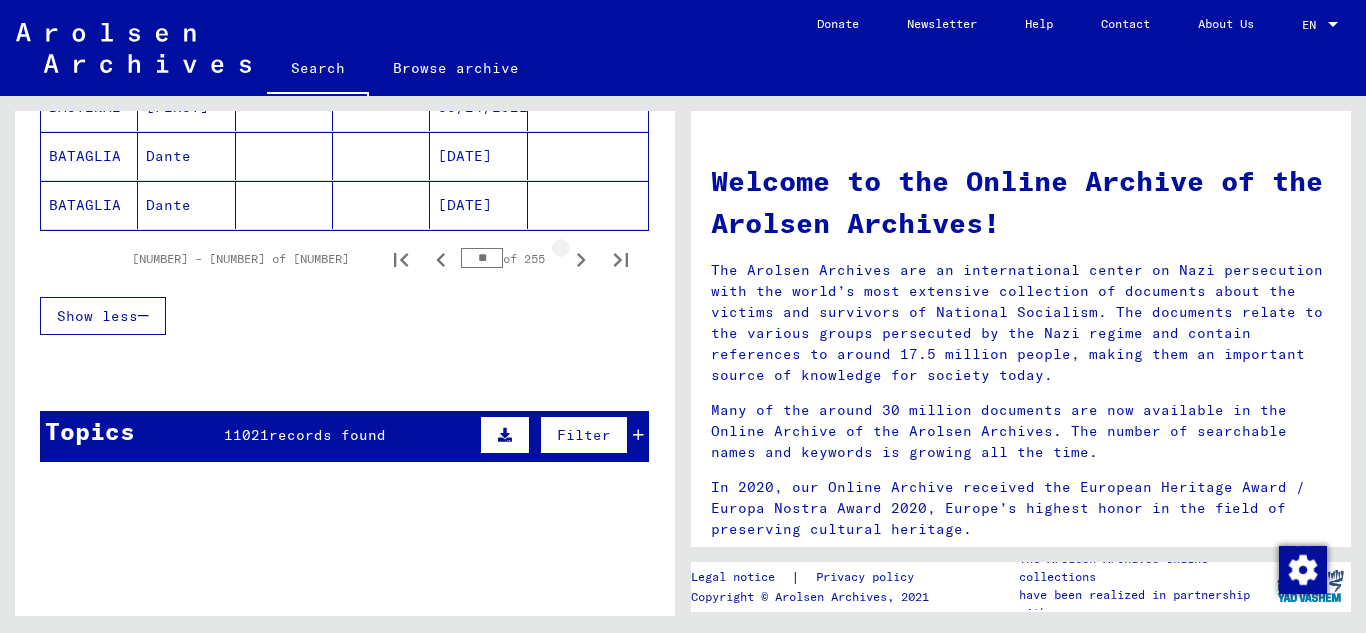 click 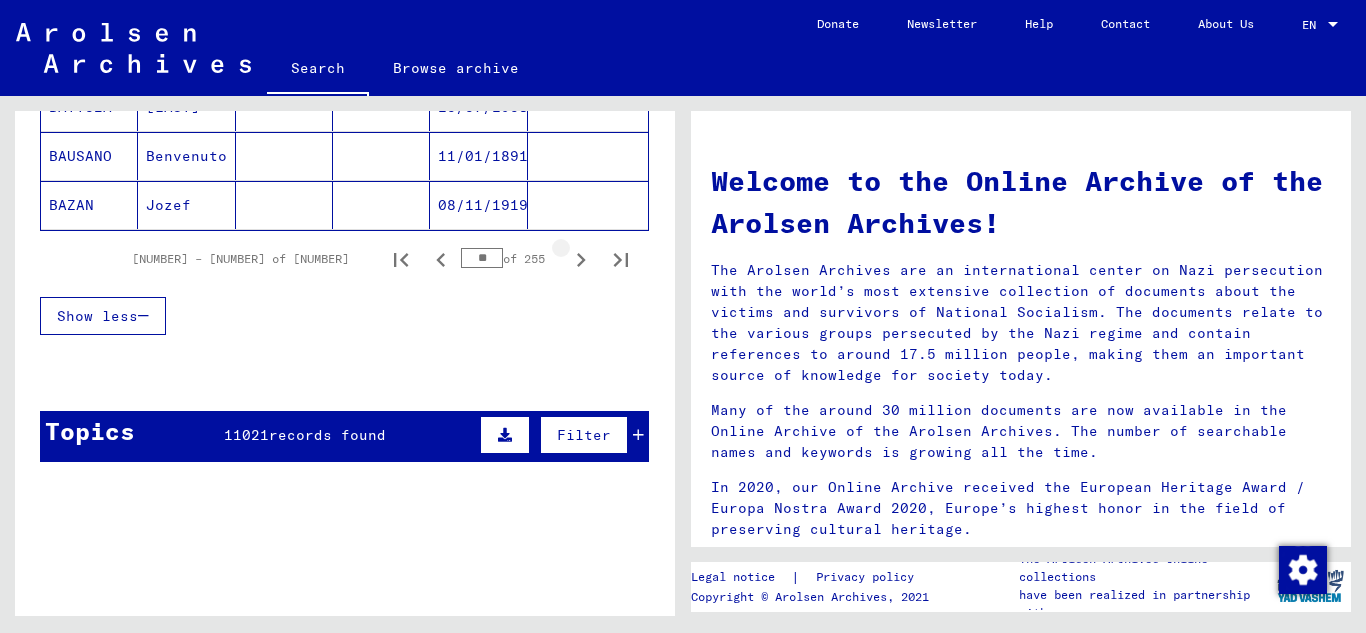 click 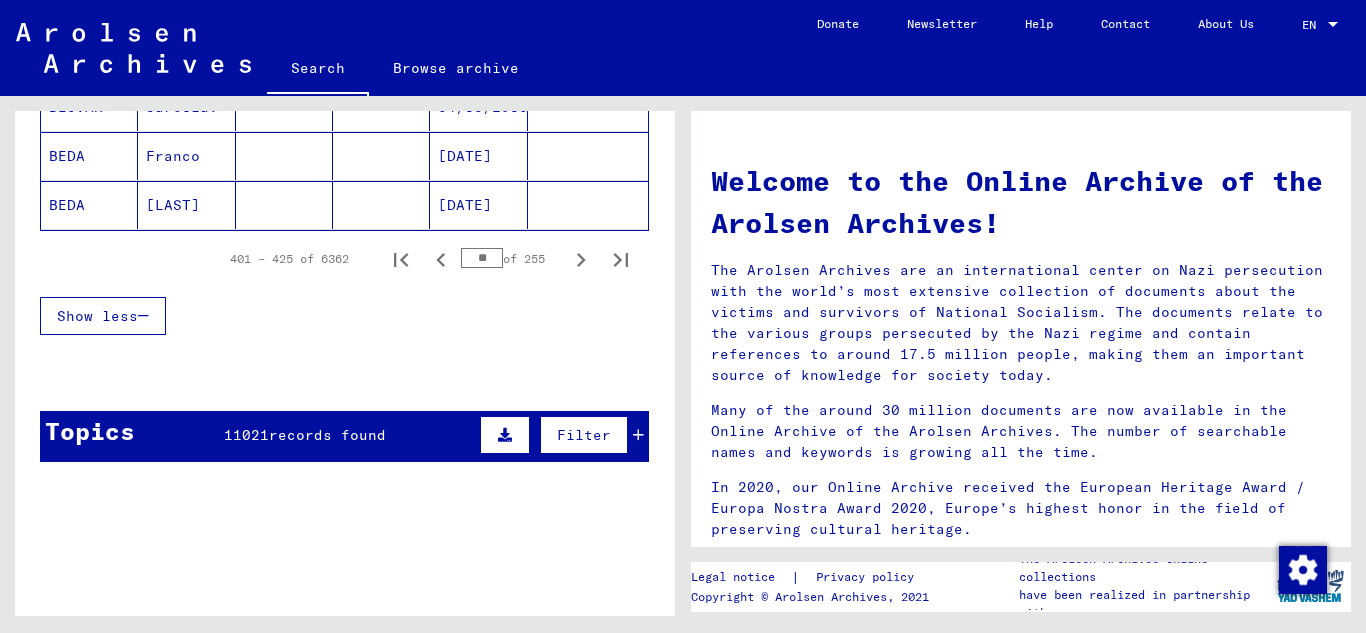 click 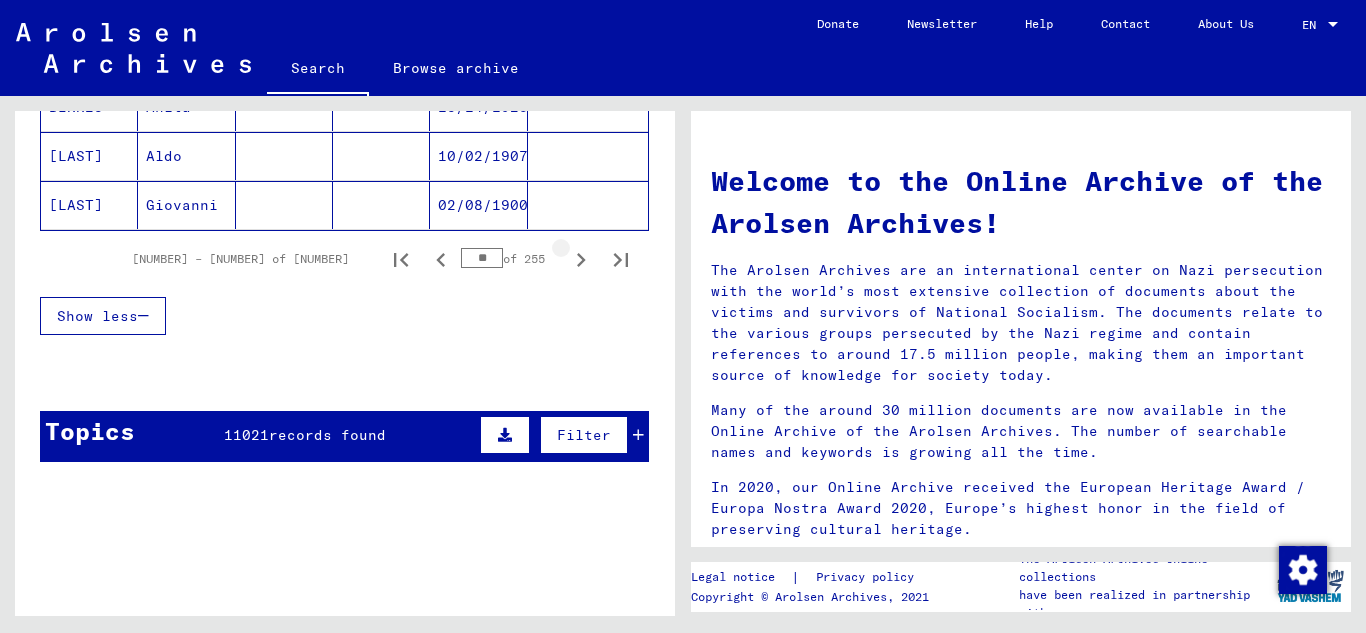click 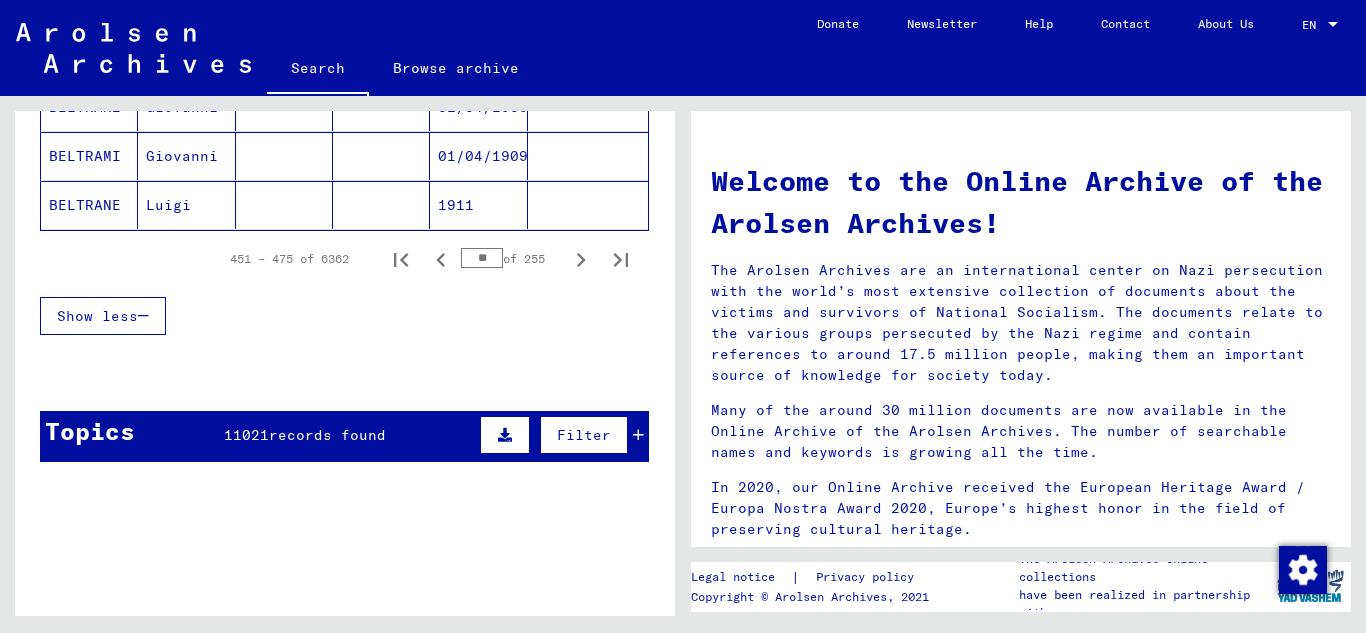 click 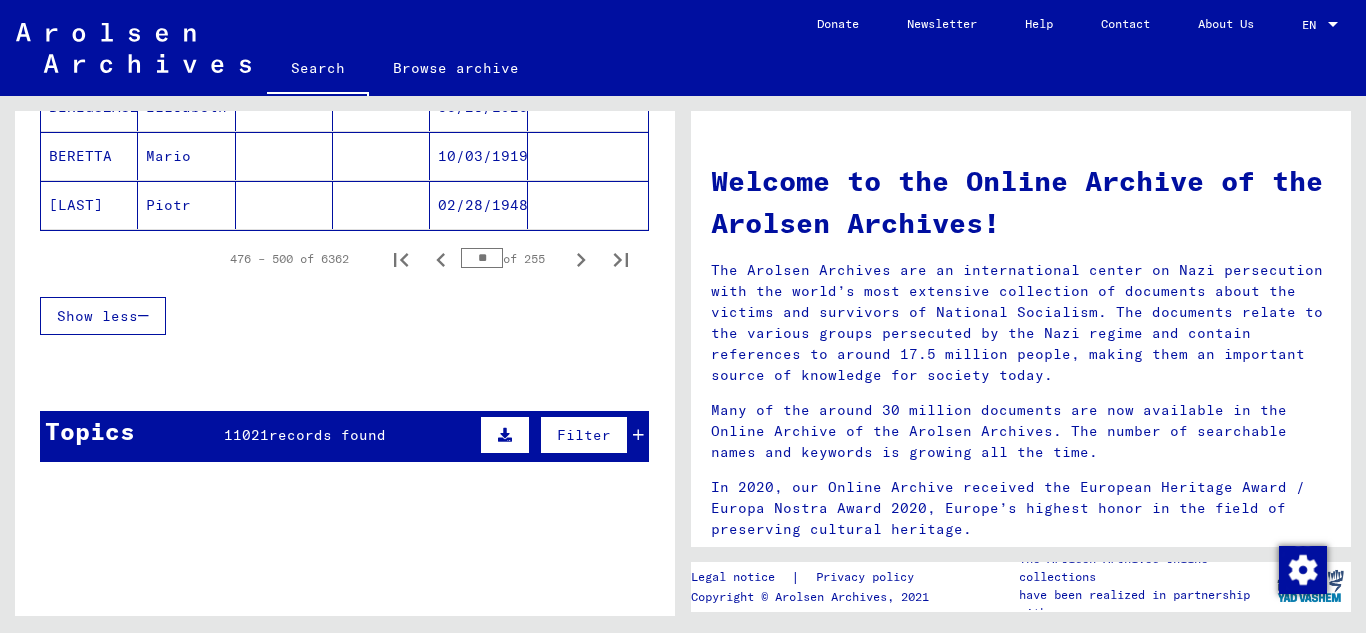 click 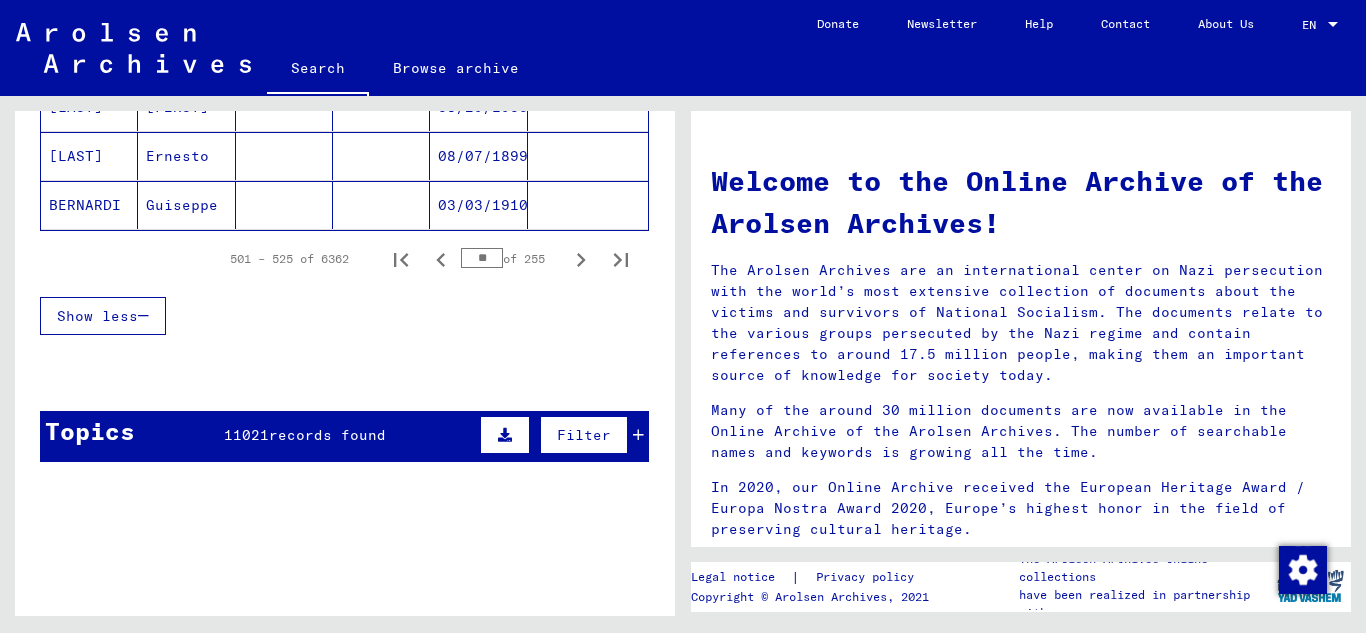 click 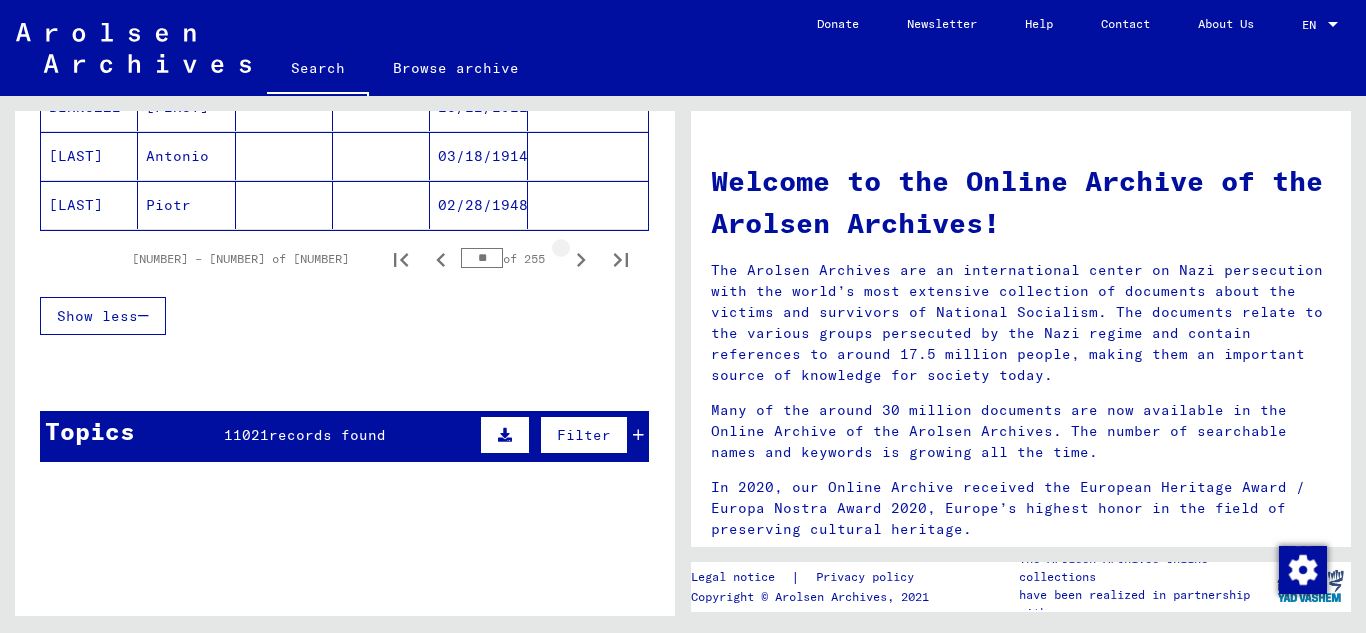 click 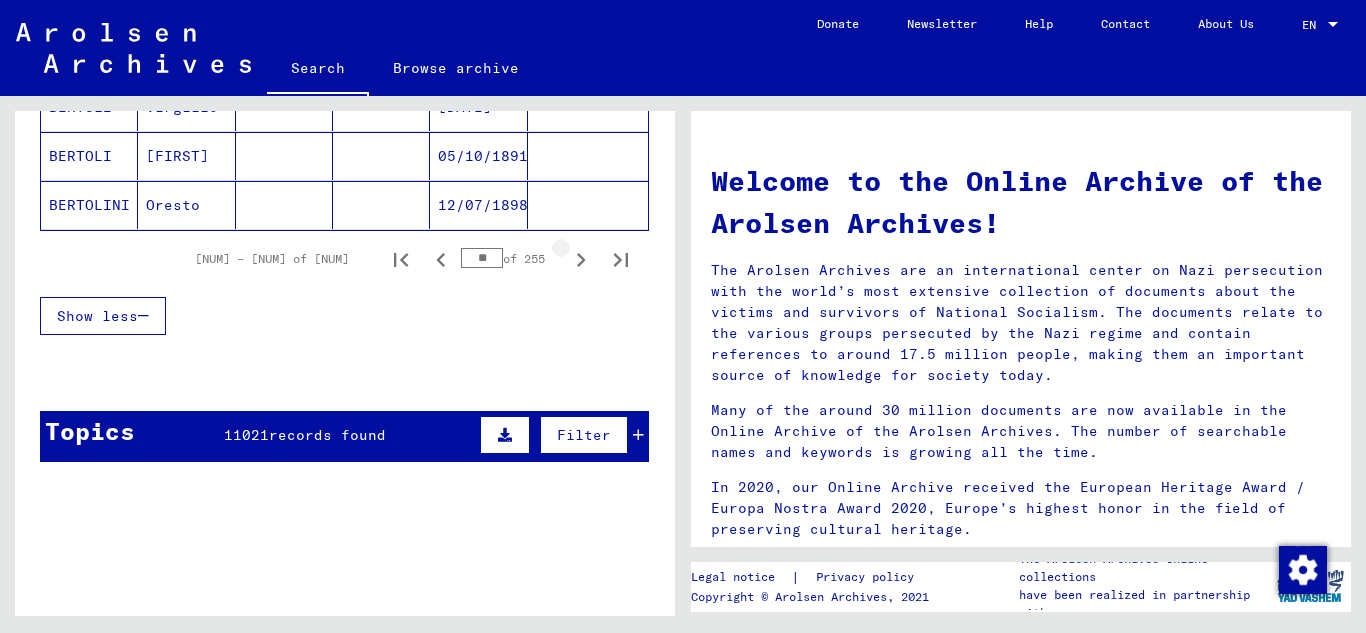 click 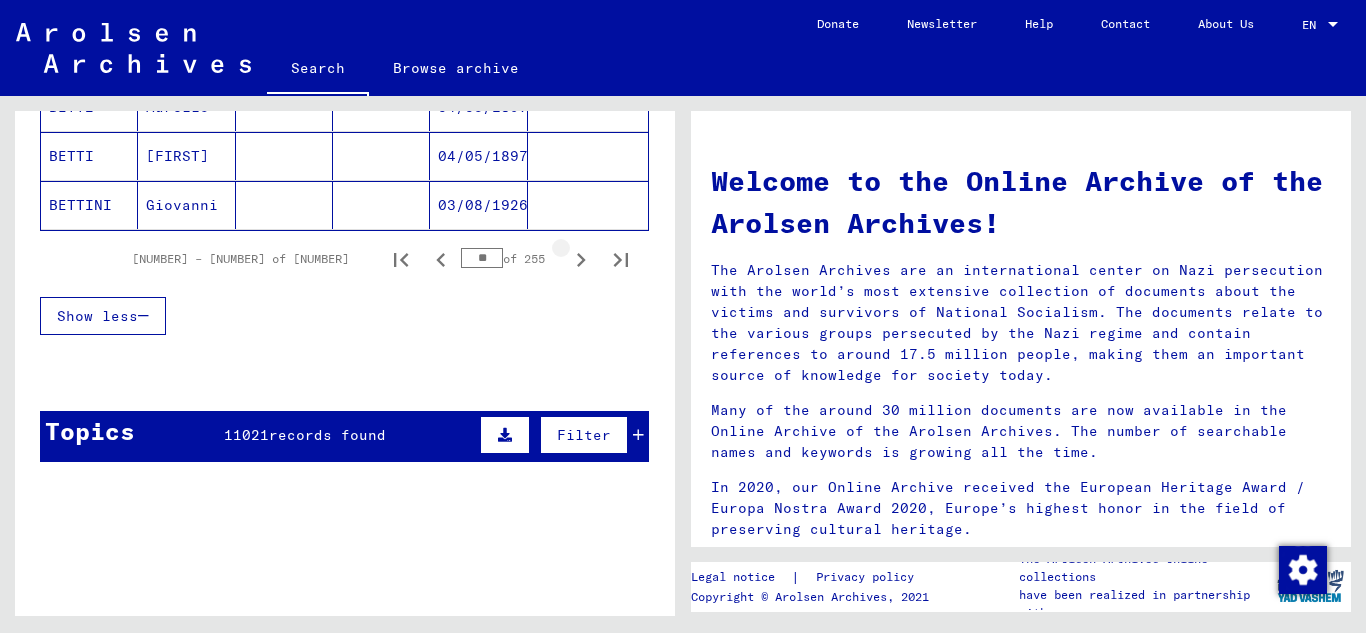 click 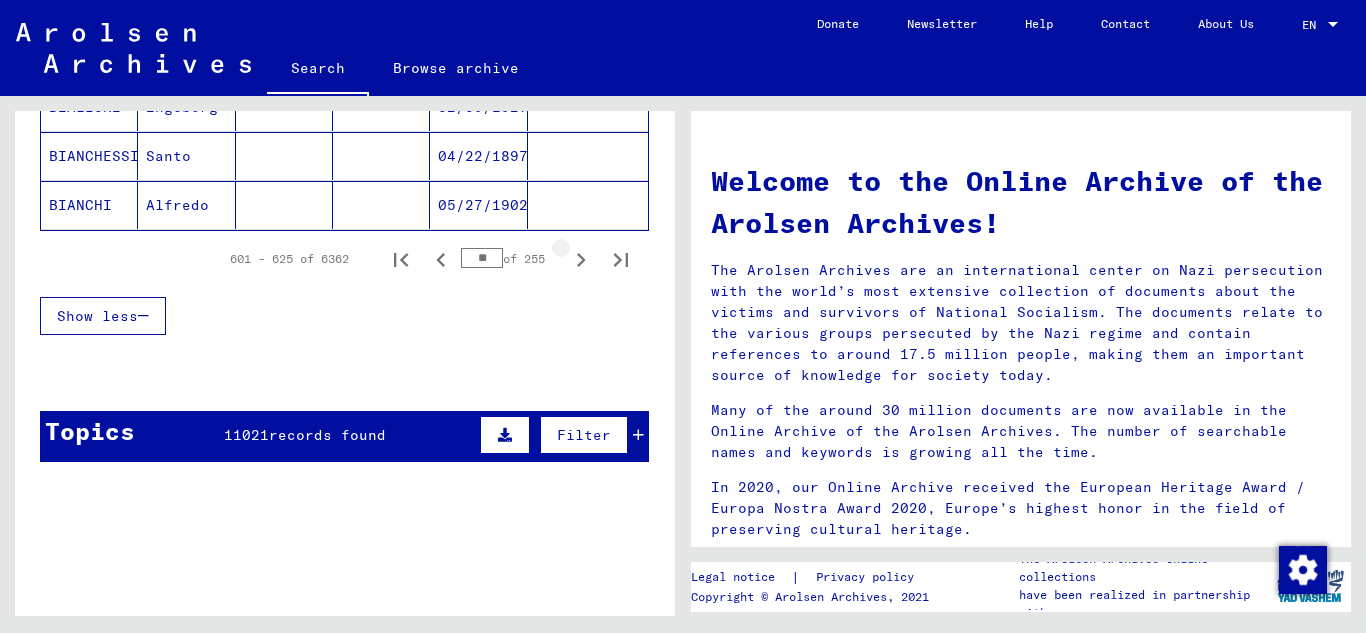 click 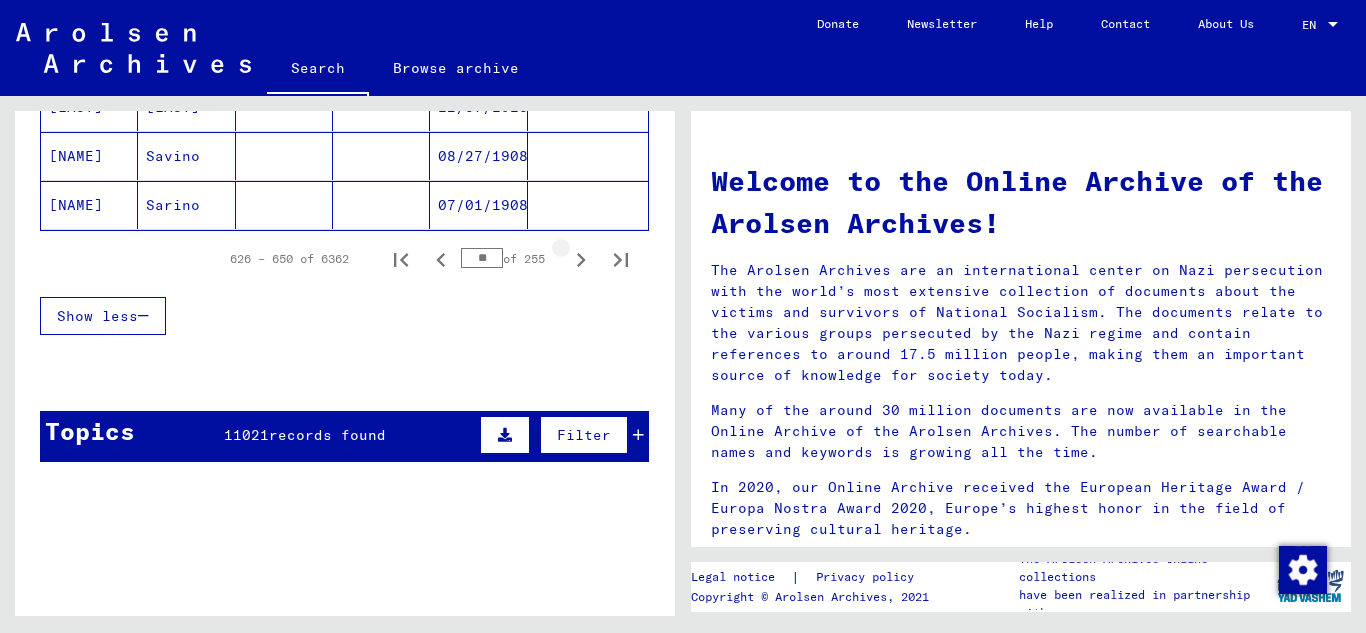 click 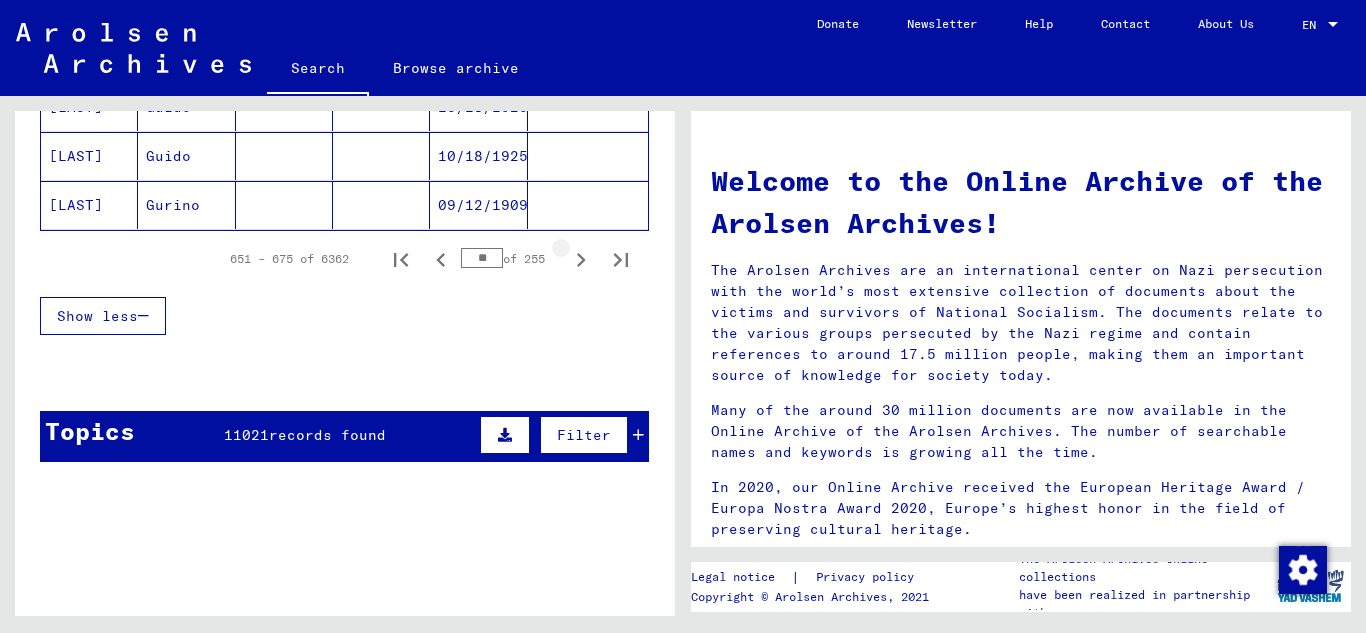 click 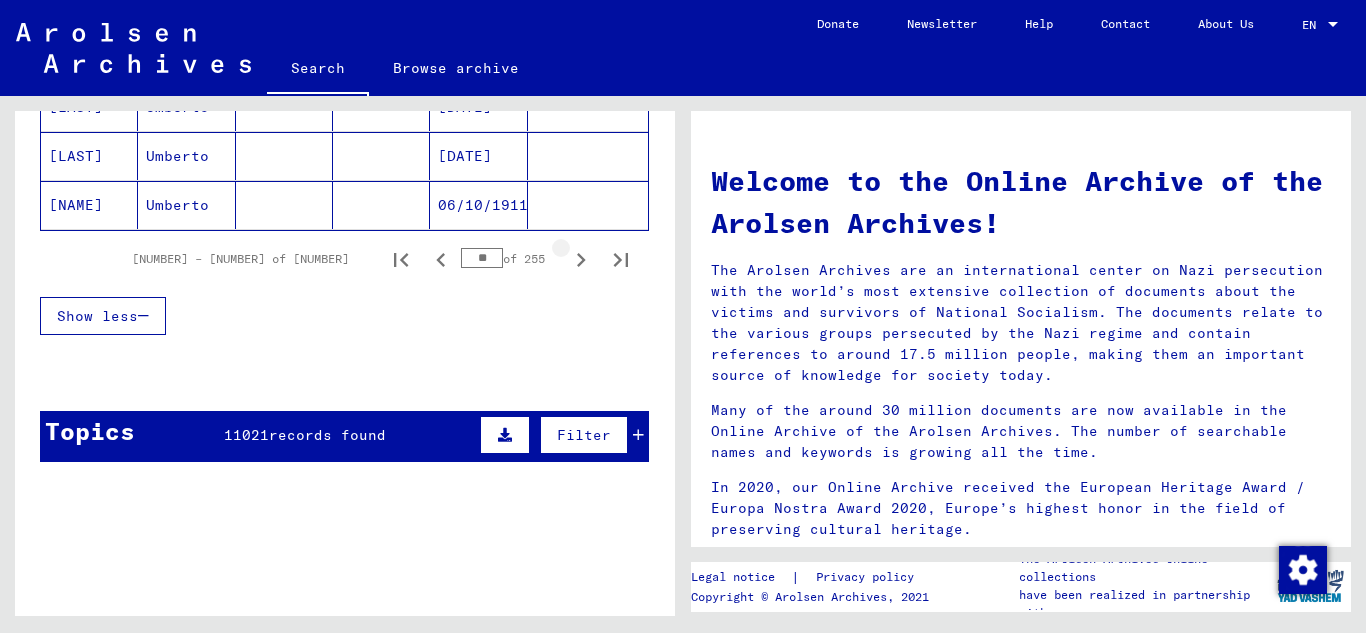 click 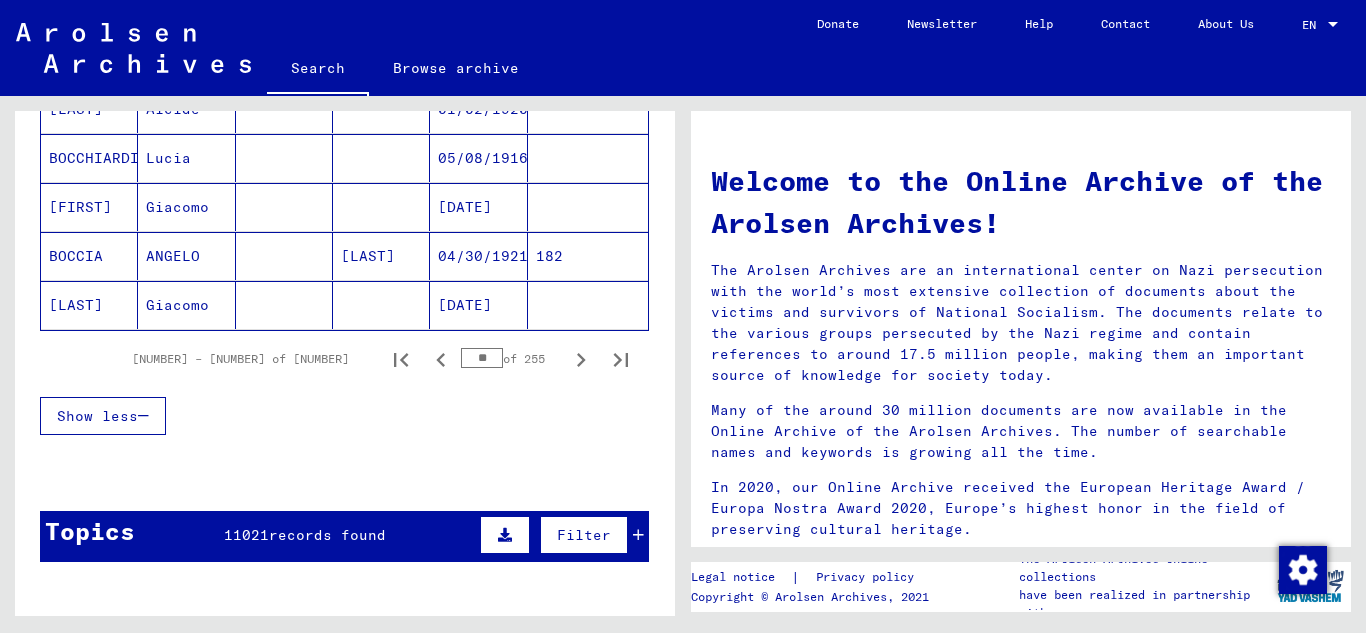 scroll, scrollTop: 1200, scrollLeft: 0, axis: vertical 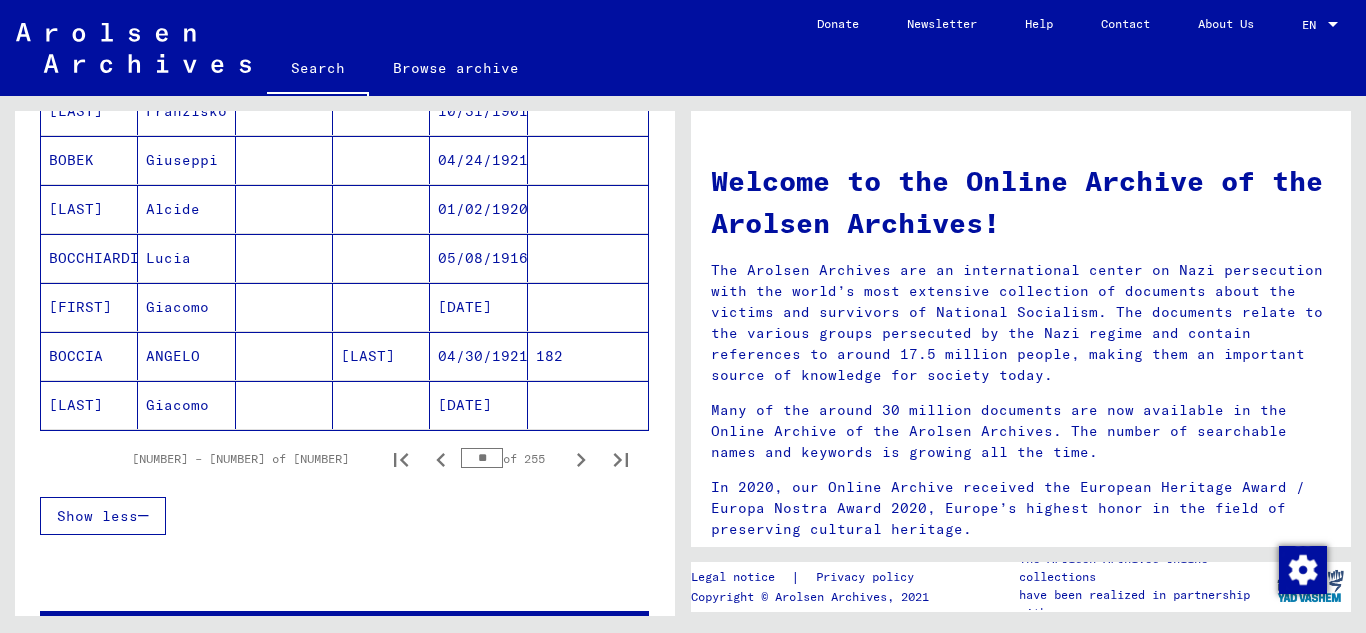 click on "04/30/1921" at bounding box center (478, 405) 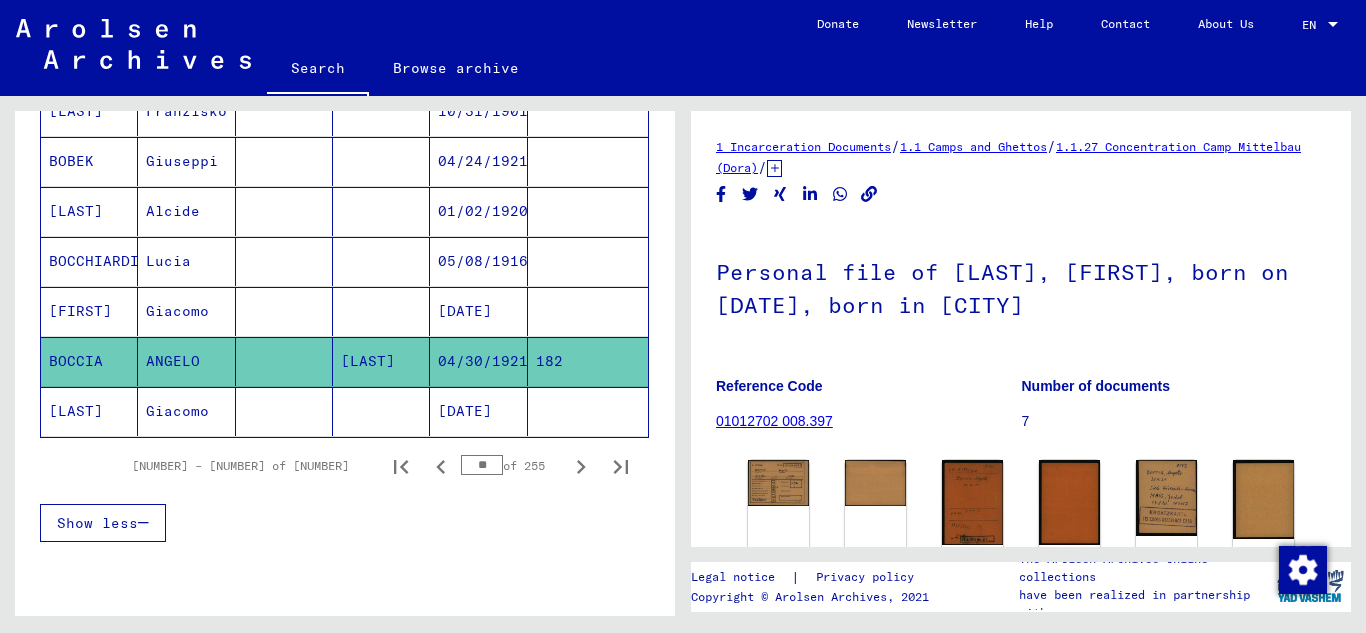 scroll, scrollTop: 67, scrollLeft: 0, axis: vertical 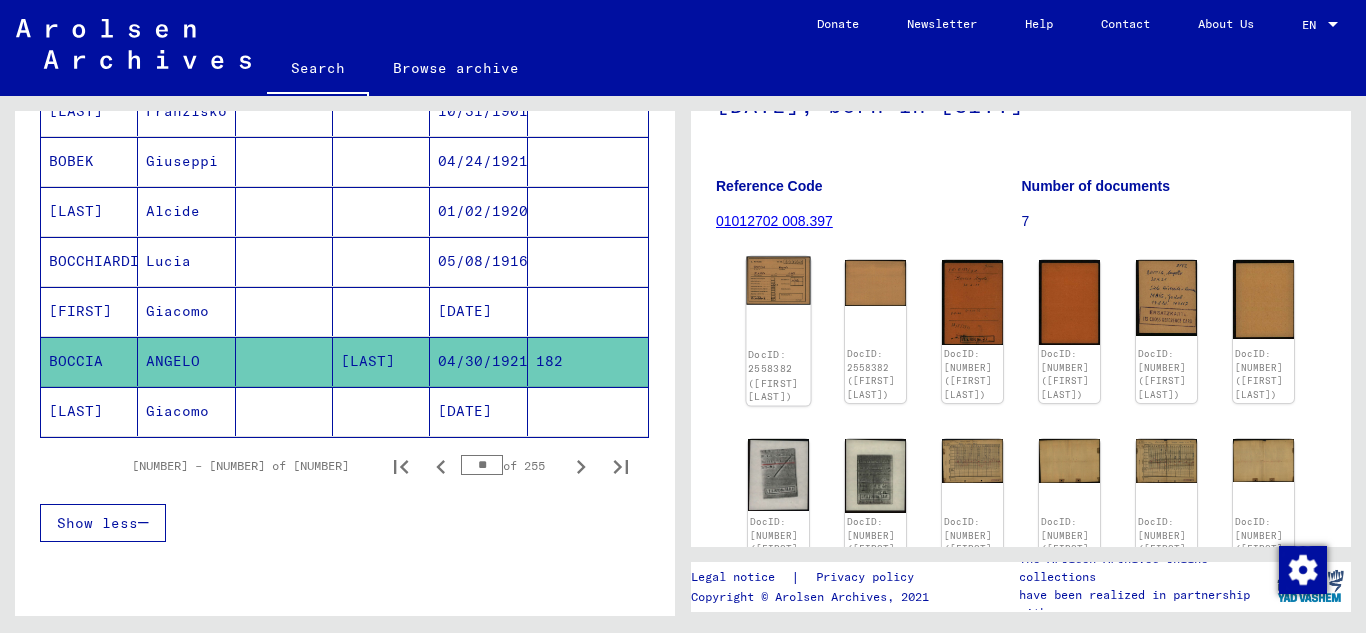 click 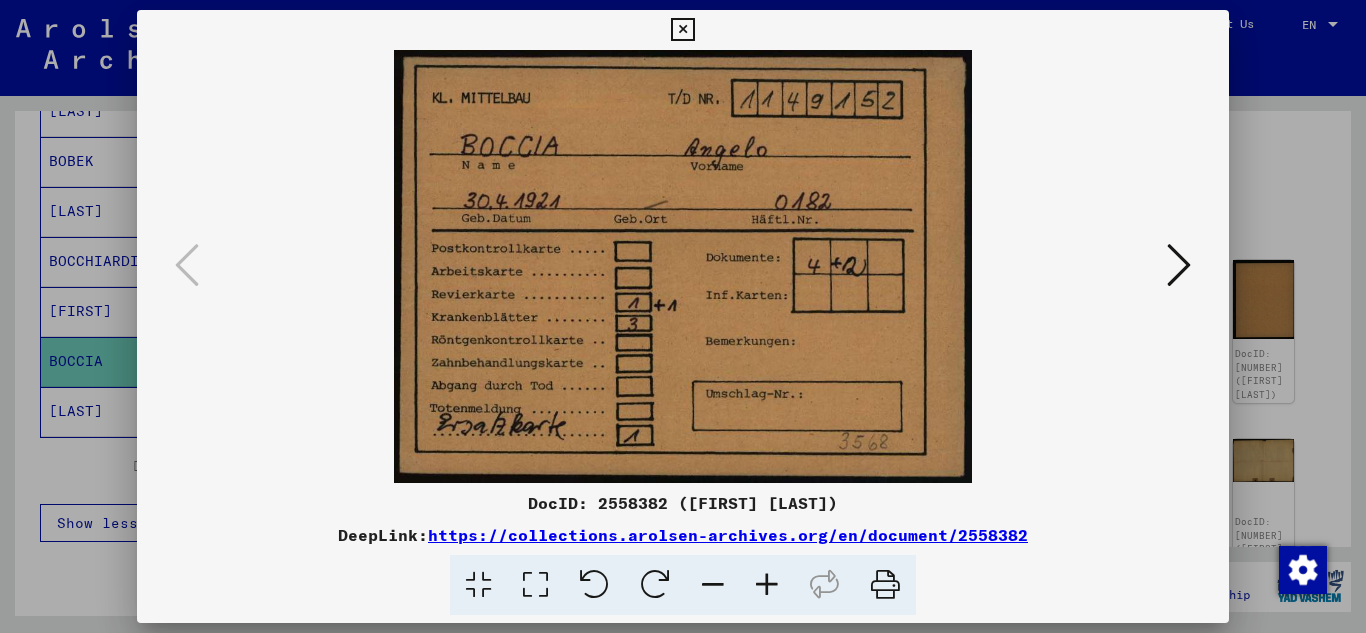 click at bounding box center (1179, 265) 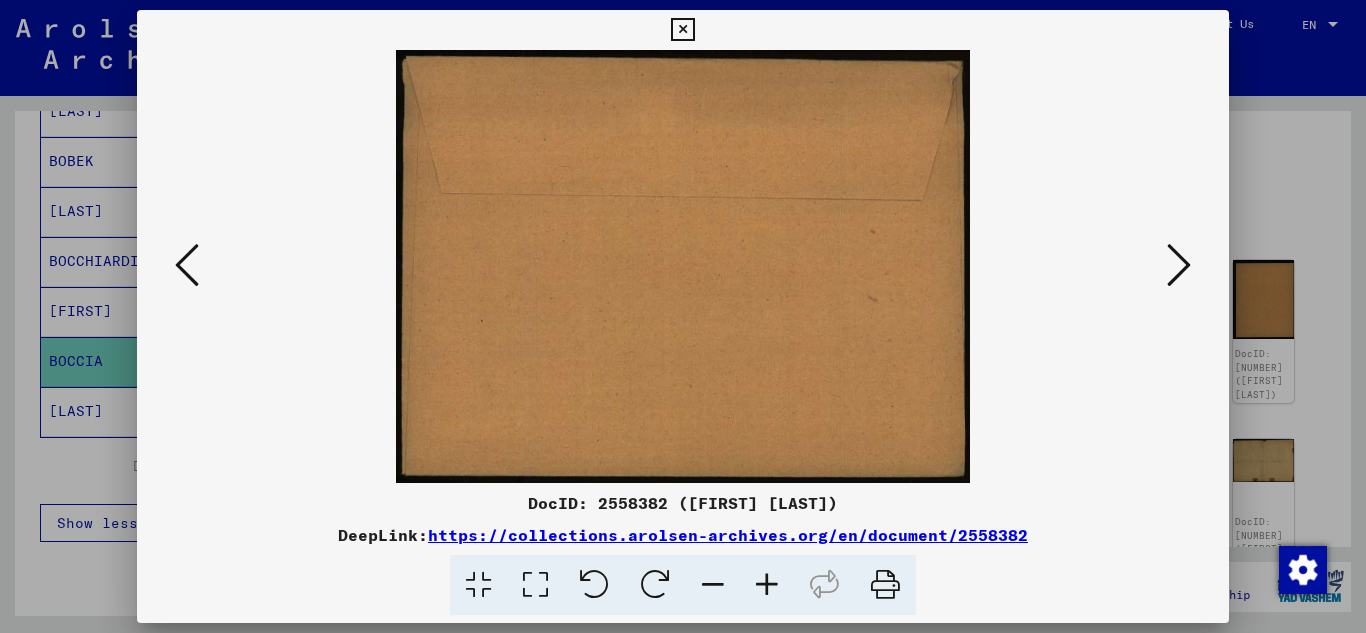 click at bounding box center [1179, 265] 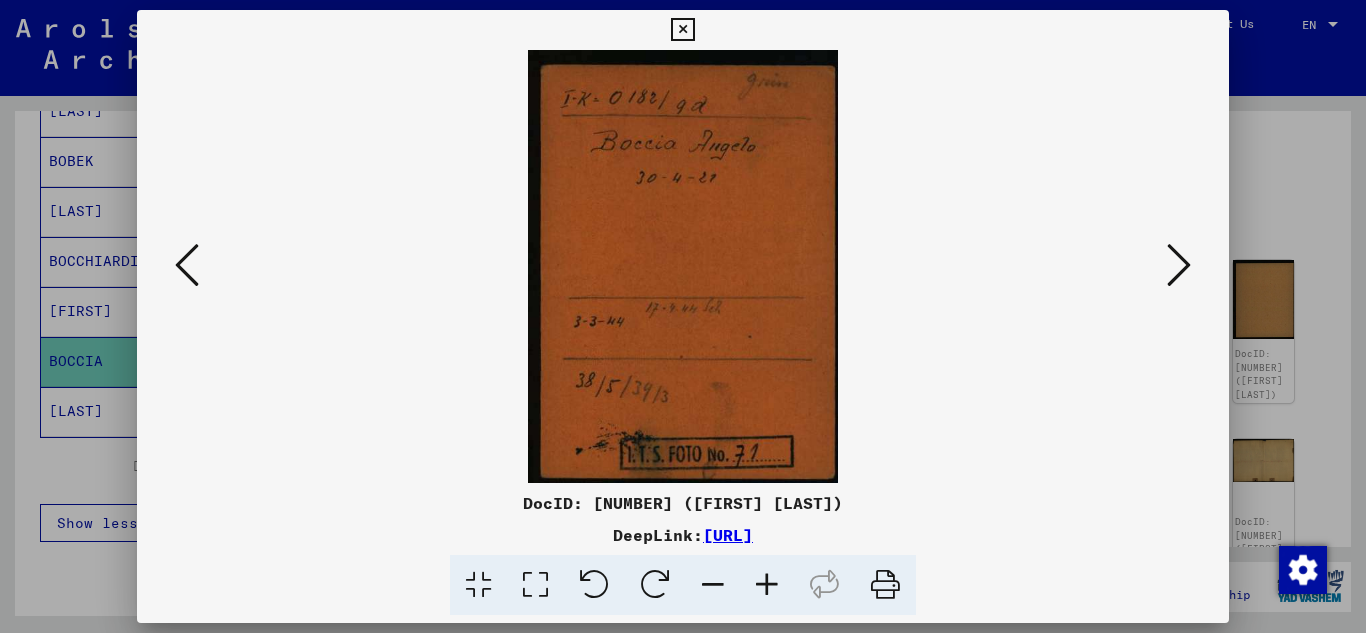 click at bounding box center [1179, 265] 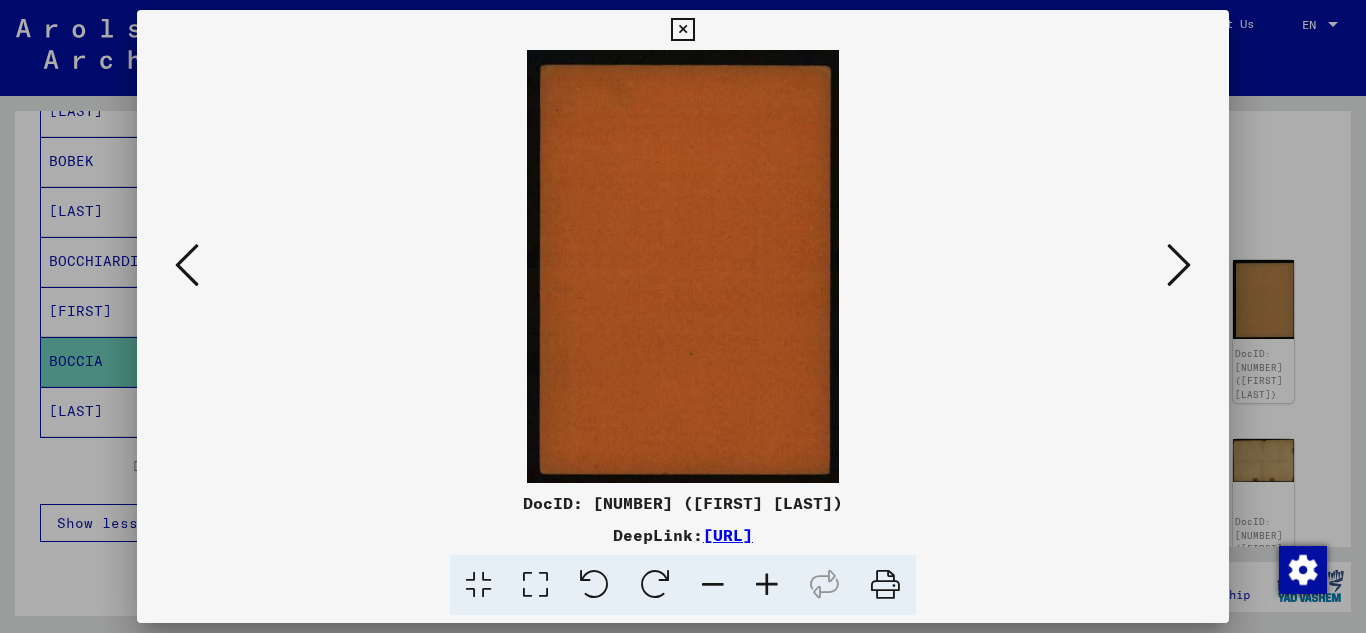 click at bounding box center [1179, 265] 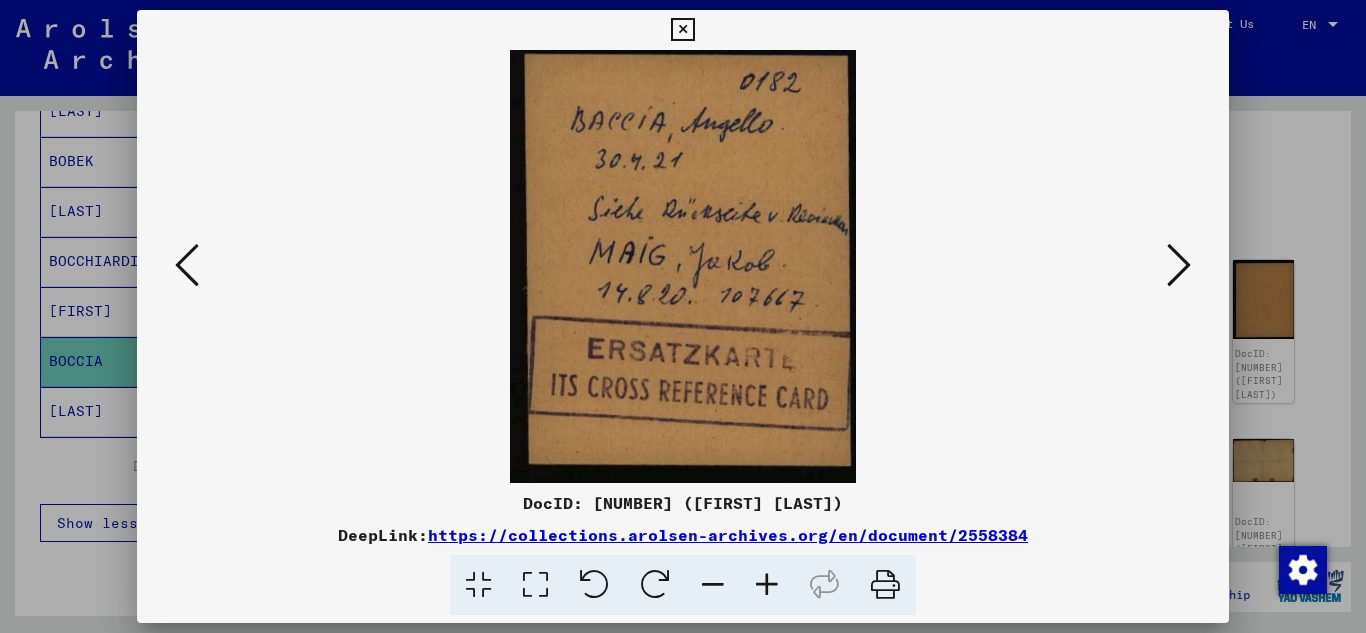 click at bounding box center (1179, 265) 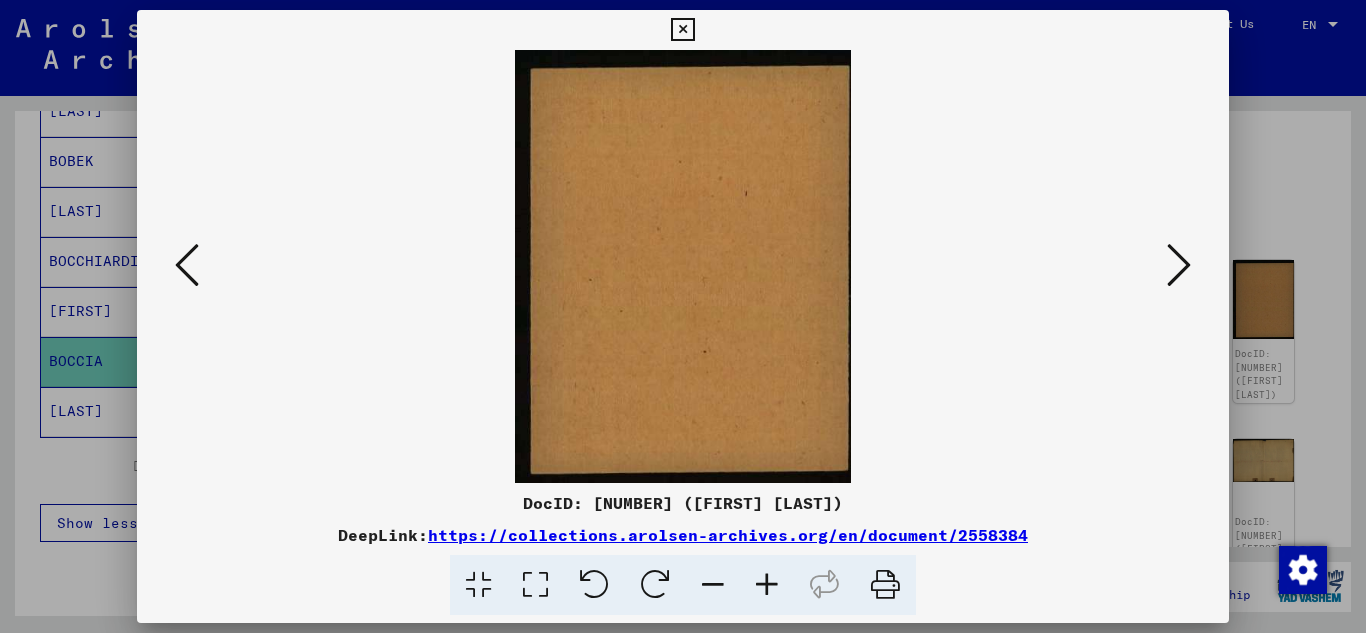 click at bounding box center (1179, 265) 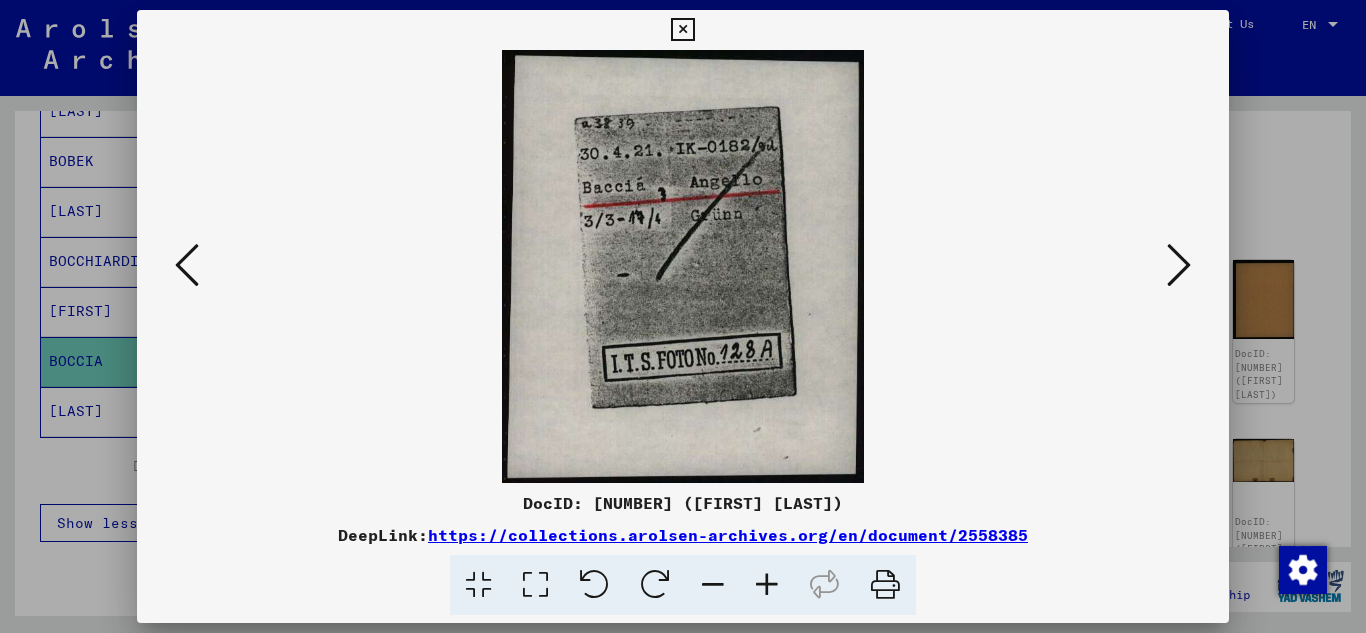 click at bounding box center [1179, 265] 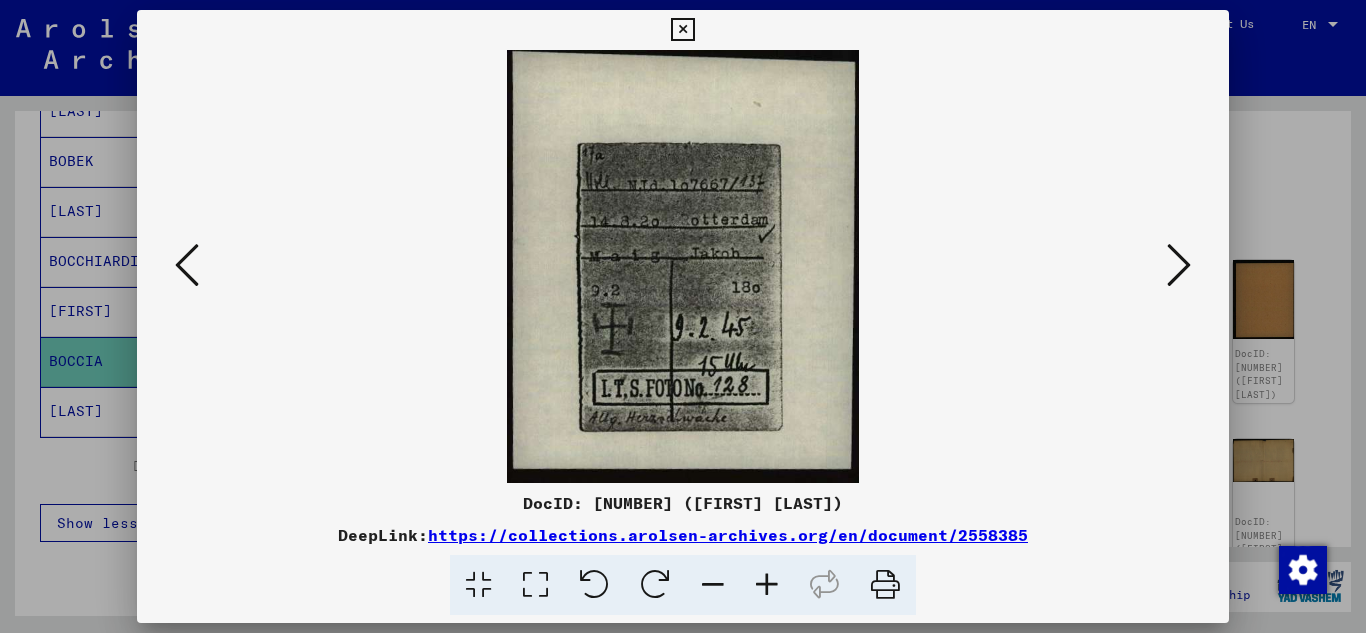click at bounding box center [1179, 265] 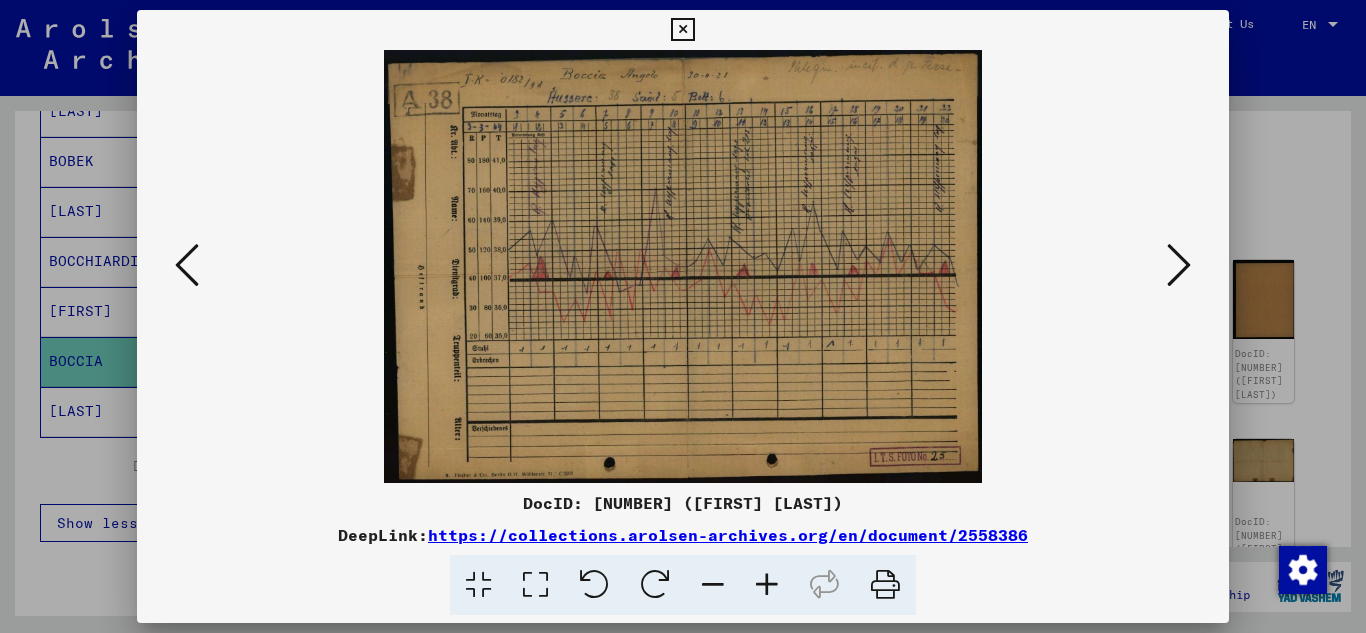 click at bounding box center [187, 266] 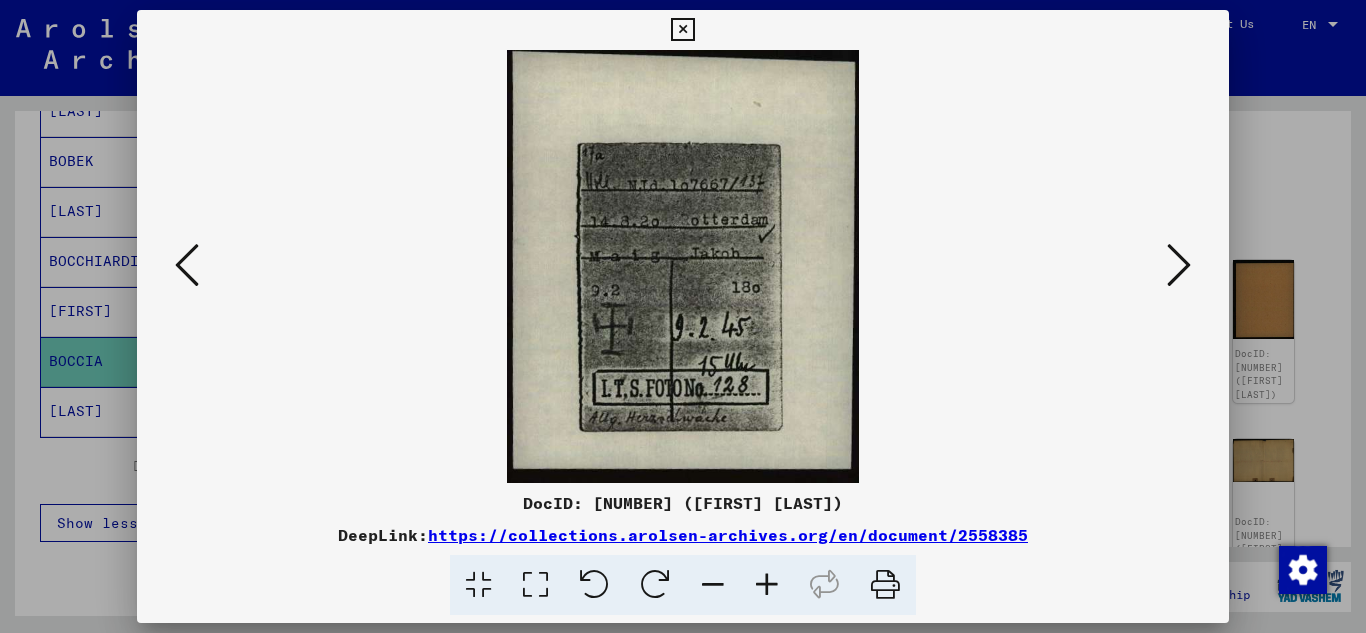 click at bounding box center (1179, 265) 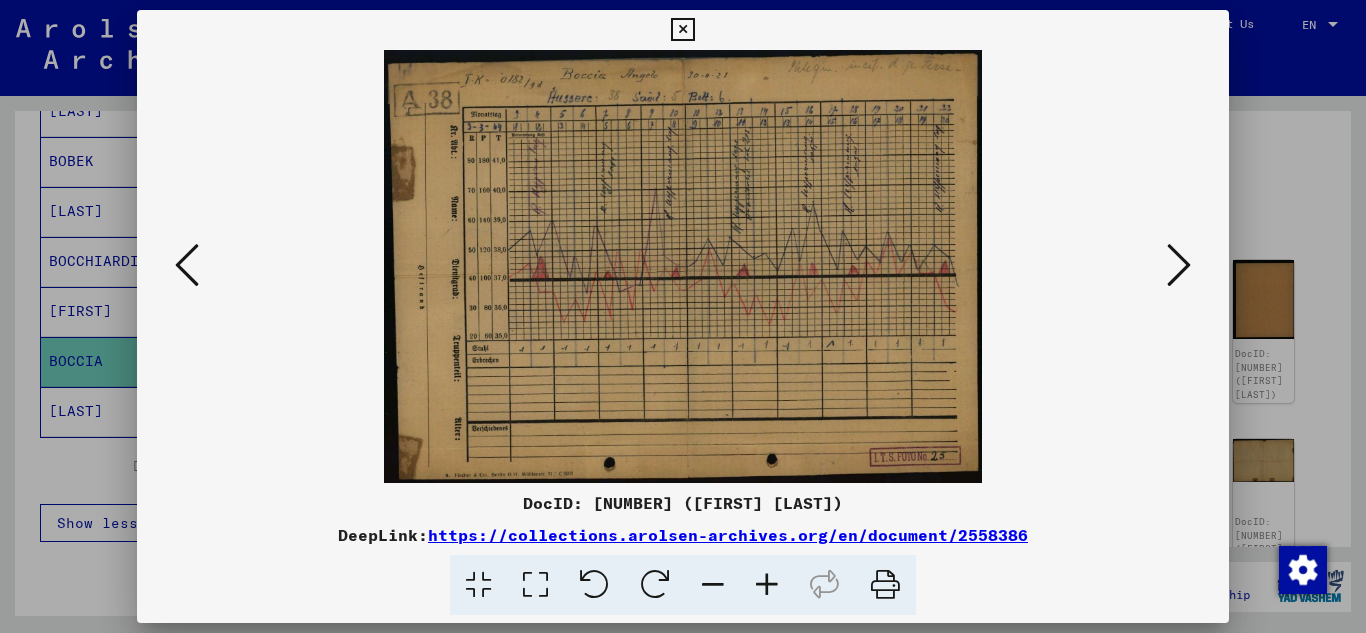 click at bounding box center [1179, 265] 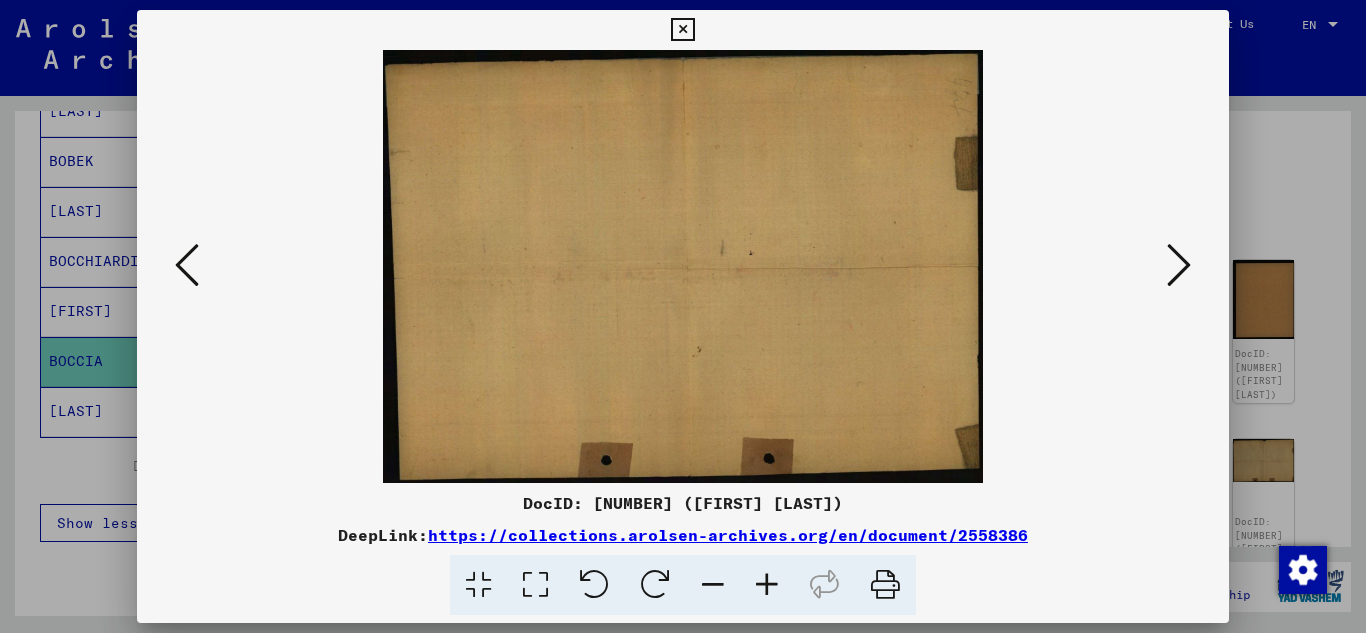 click at bounding box center [1179, 265] 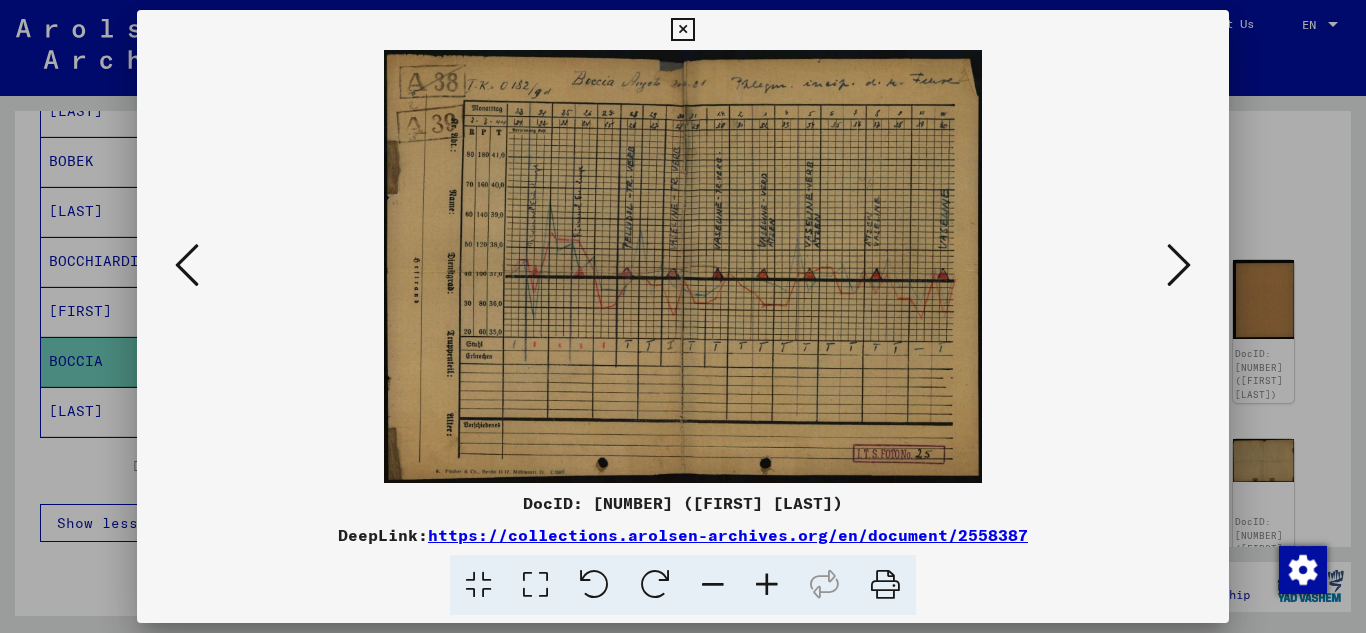 click at bounding box center (1179, 265) 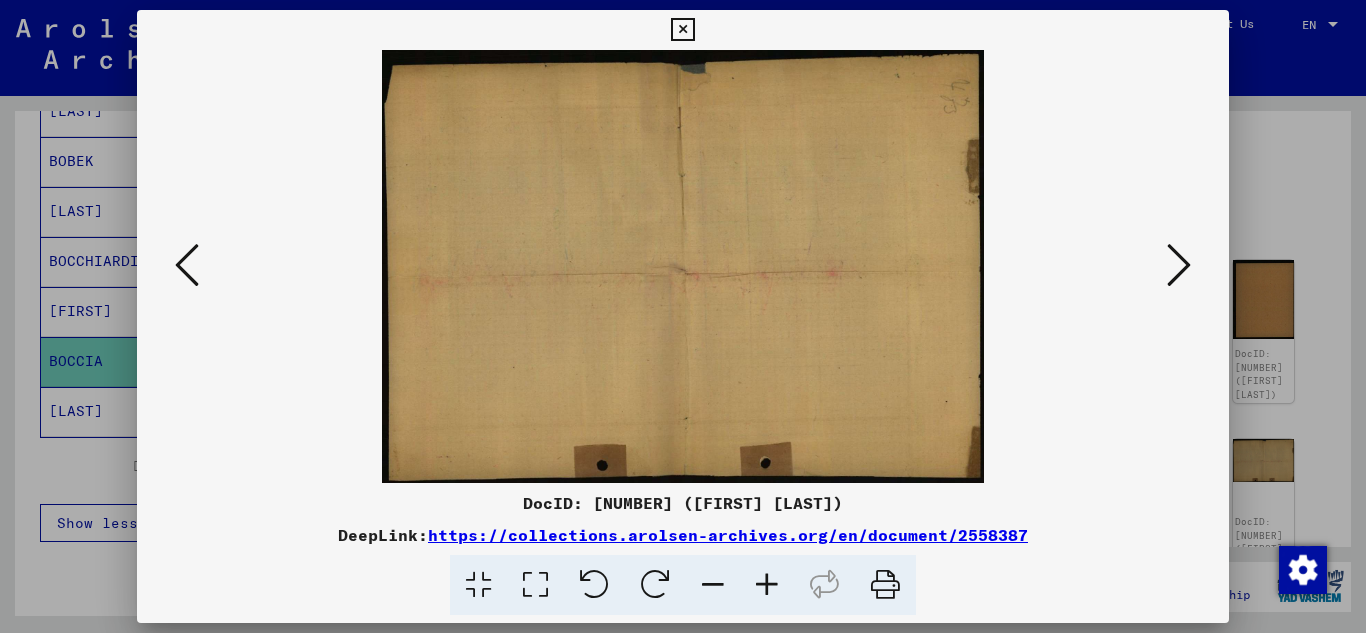 click at bounding box center [1179, 265] 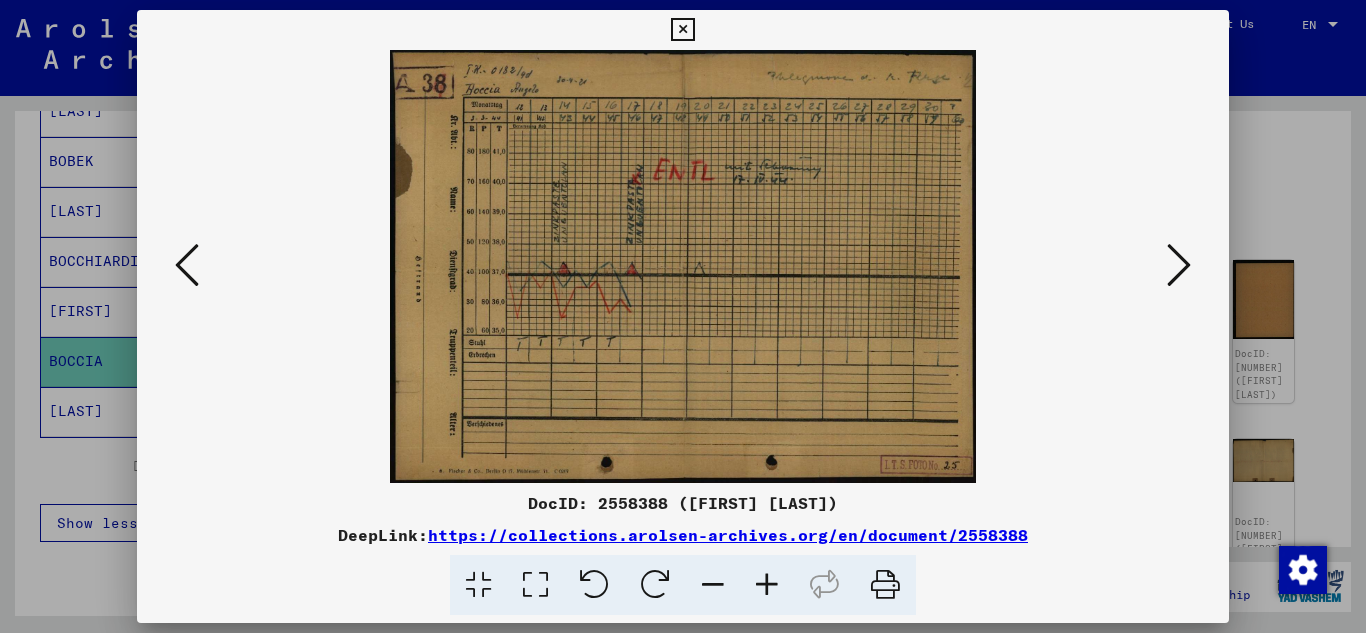 click at bounding box center [1179, 265] 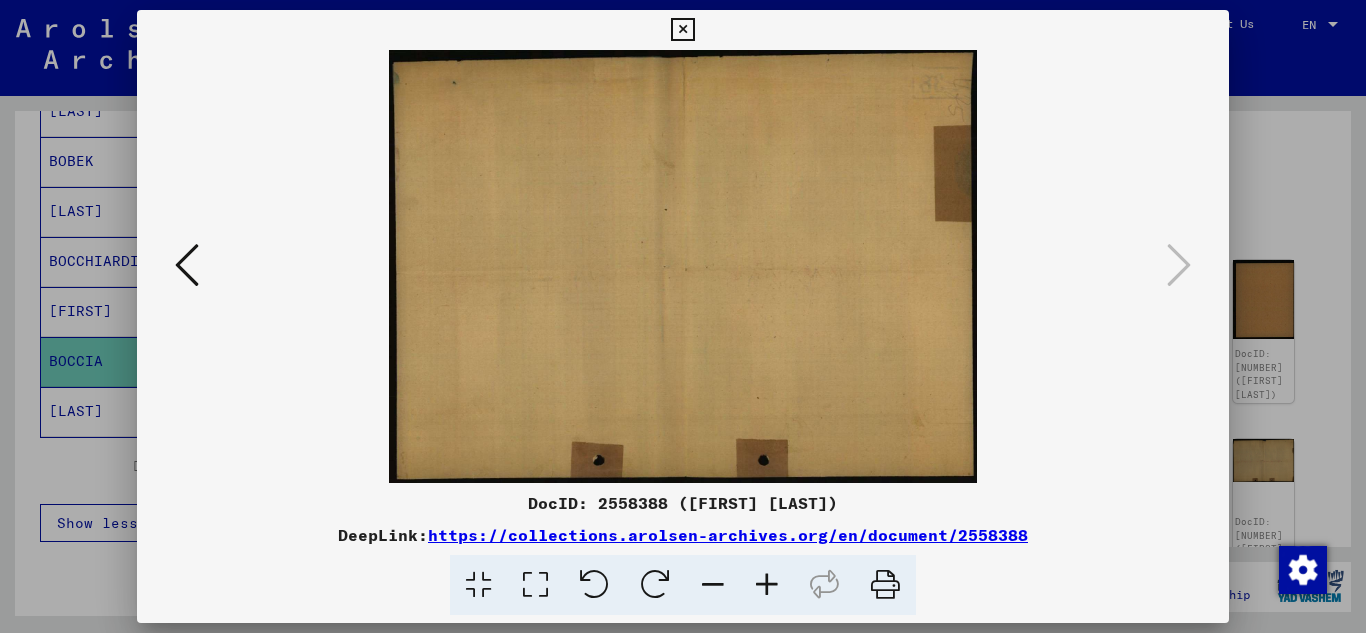 click at bounding box center (682, 30) 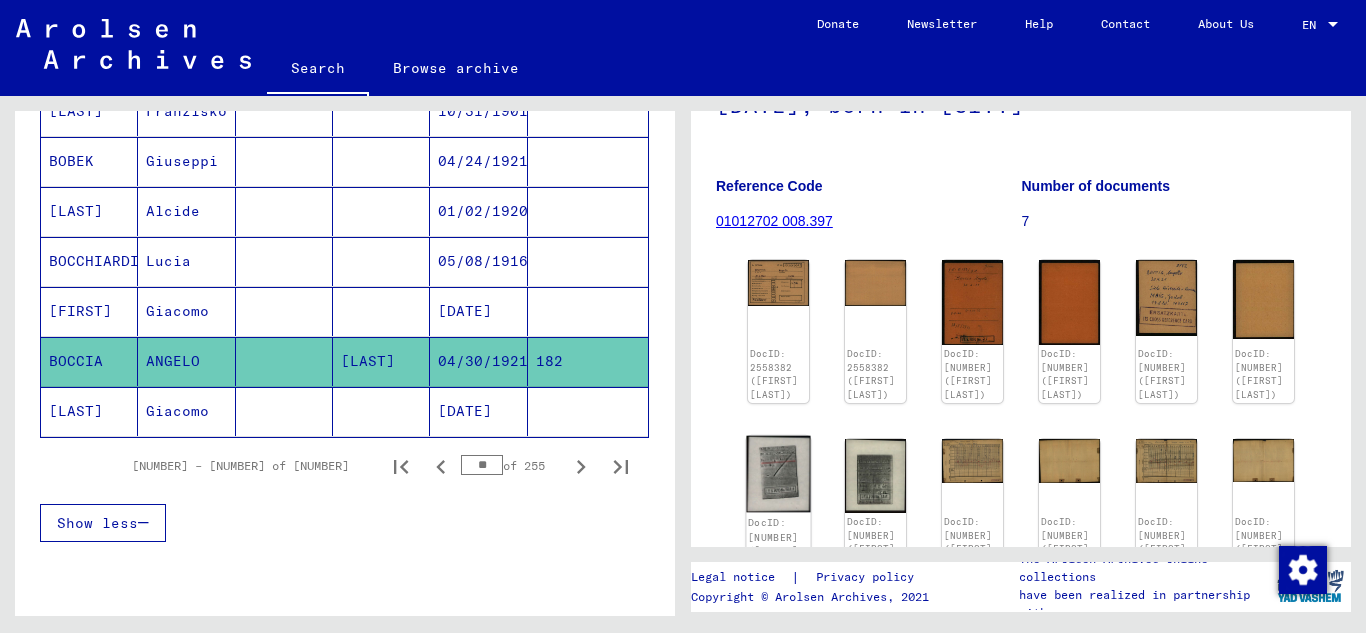 click 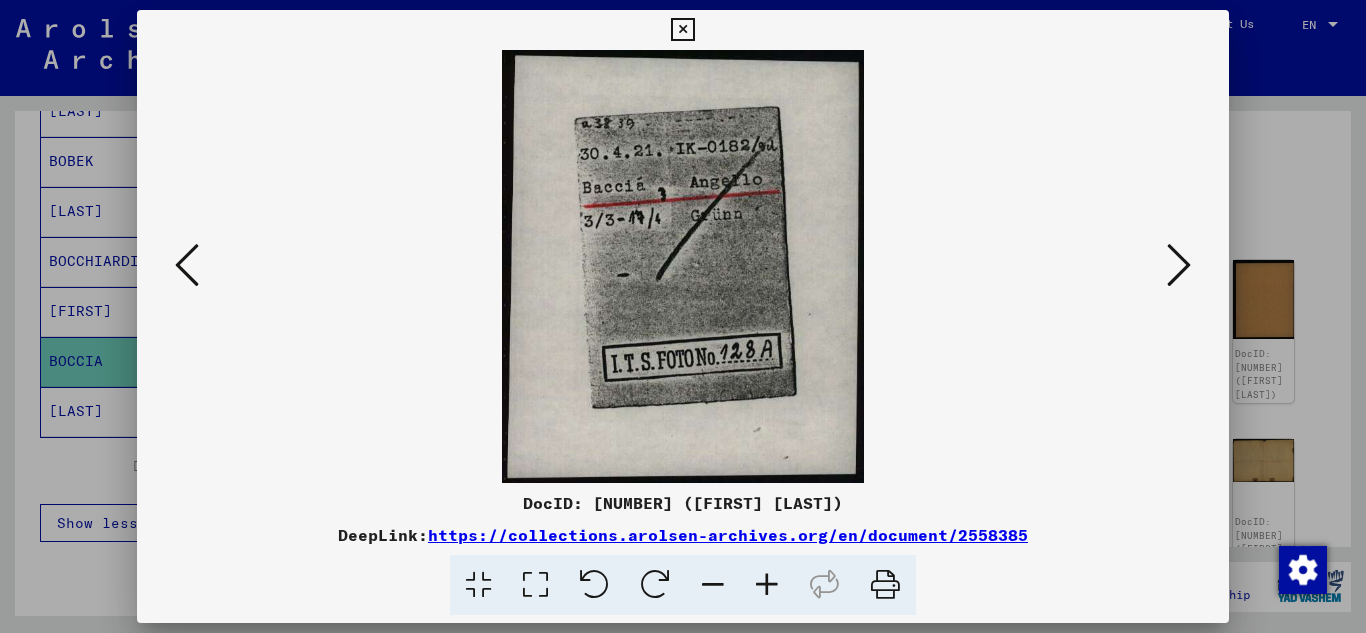 click at bounding box center [1179, 265] 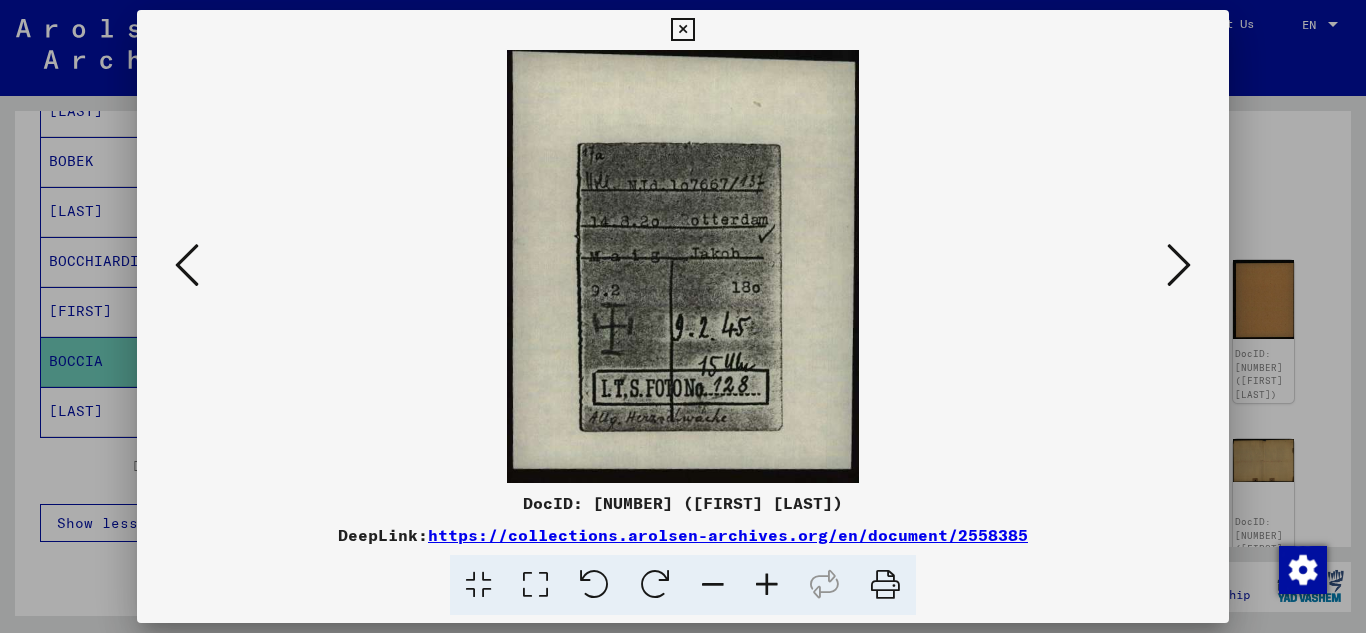 click at bounding box center [1179, 265] 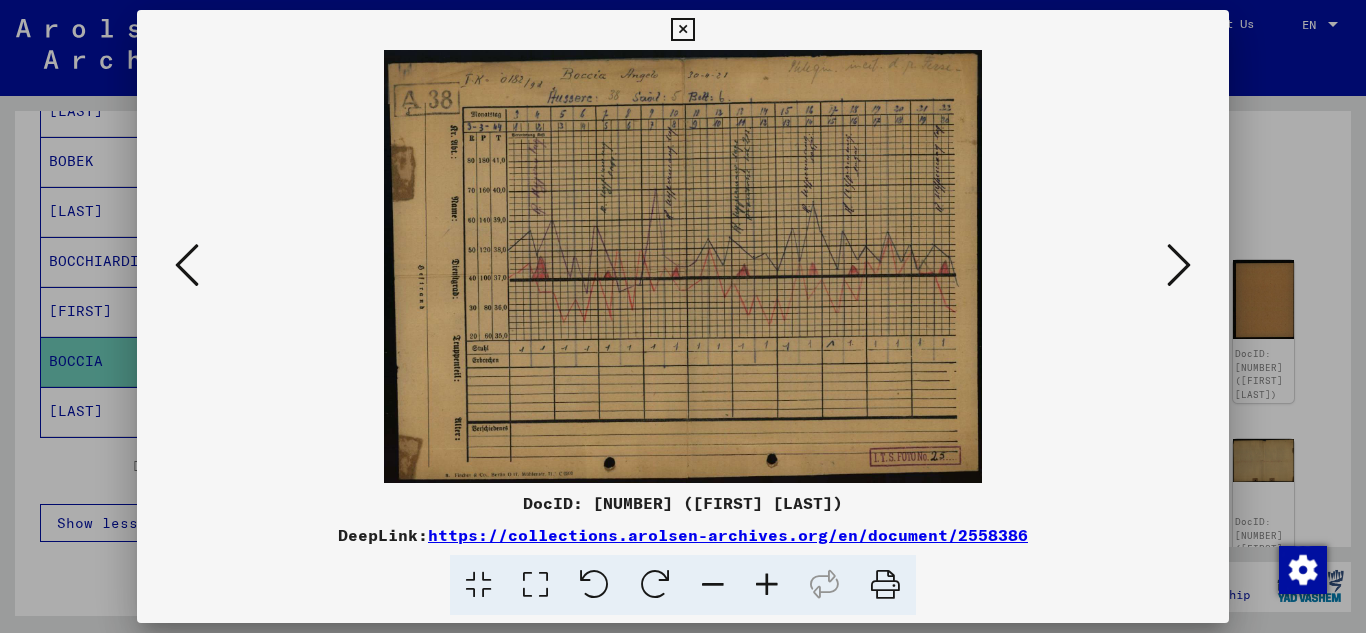 click at bounding box center (682, 30) 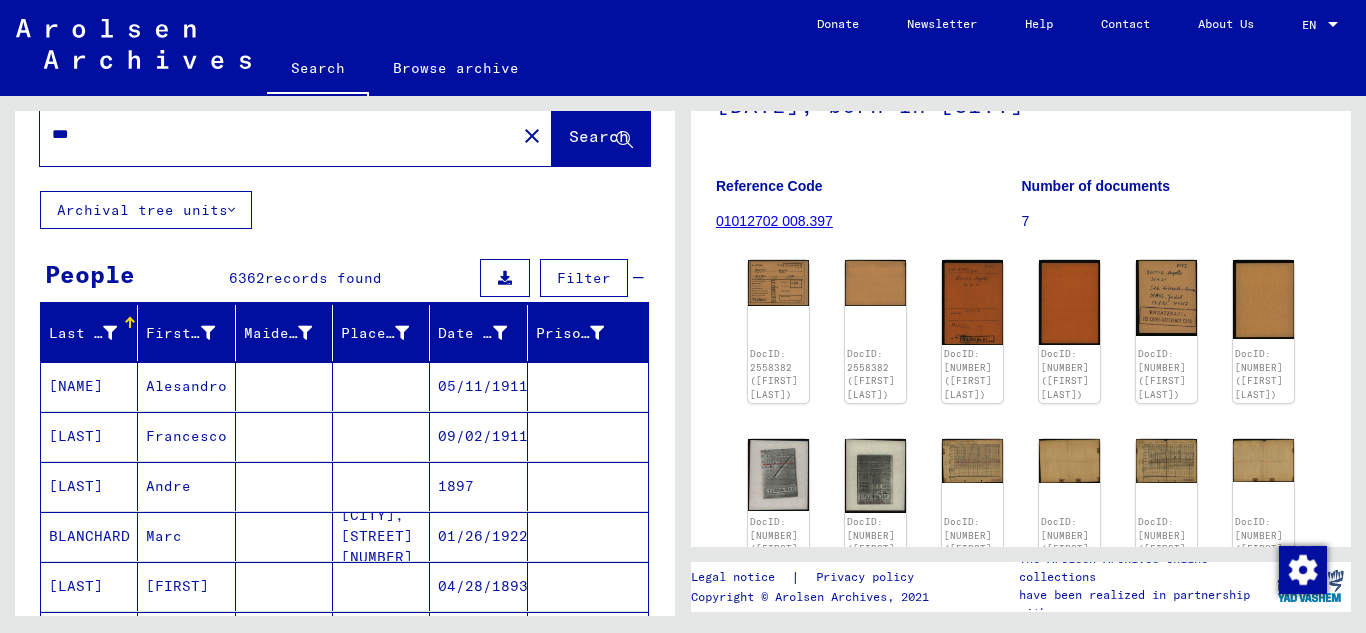 scroll, scrollTop: 0, scrollLeft: 0, axis: both 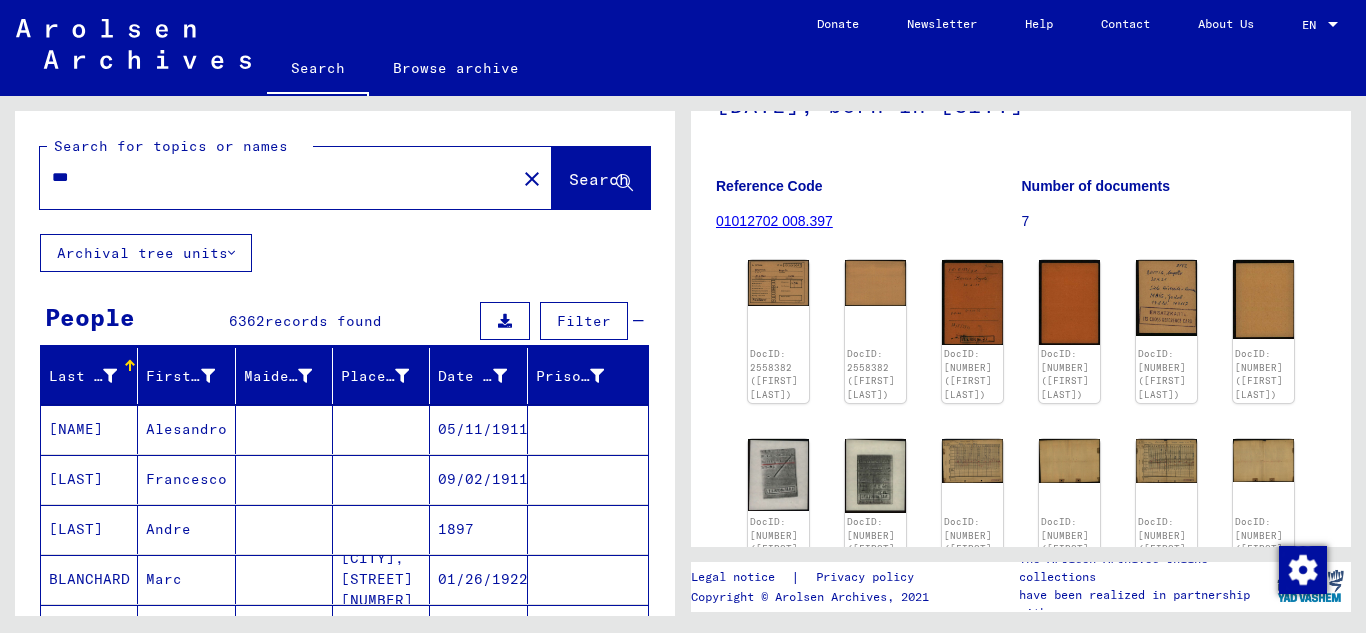 drag, startPoint x: 133, startPoint y: 170, endPoint x: 0, endPoint y: 173, distance: 133.03383 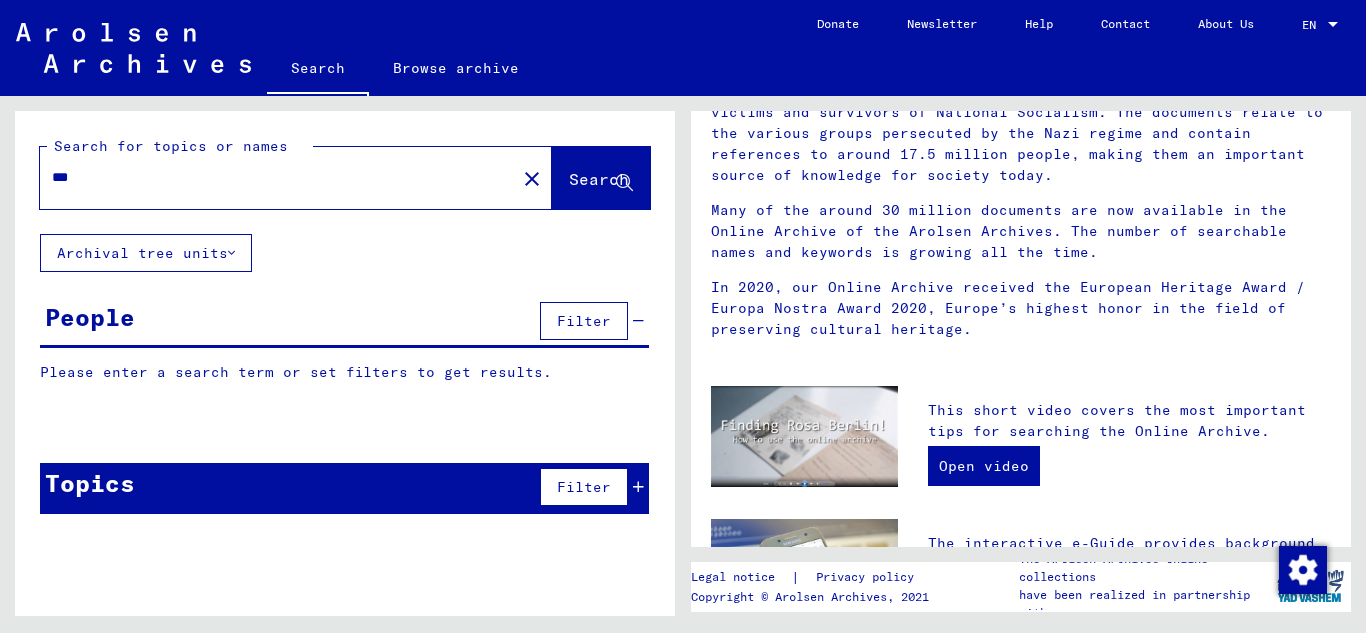 scroll, scrollTop: 0, scrollLeft: 0, axis: both 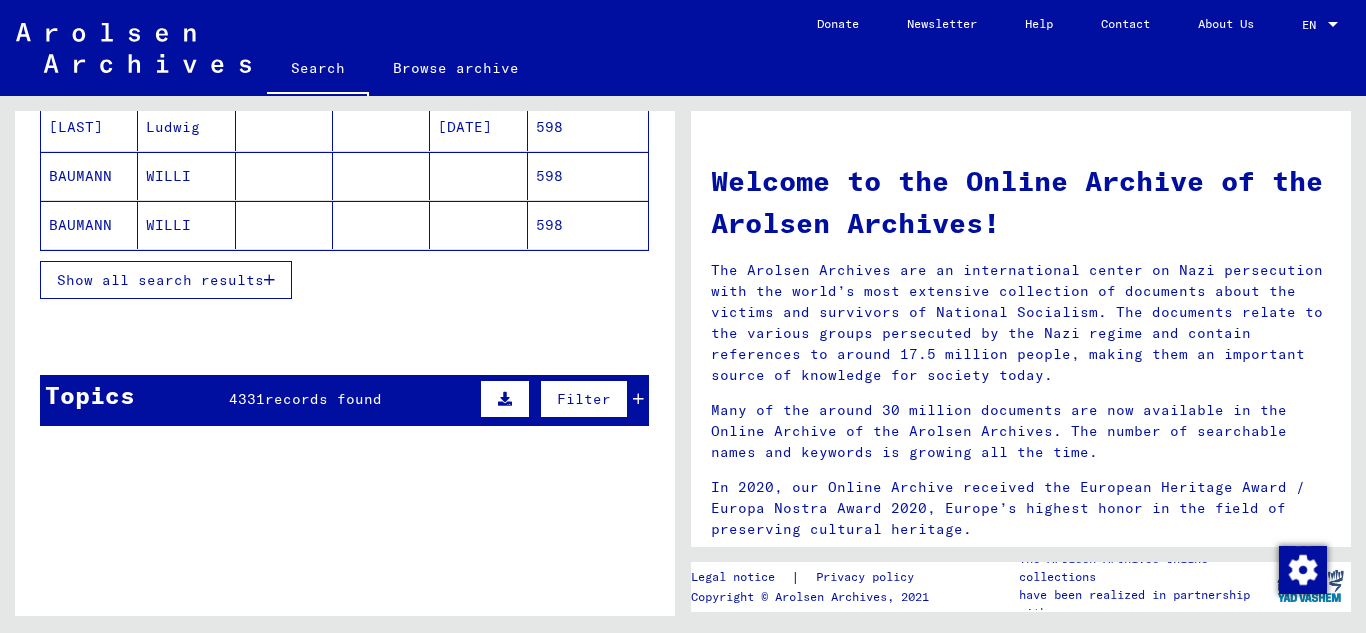 click at bounding box center [269, 280] 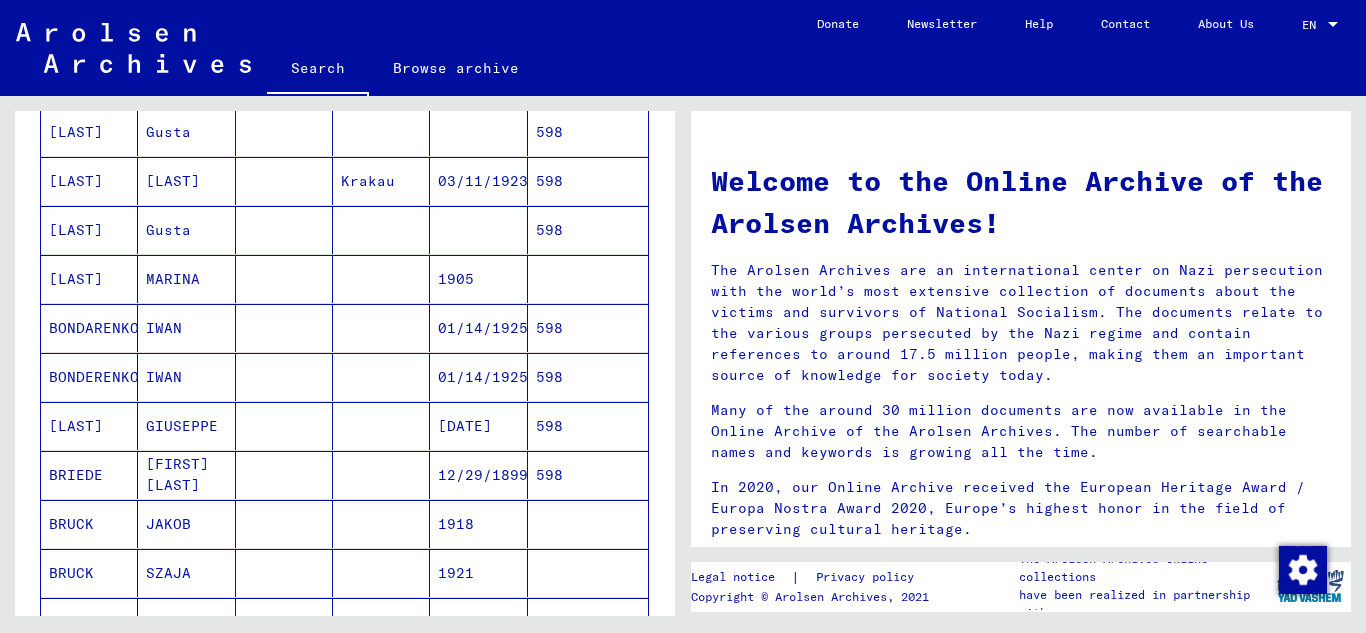scroll, scrollTop: 700, scrollLeft: 0, axis: vertical 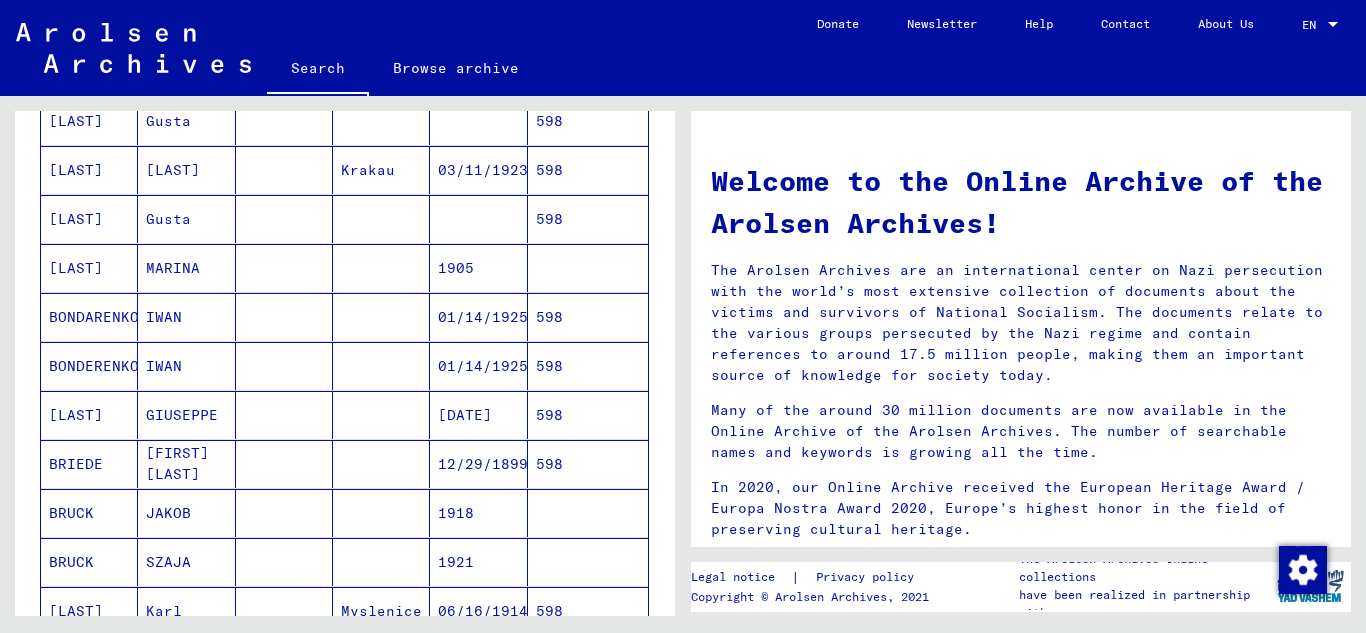 click on "[DATE]" at bounding box center (478, 464) 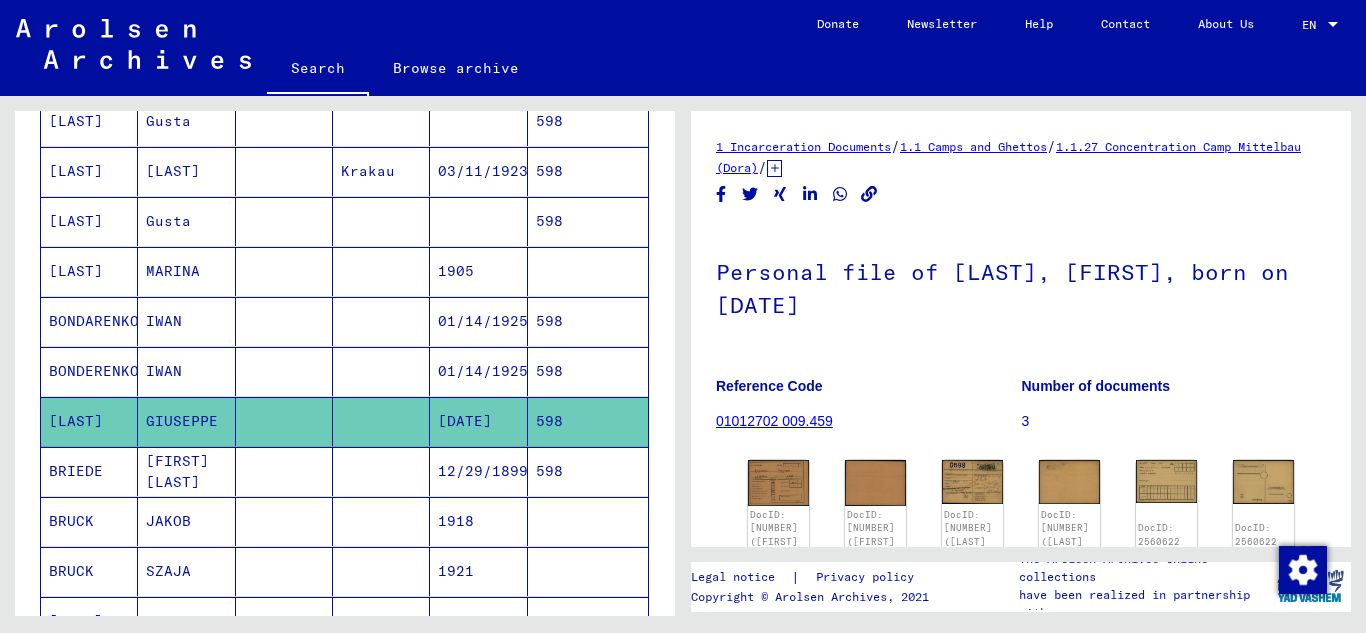 scroll, scrollTop: 0, scrollLeft: 0, axis: both 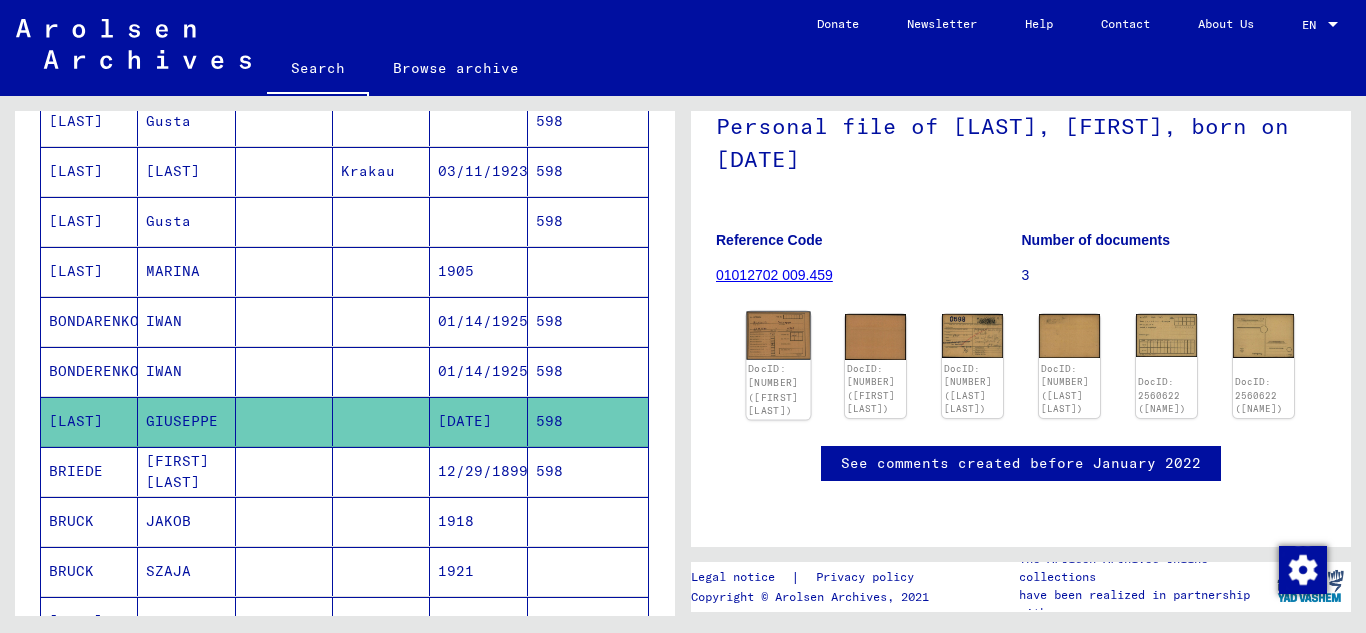 click 